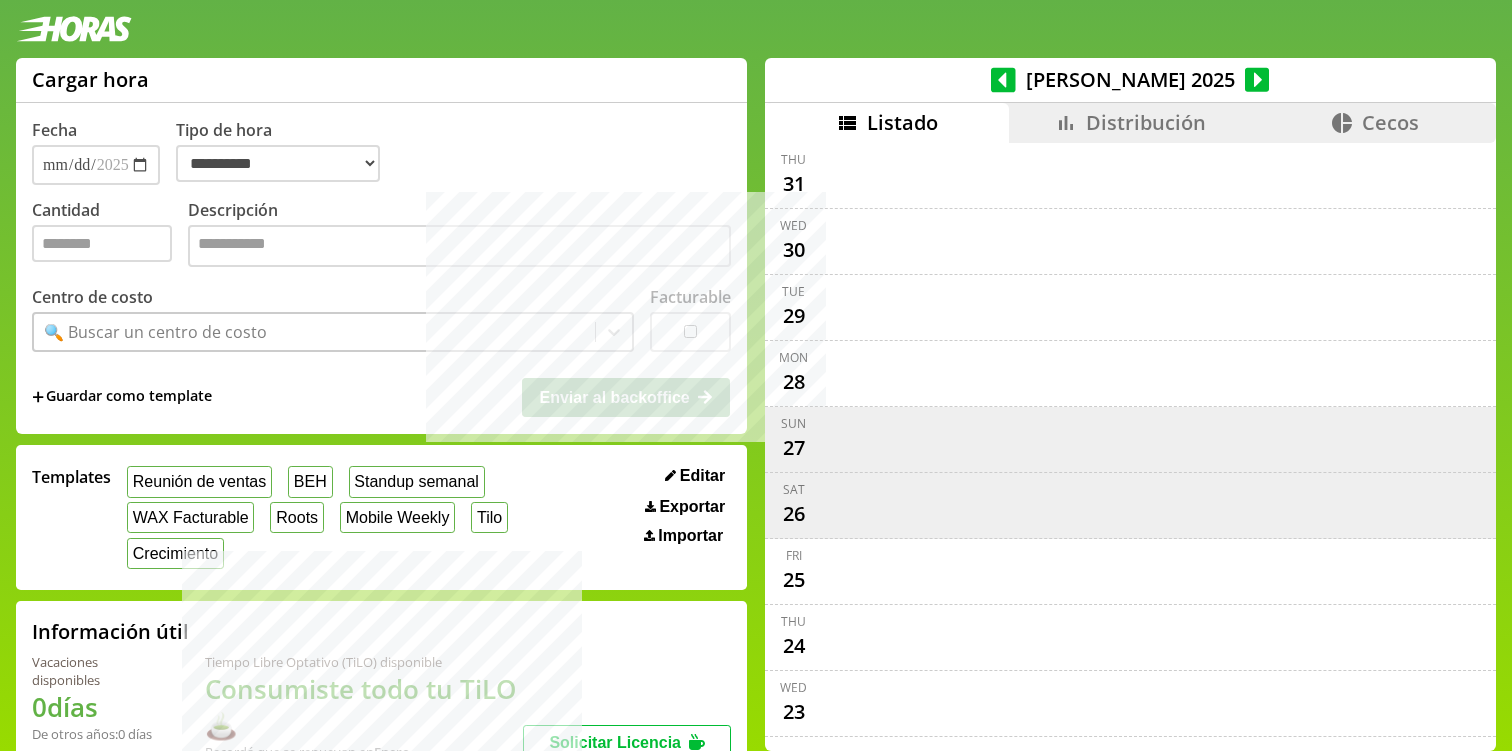select on "**********" 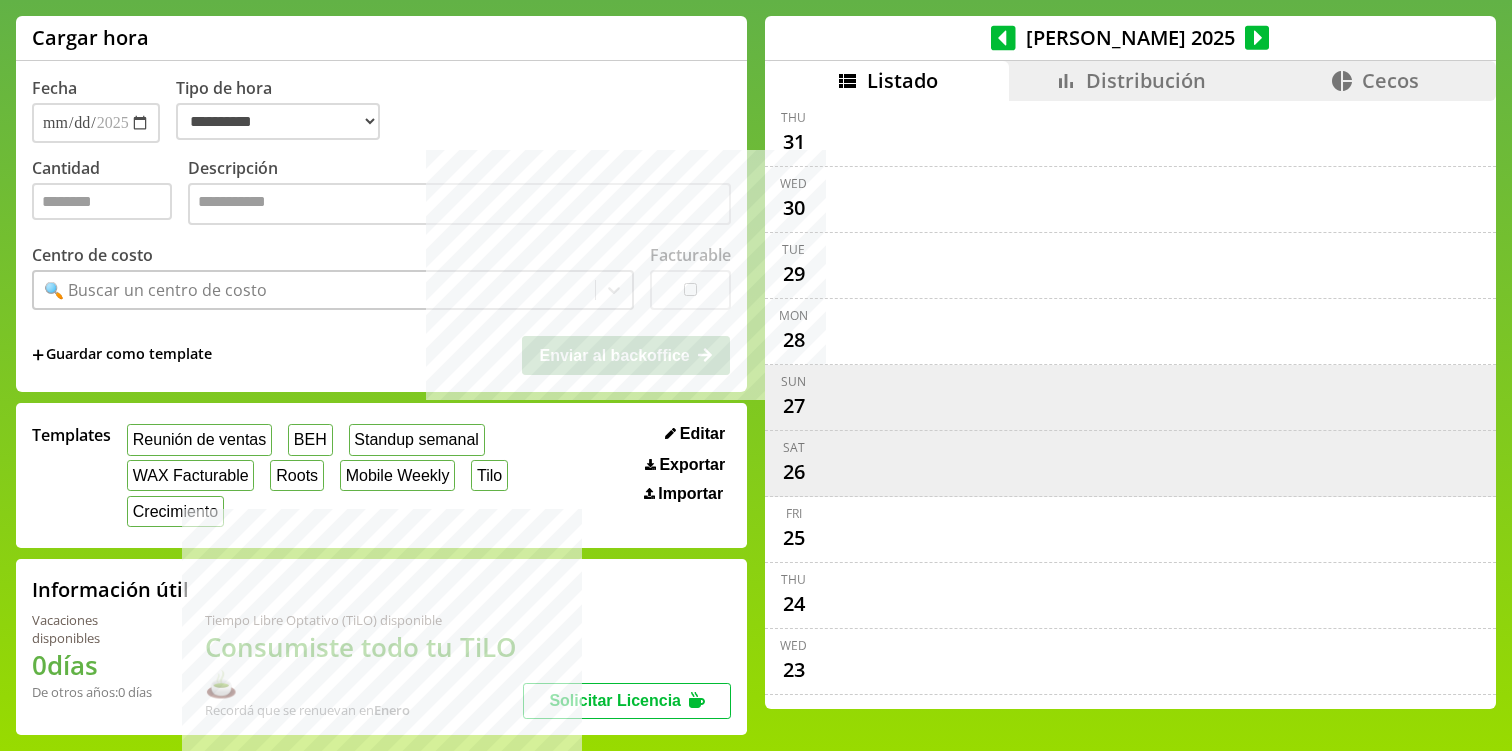 scroll, scrollTop: 8, scrollLeft: 0, axis: vertical 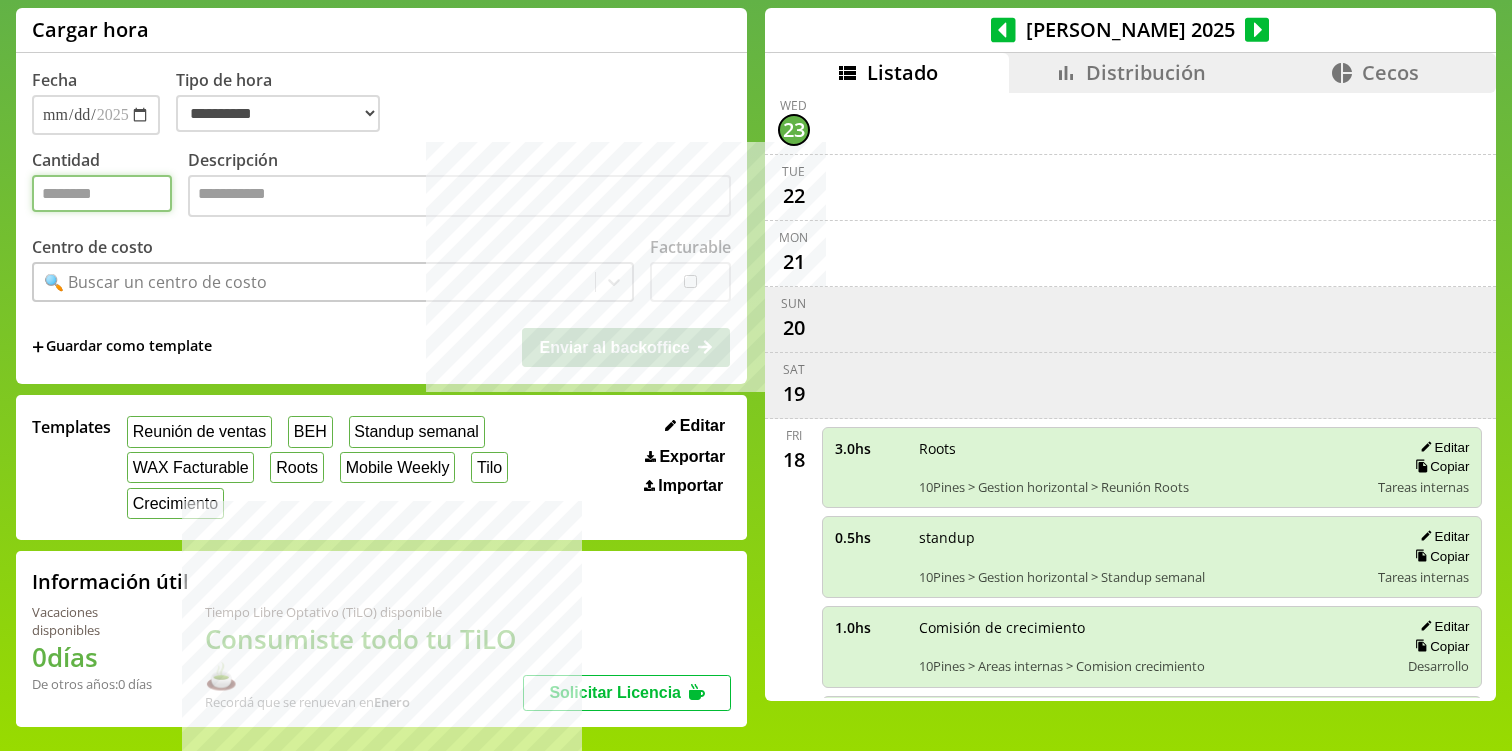 click on "Cantidad" at bounding box center [102, 193] 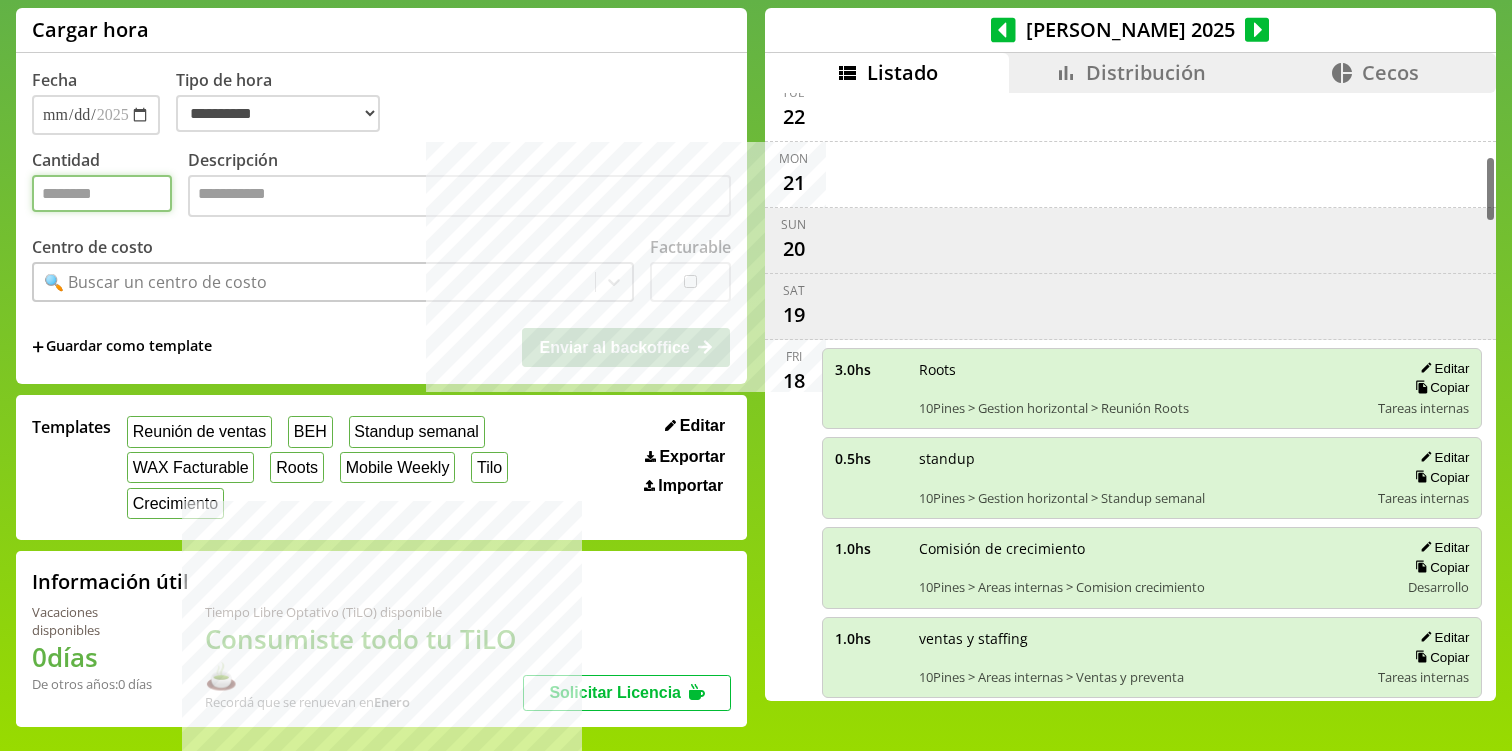 scroll, scrollTop: 537, scrollLeft: 0, axis: vertical 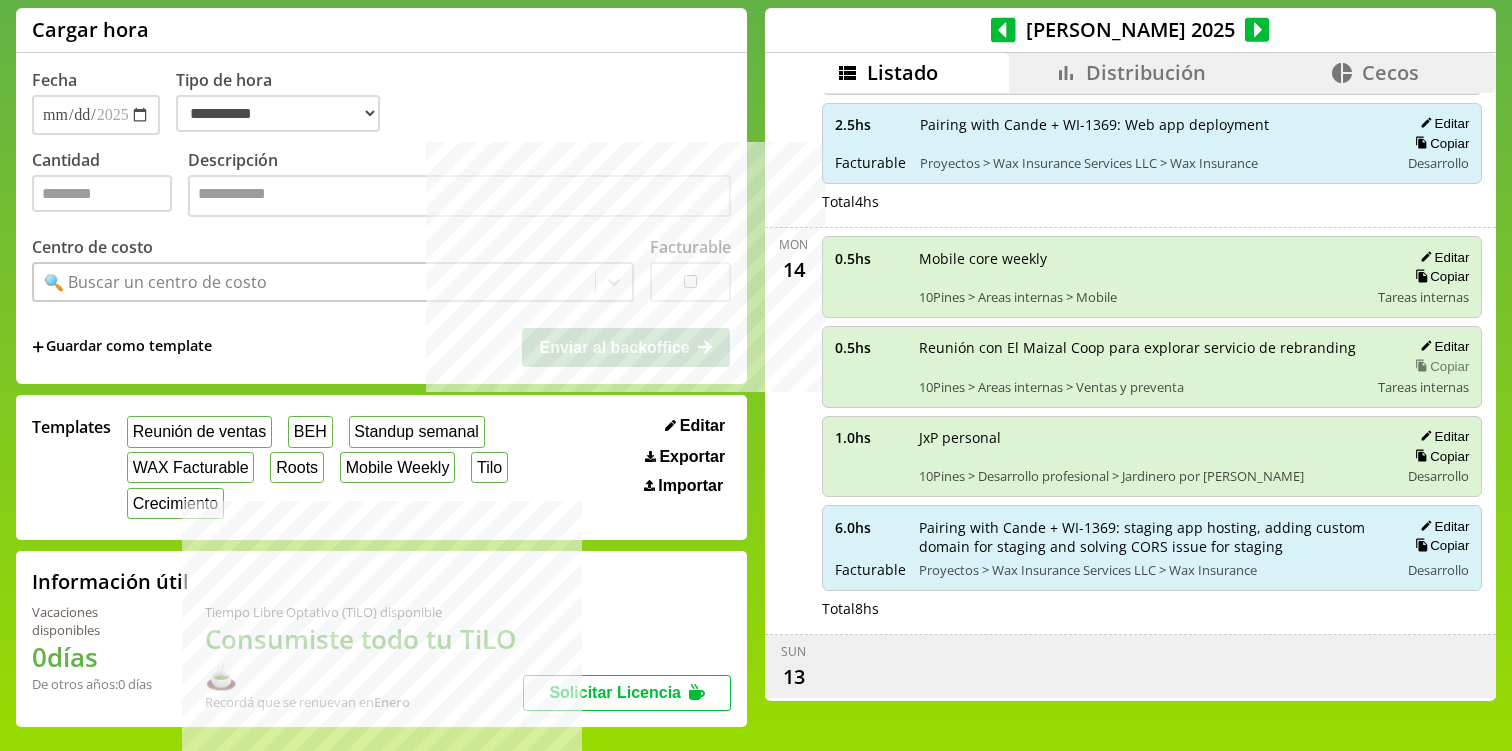 click on "Copiar" at bounding box center [1439, 366] 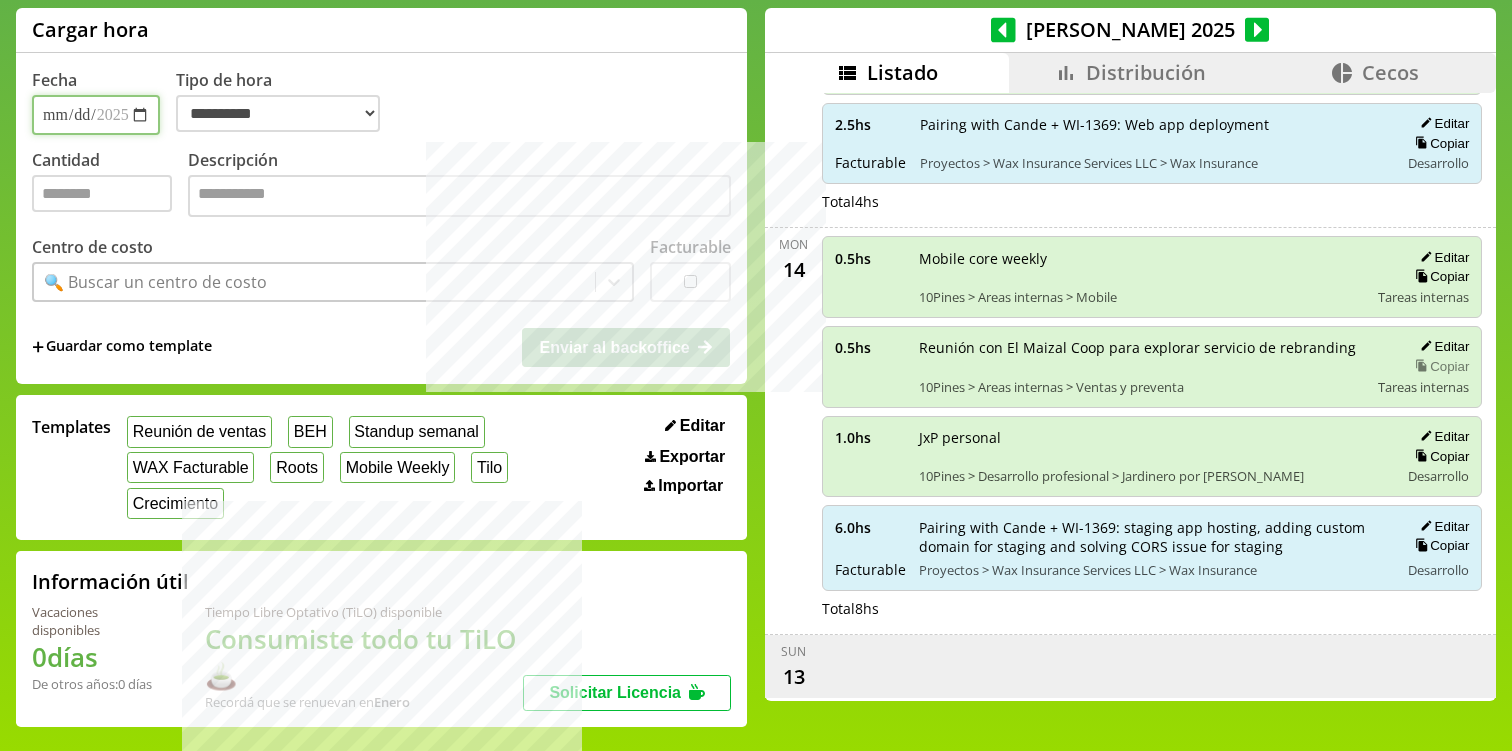 select on "**********" 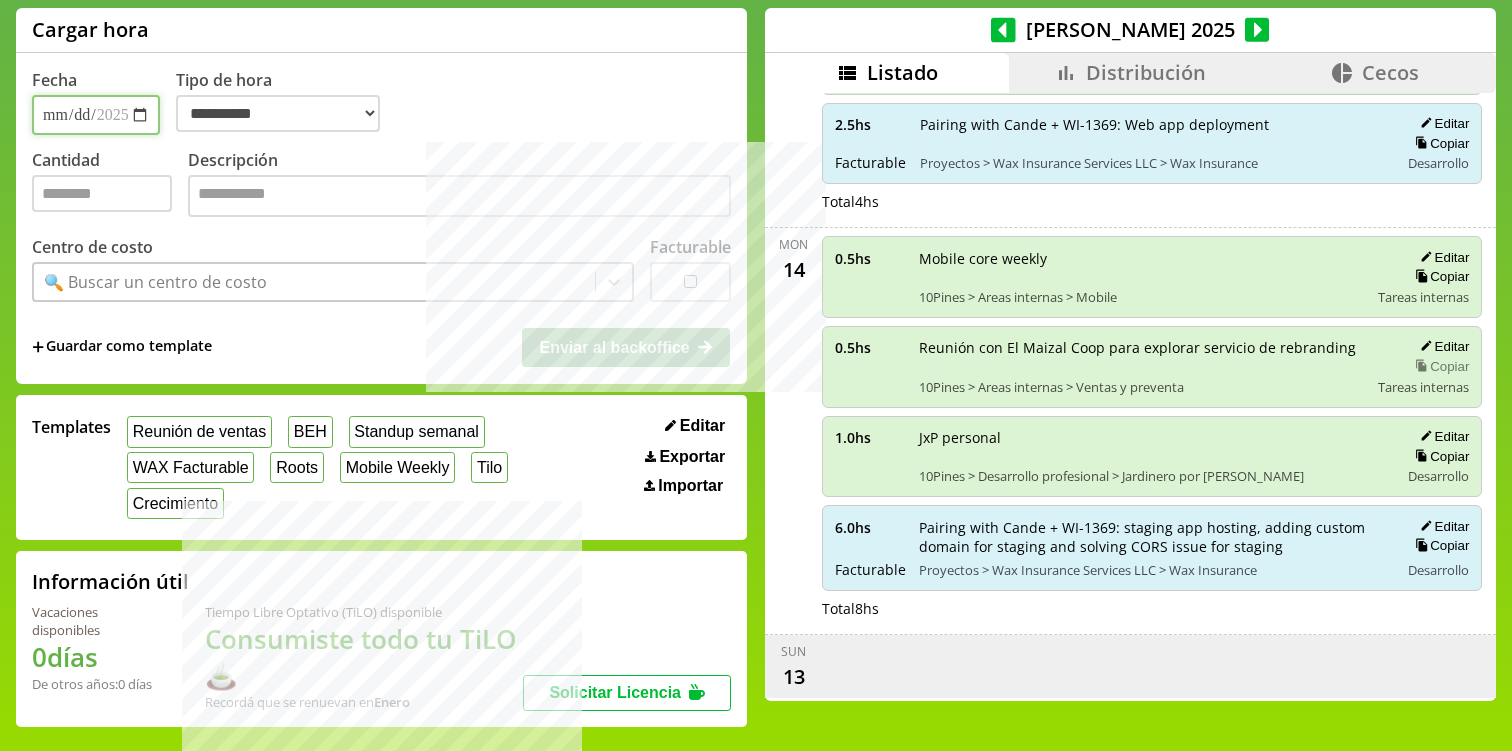 type on "***" 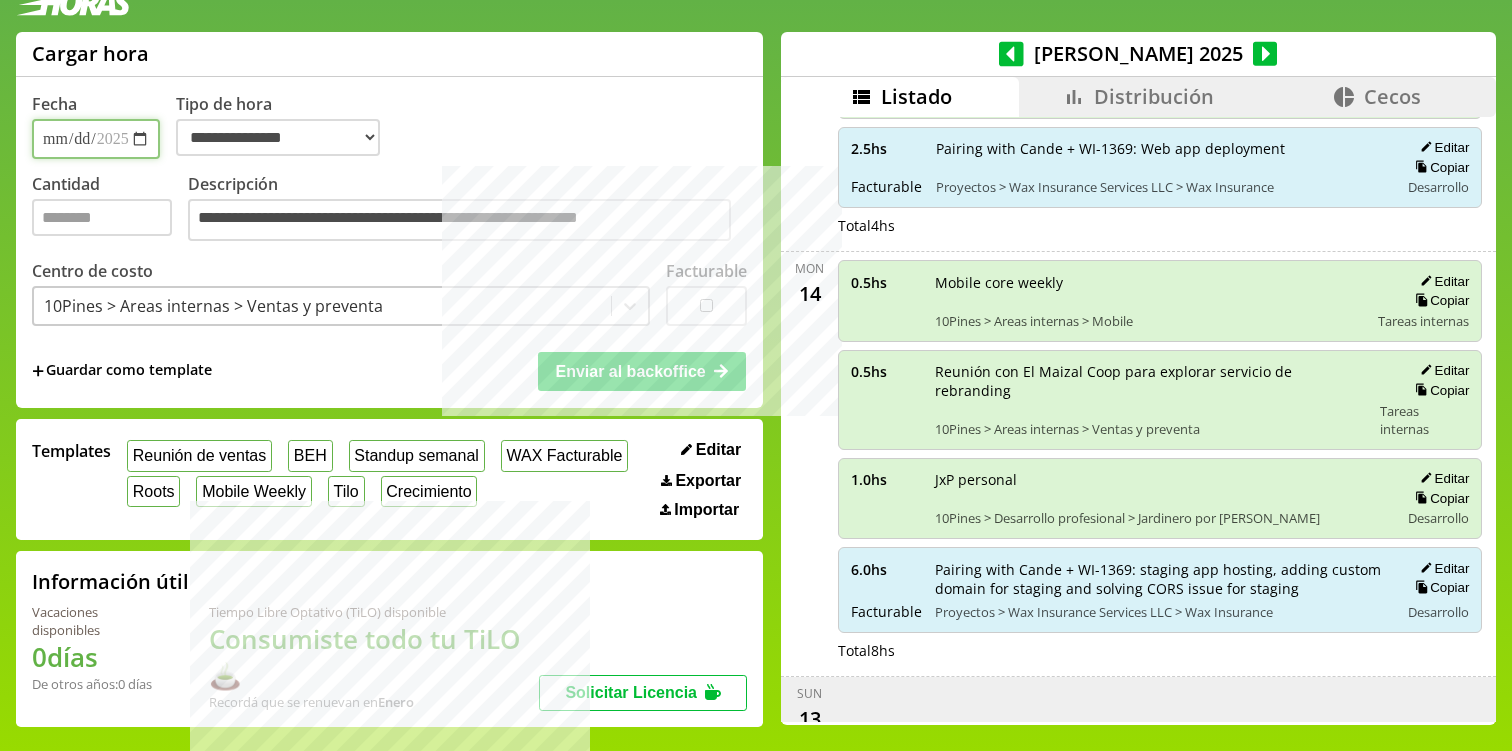 click on "**********" at bounding box center [96, 139] 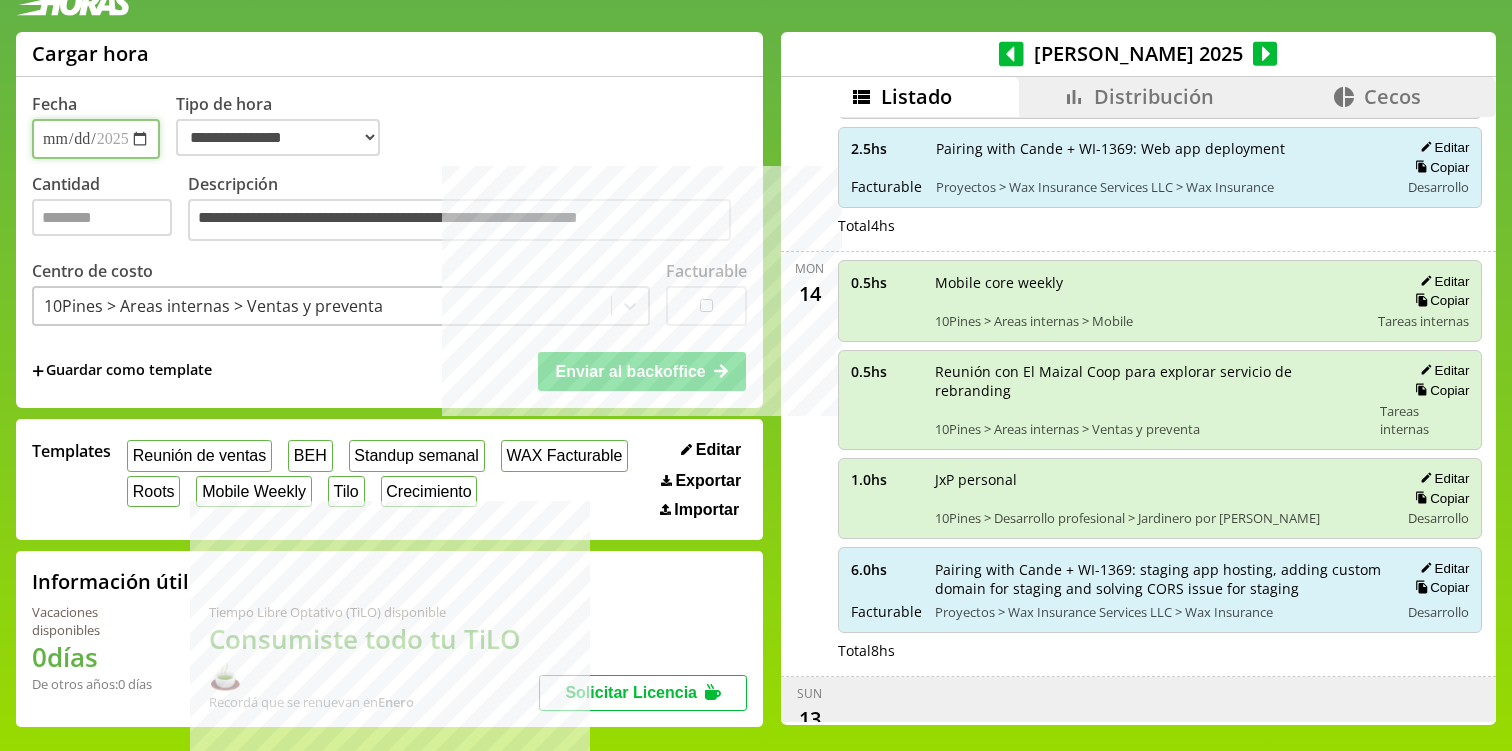type on "**********" 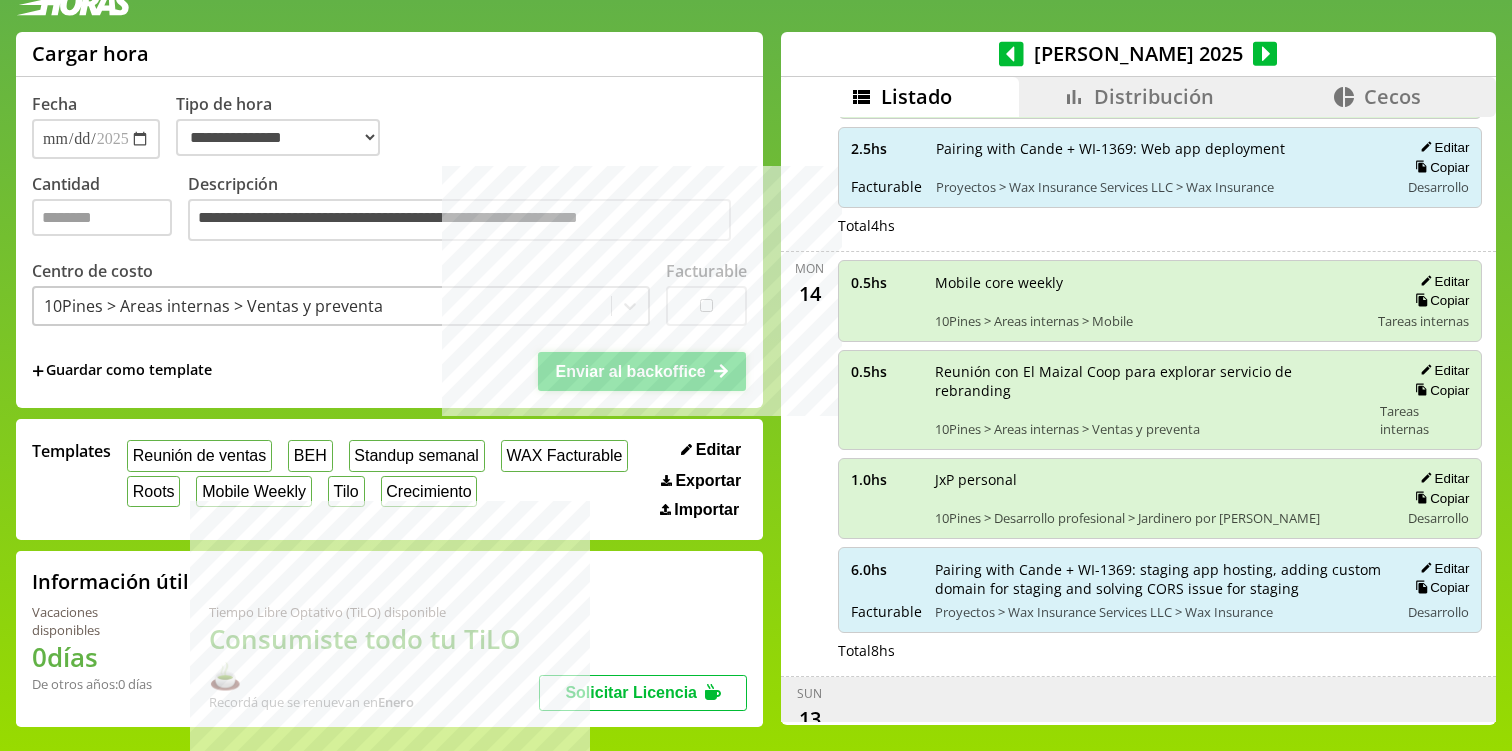 click on "Enviar al backoffice" at bounding box center [630, 371] 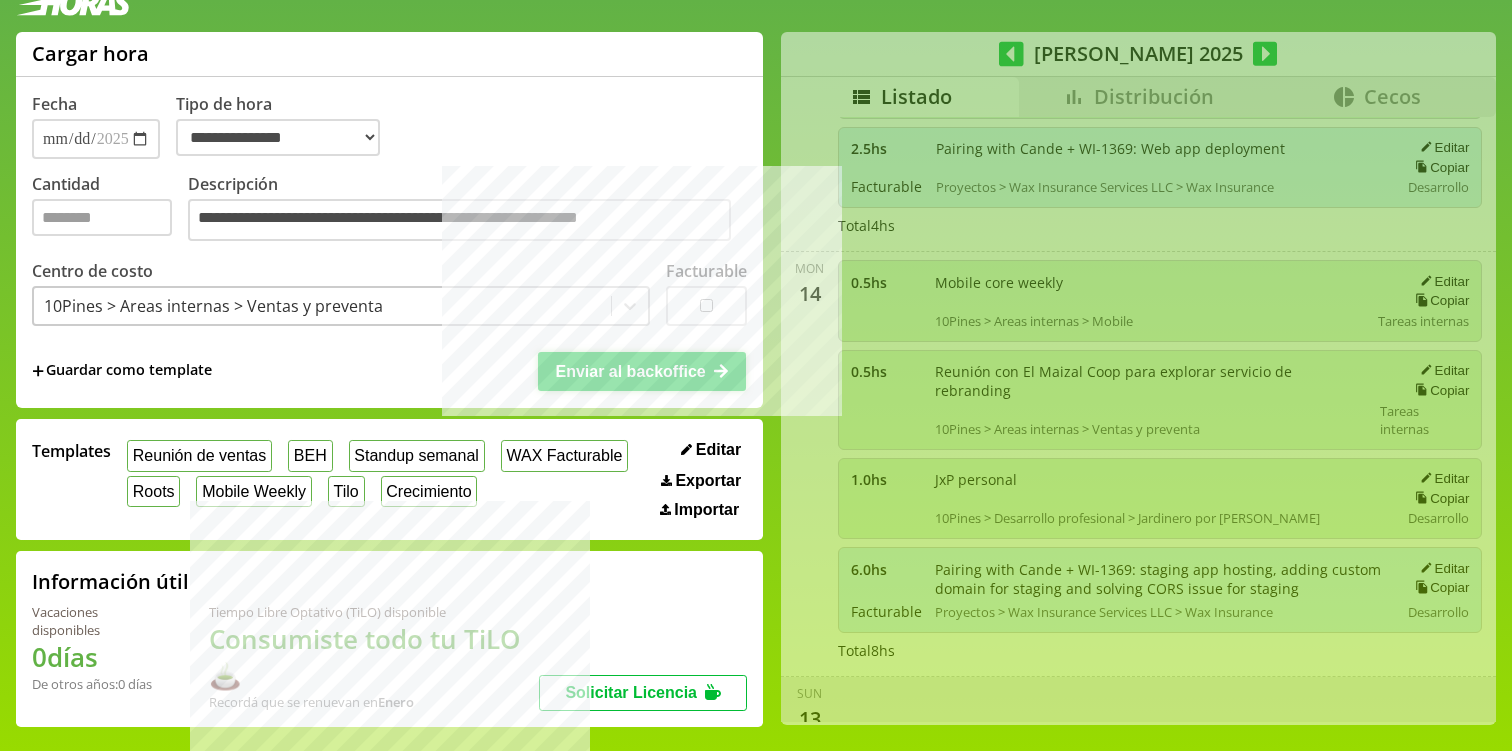 scroll, scrollTop: 2146, scrollLeft: 0, axis: vertical 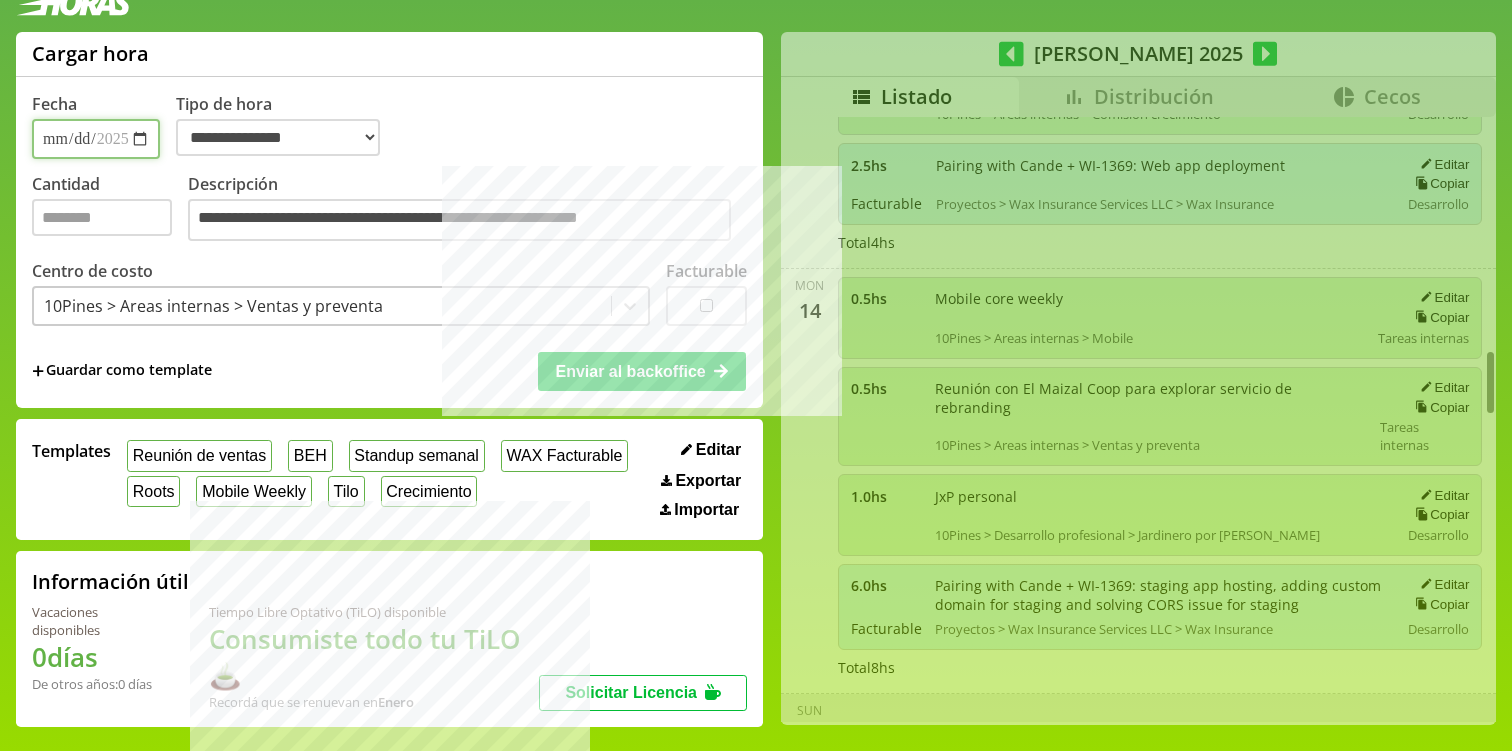 select on "**********" 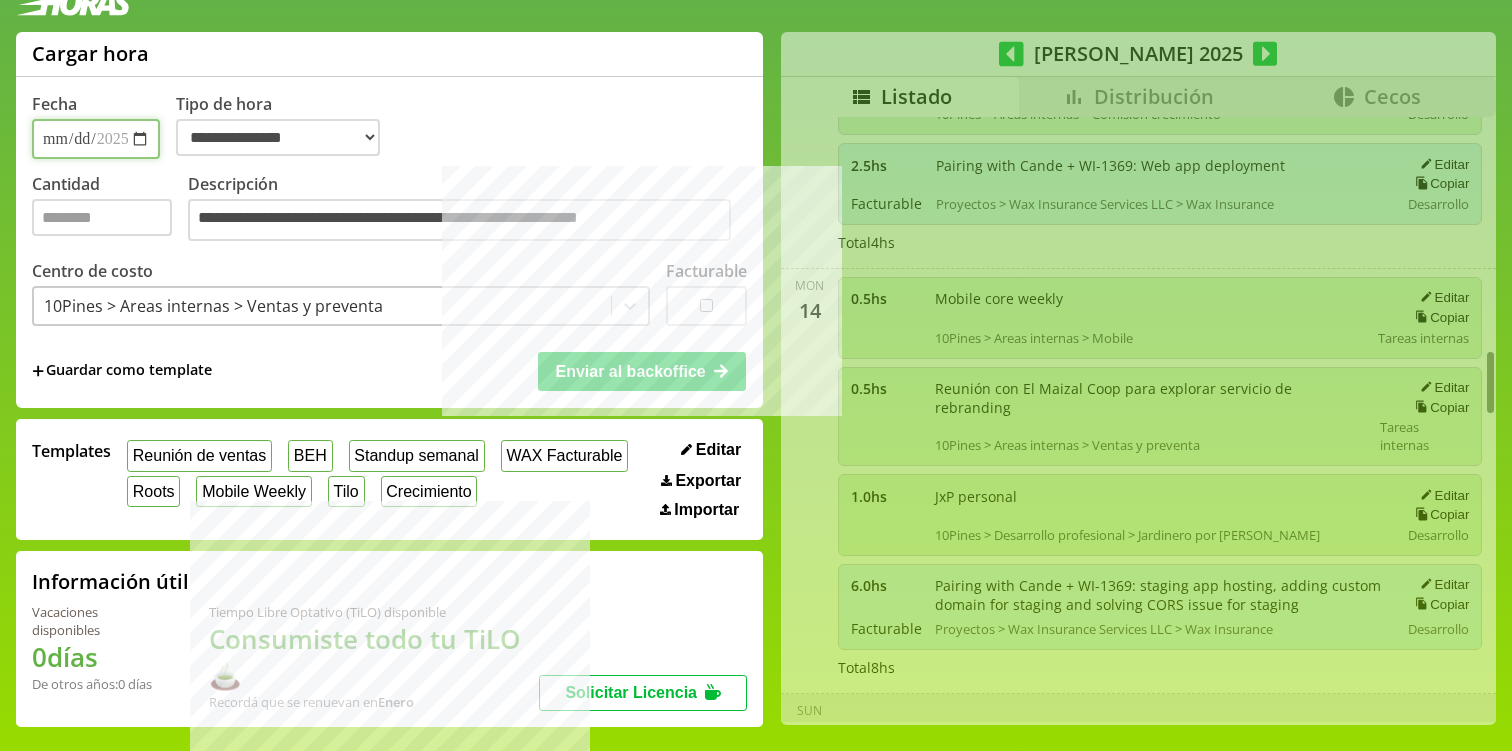 type 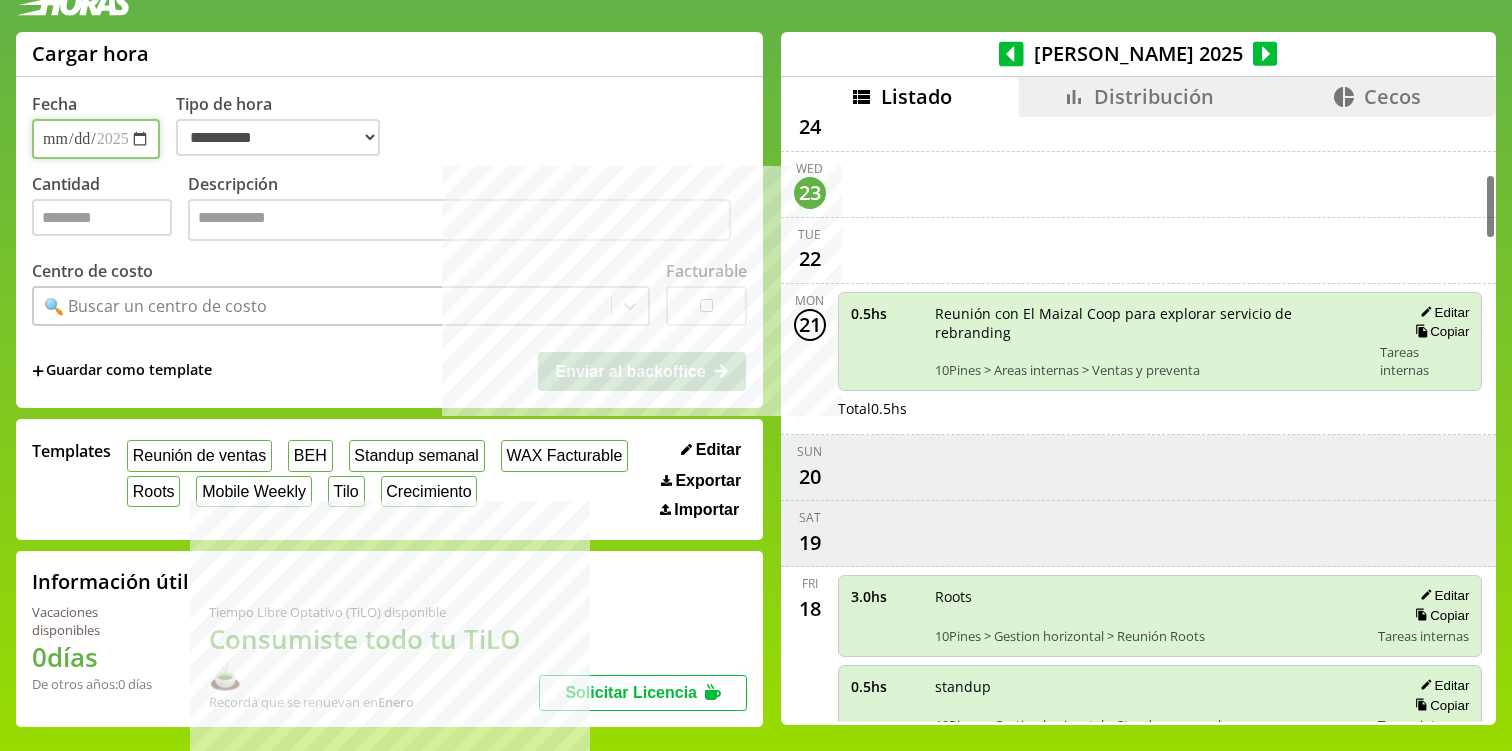 scroll, scrollTop: 411, scrollLeft: 0, axis: vertical 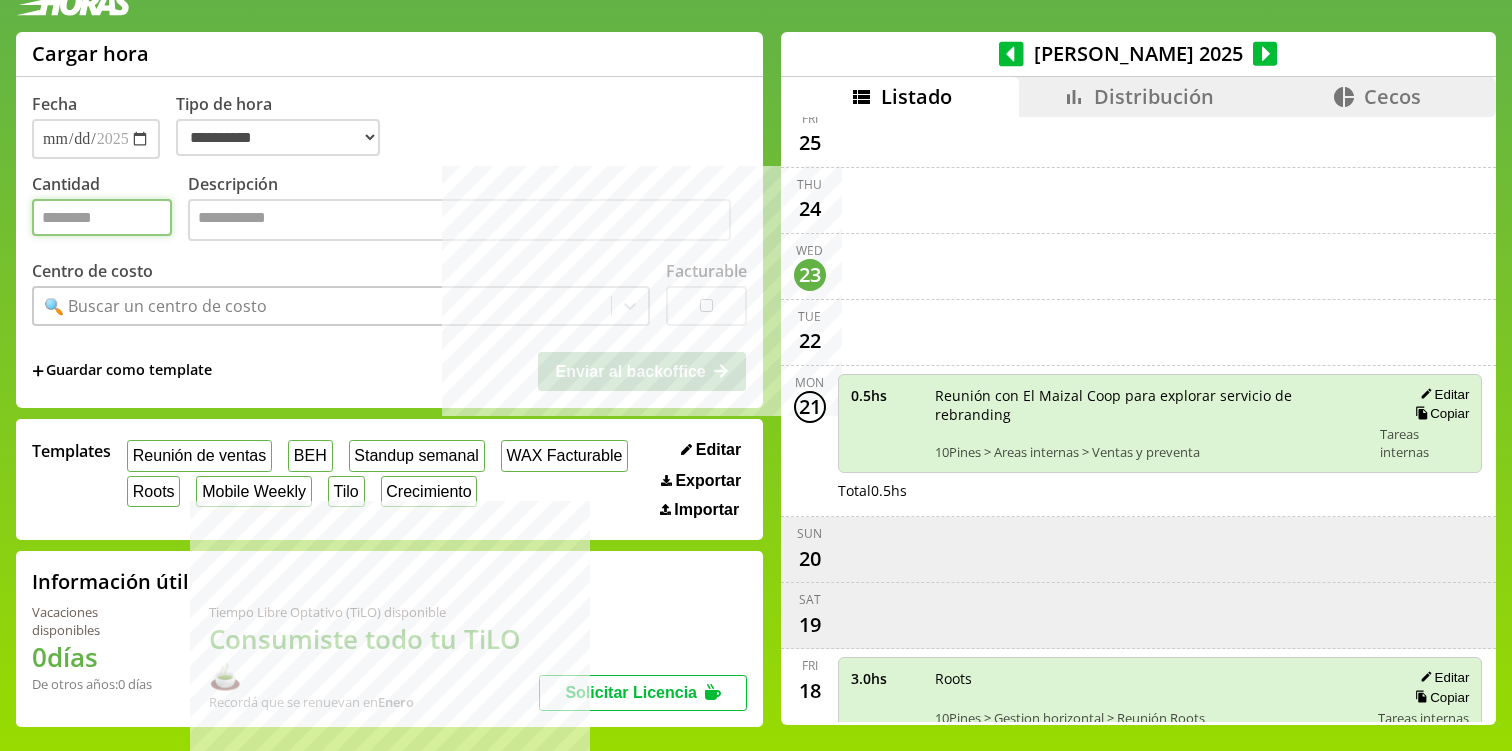 click on "Cantidad" at bounding box center (102, 217) 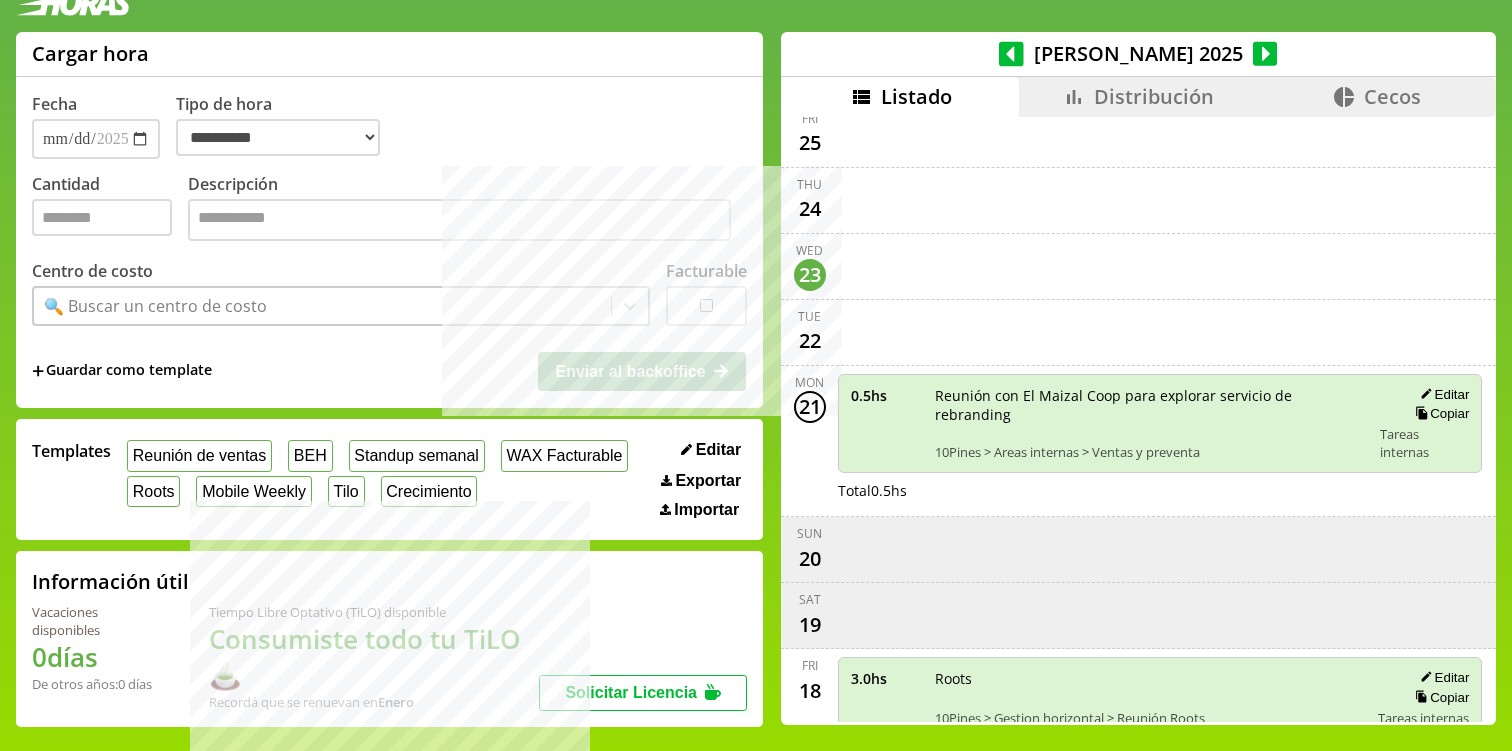 click on "**********" at bounding box center (389, 242) 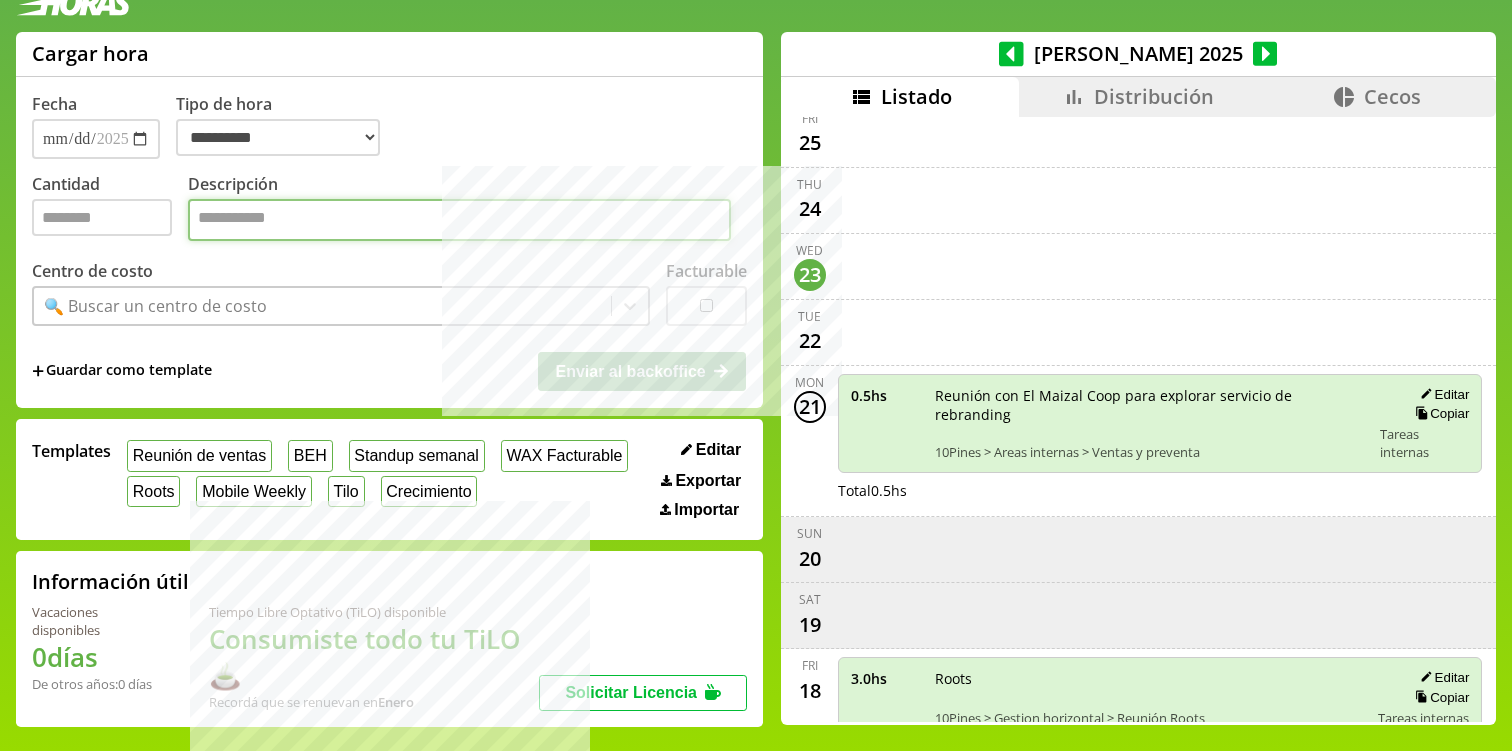 click on "Descripción" at bounding box center [459, 220] 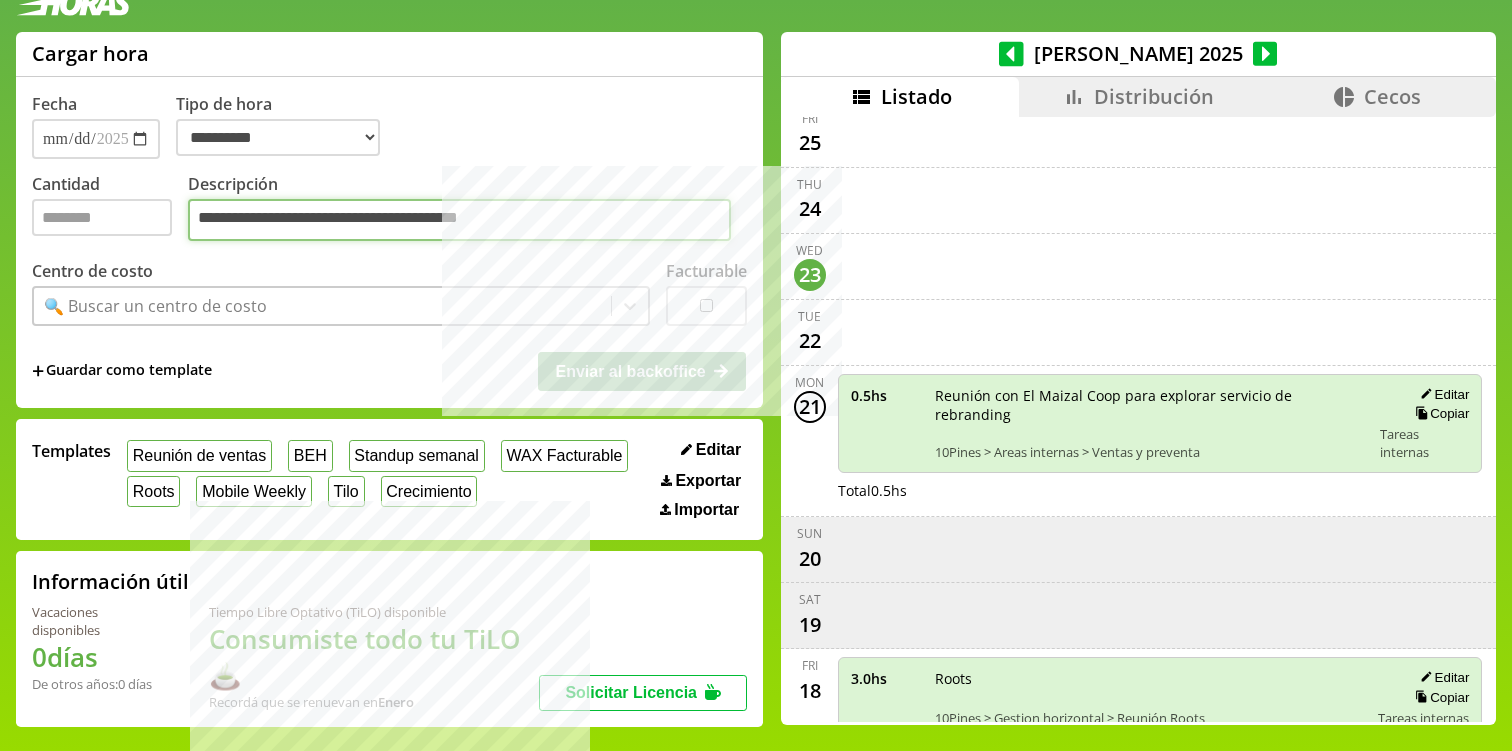 type on "**********" 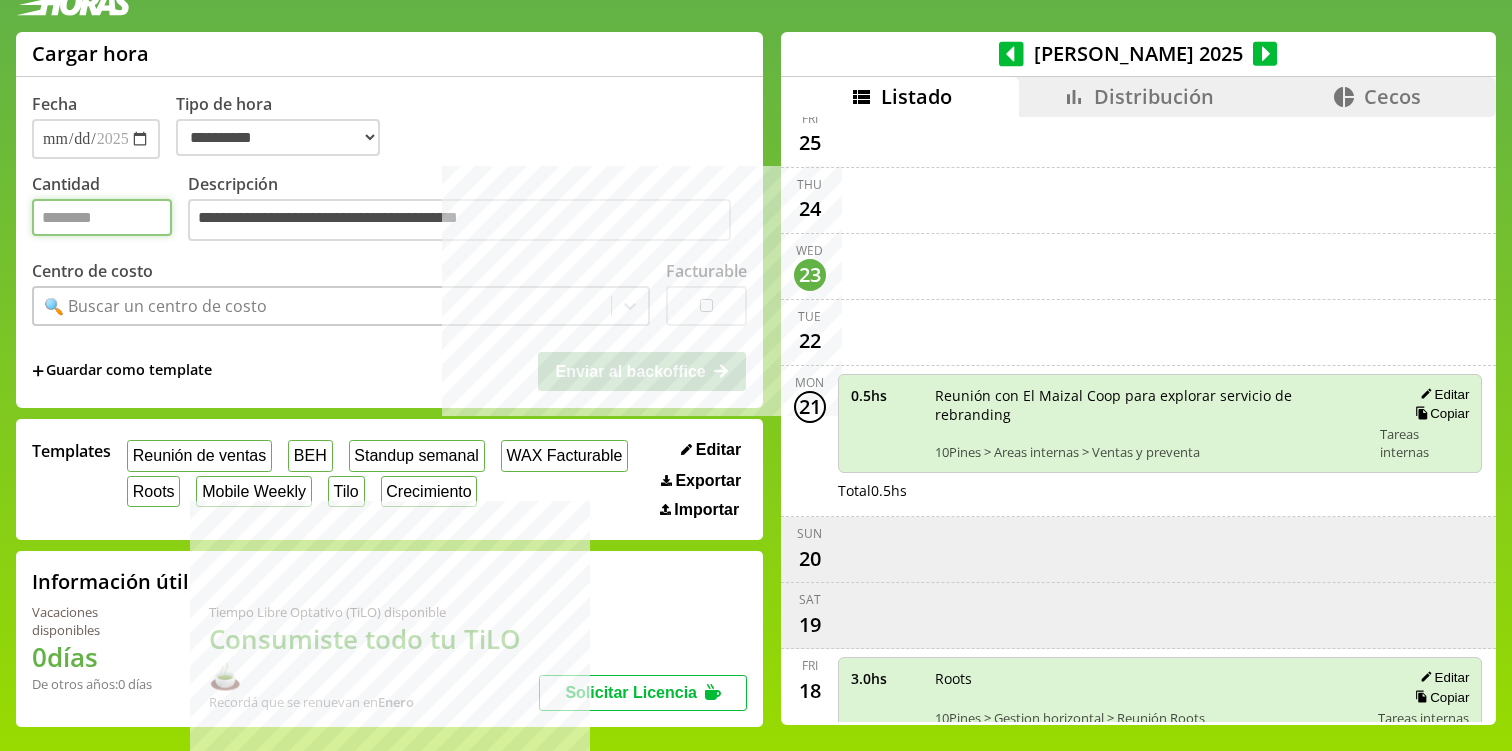click on "Cantidad" at bounding box center (102, 217) 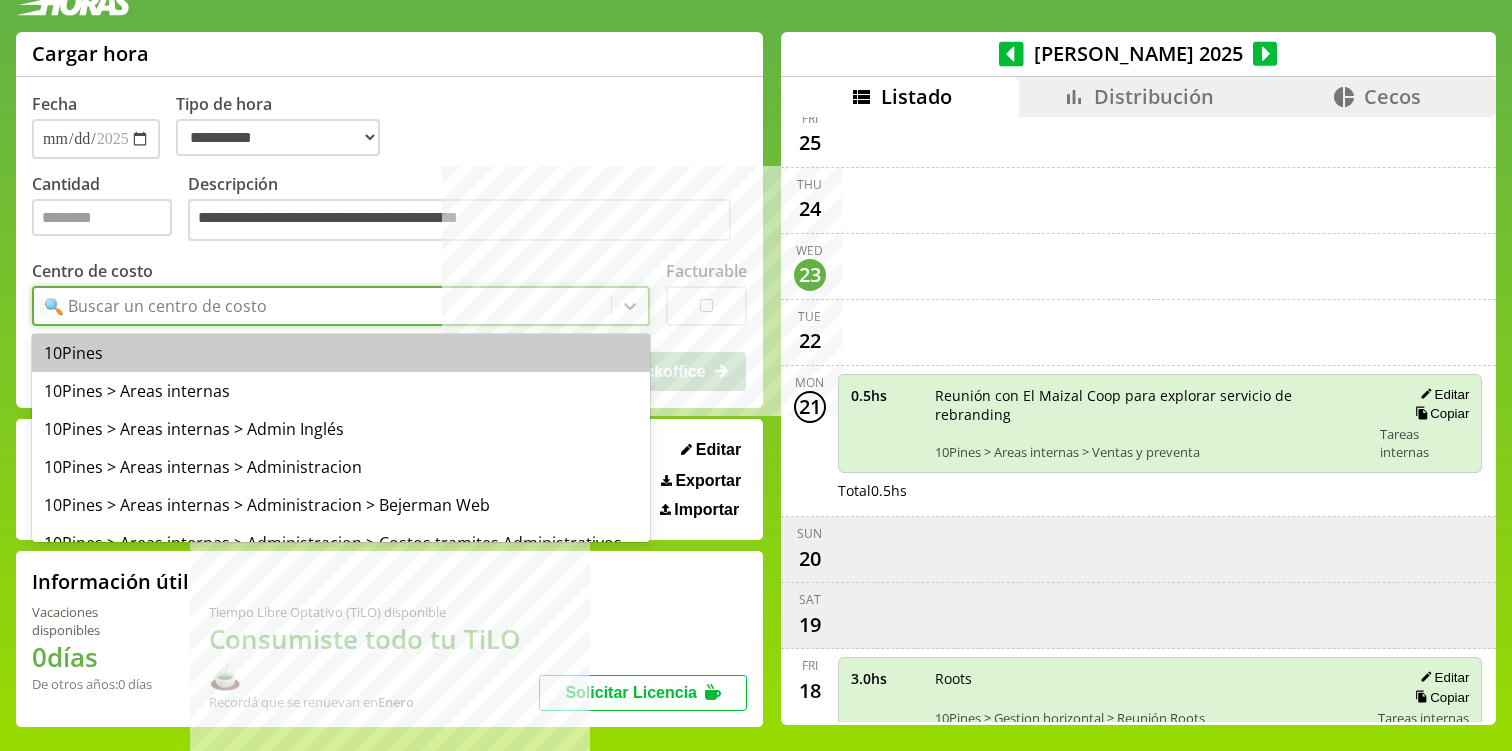click on "🔍 Buscar un centro de costo" at bounding box center (155, 306) 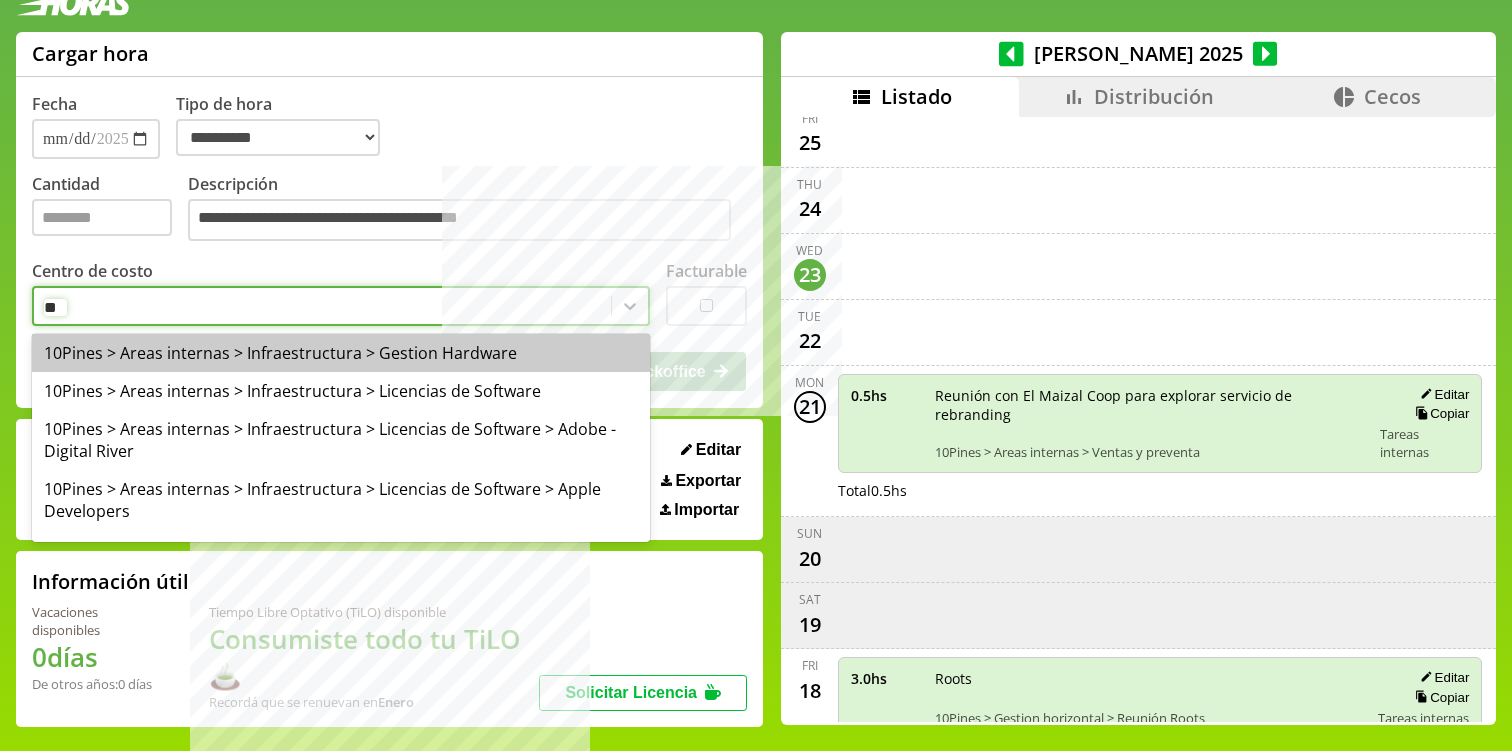 type on "***" 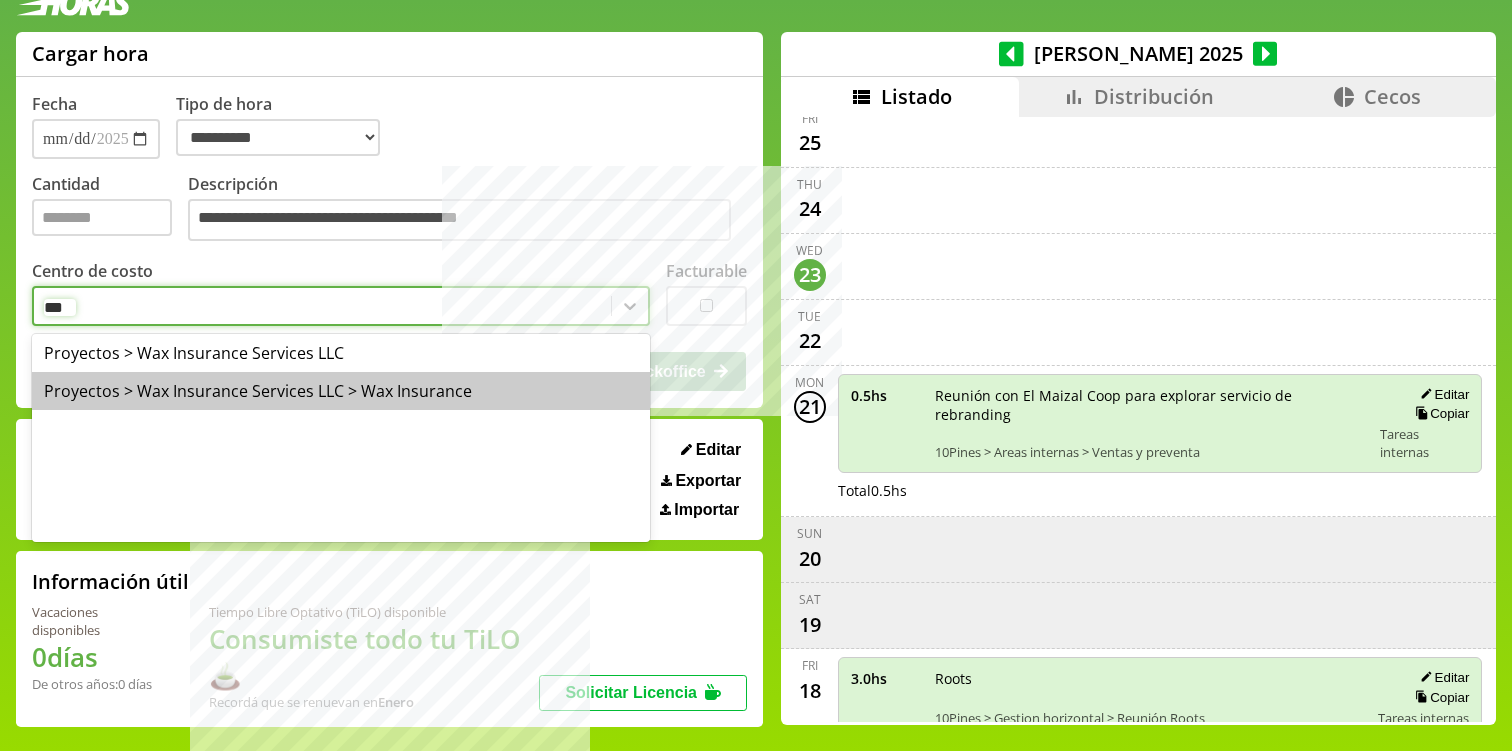 click on "Proyectos > Wax Insurance Services LLC > Wax Insurance" at bounding box center [341, 391] 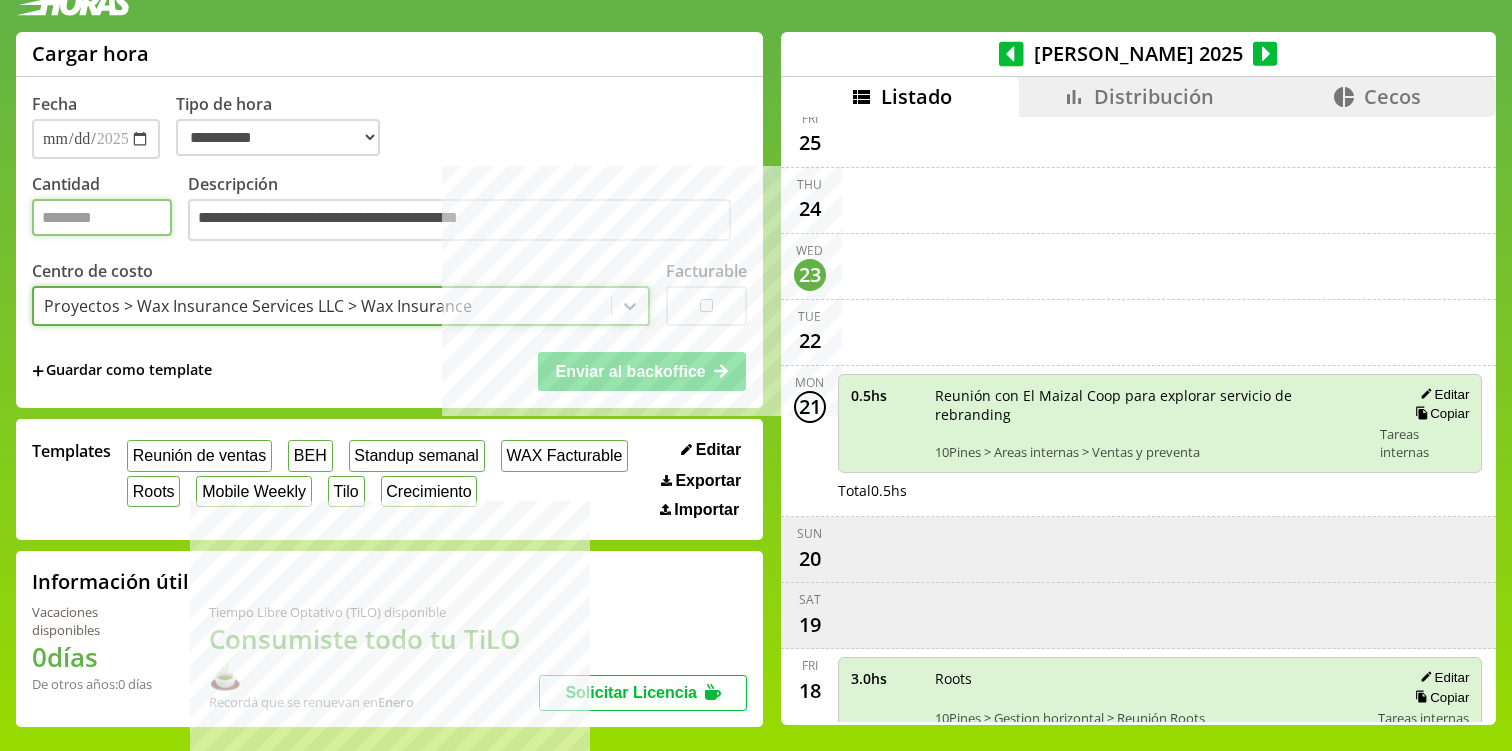 click on "***" at bounding box center [102, 217] 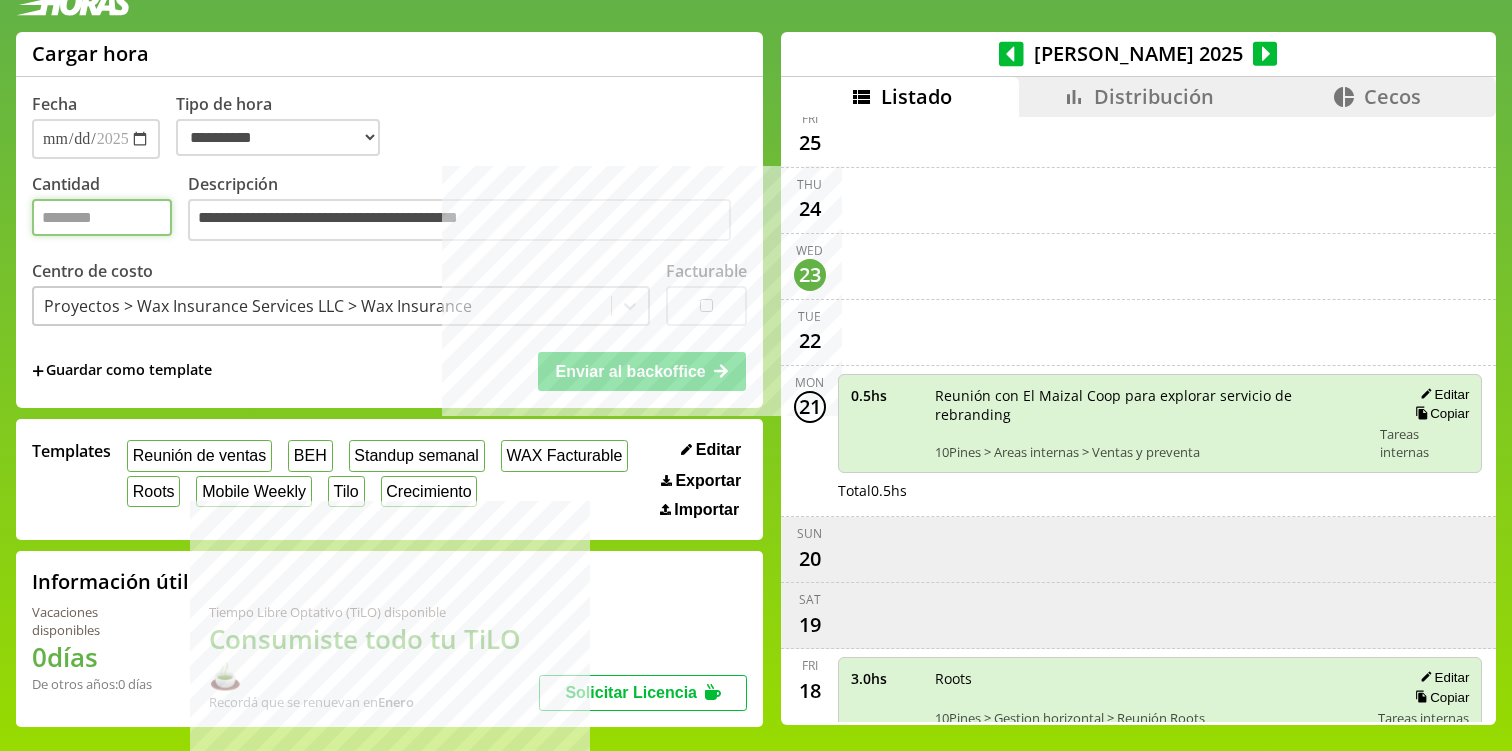 type on "***" 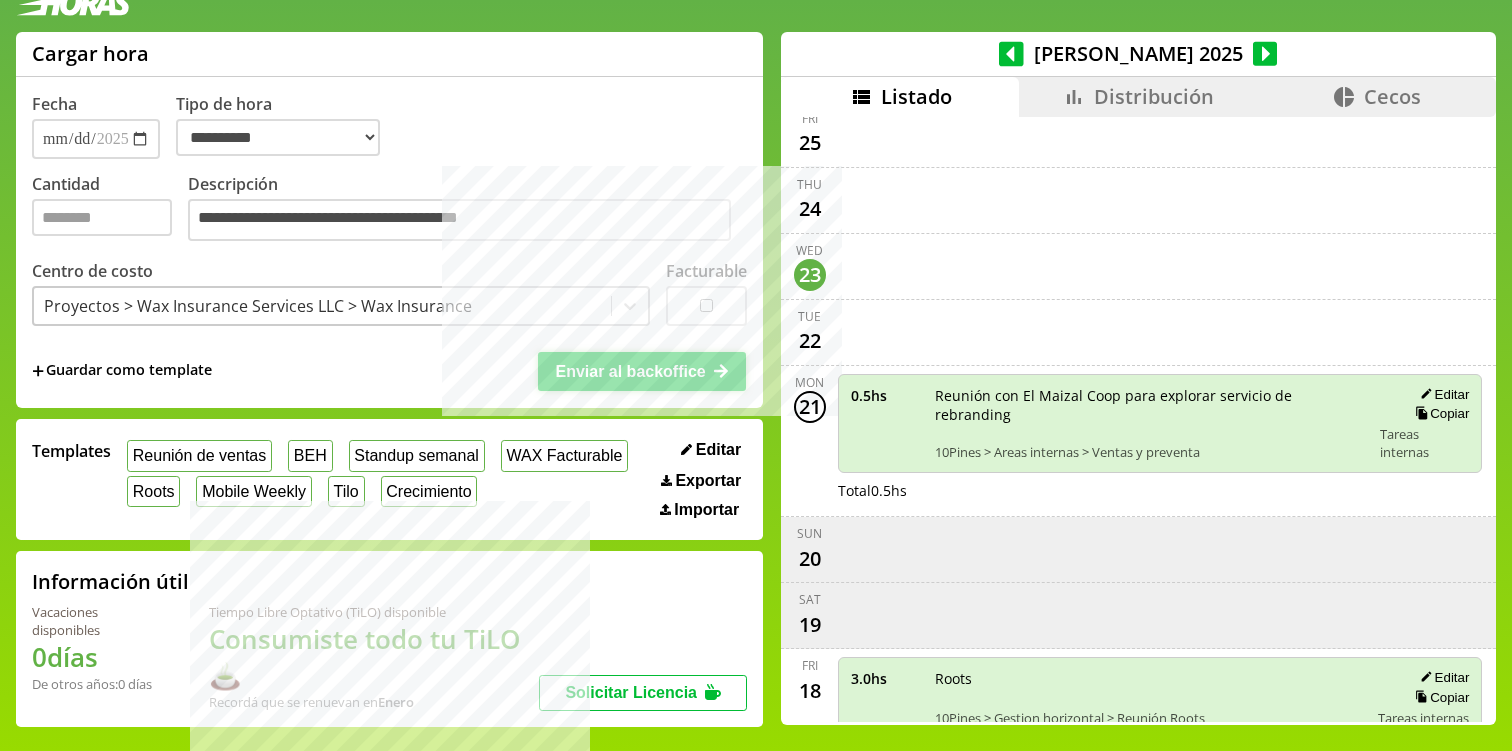 click 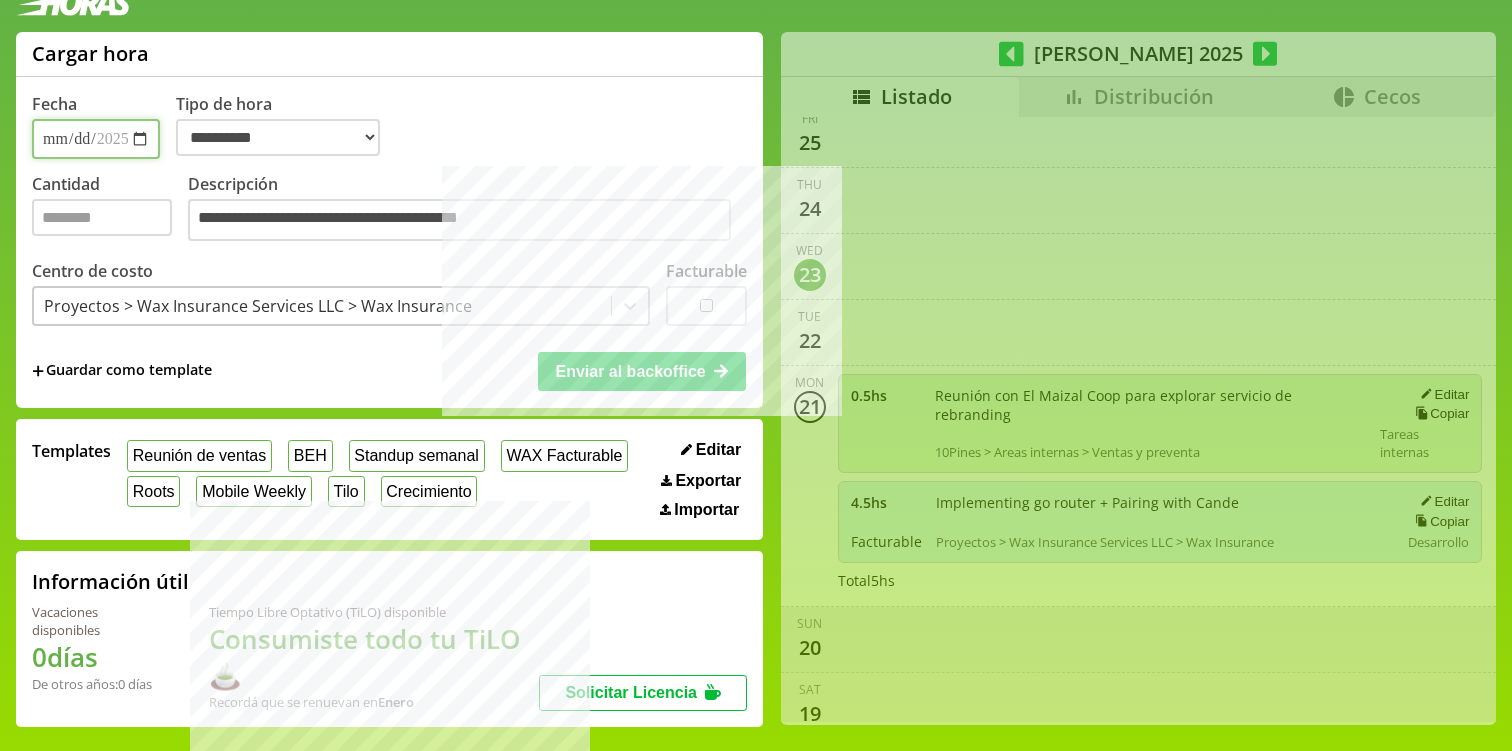 type 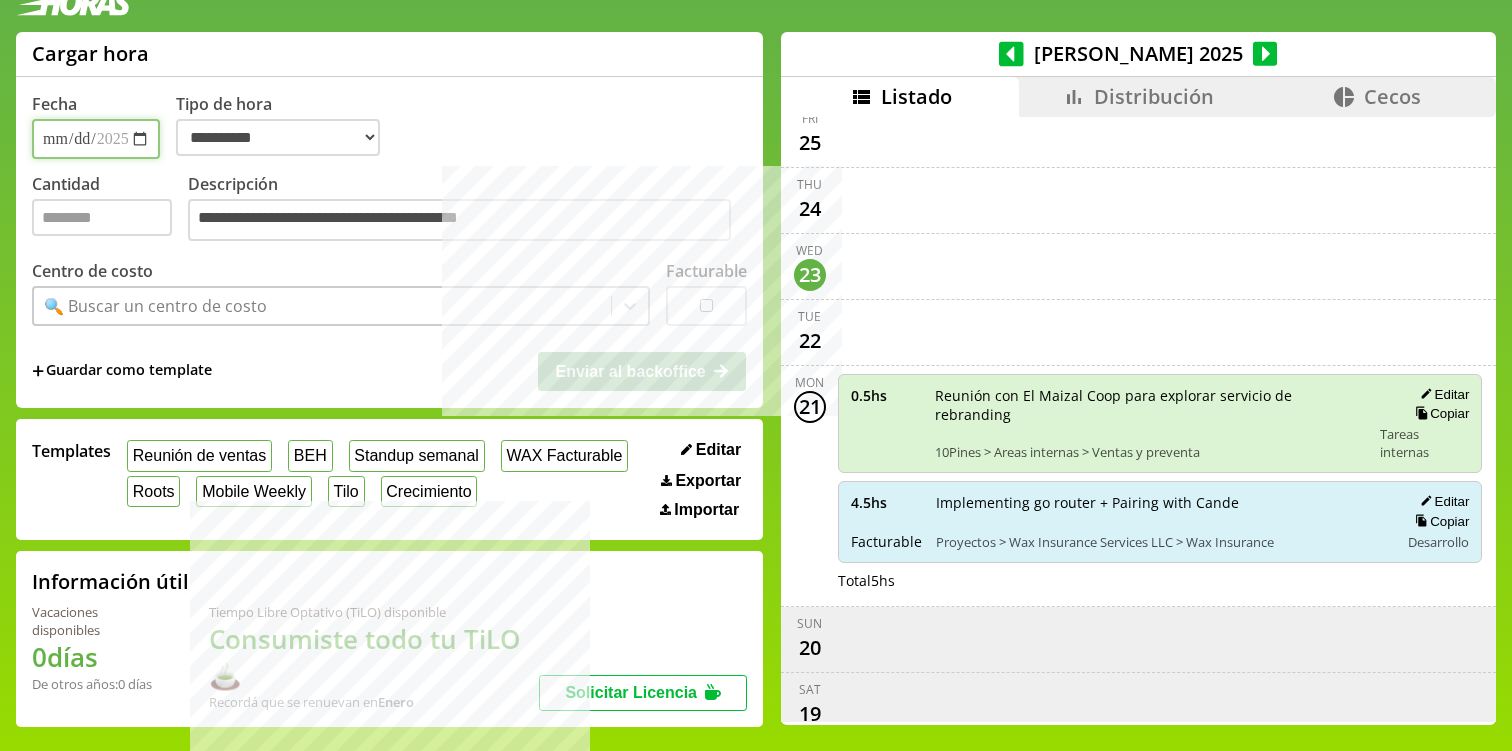 click on "**********" at bounding box center [96, 139] 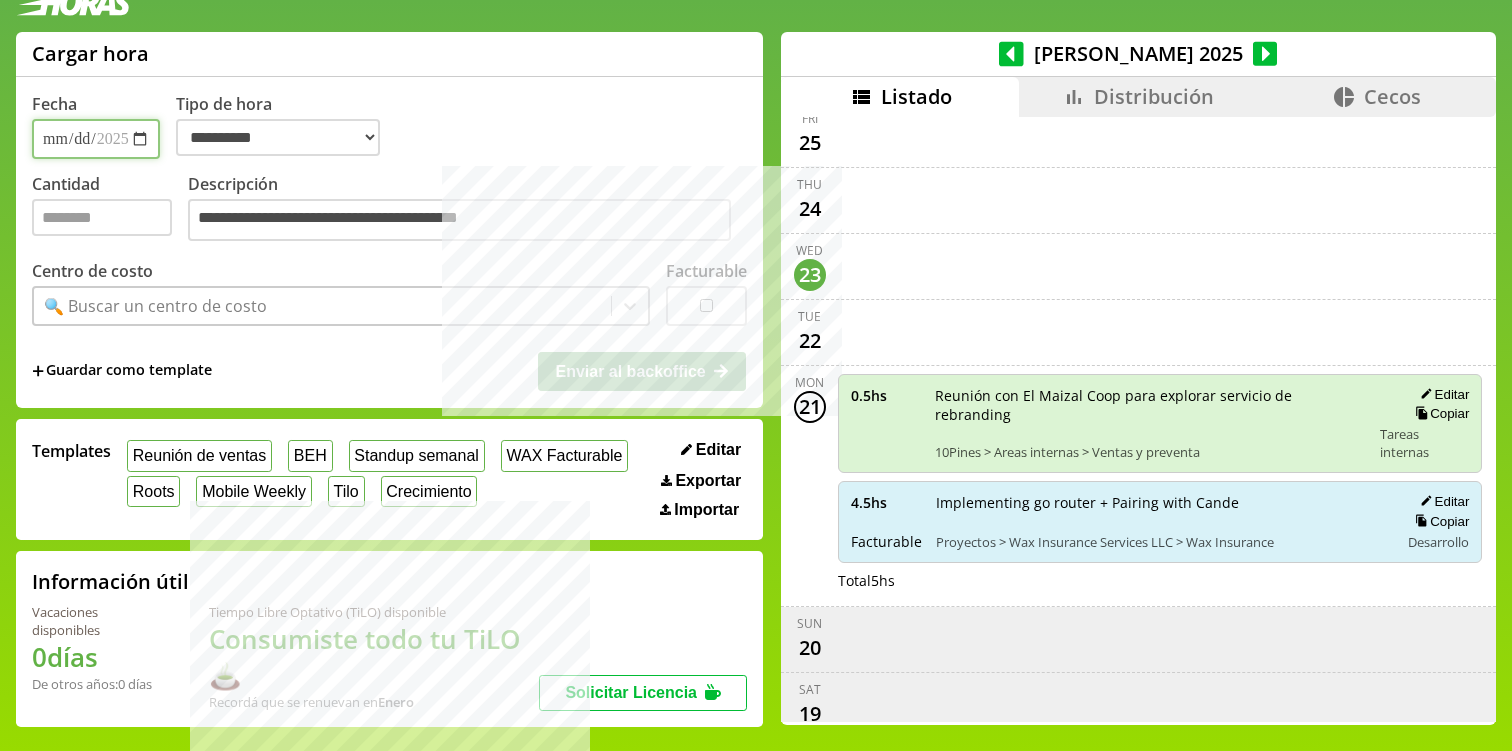 type on "**********" 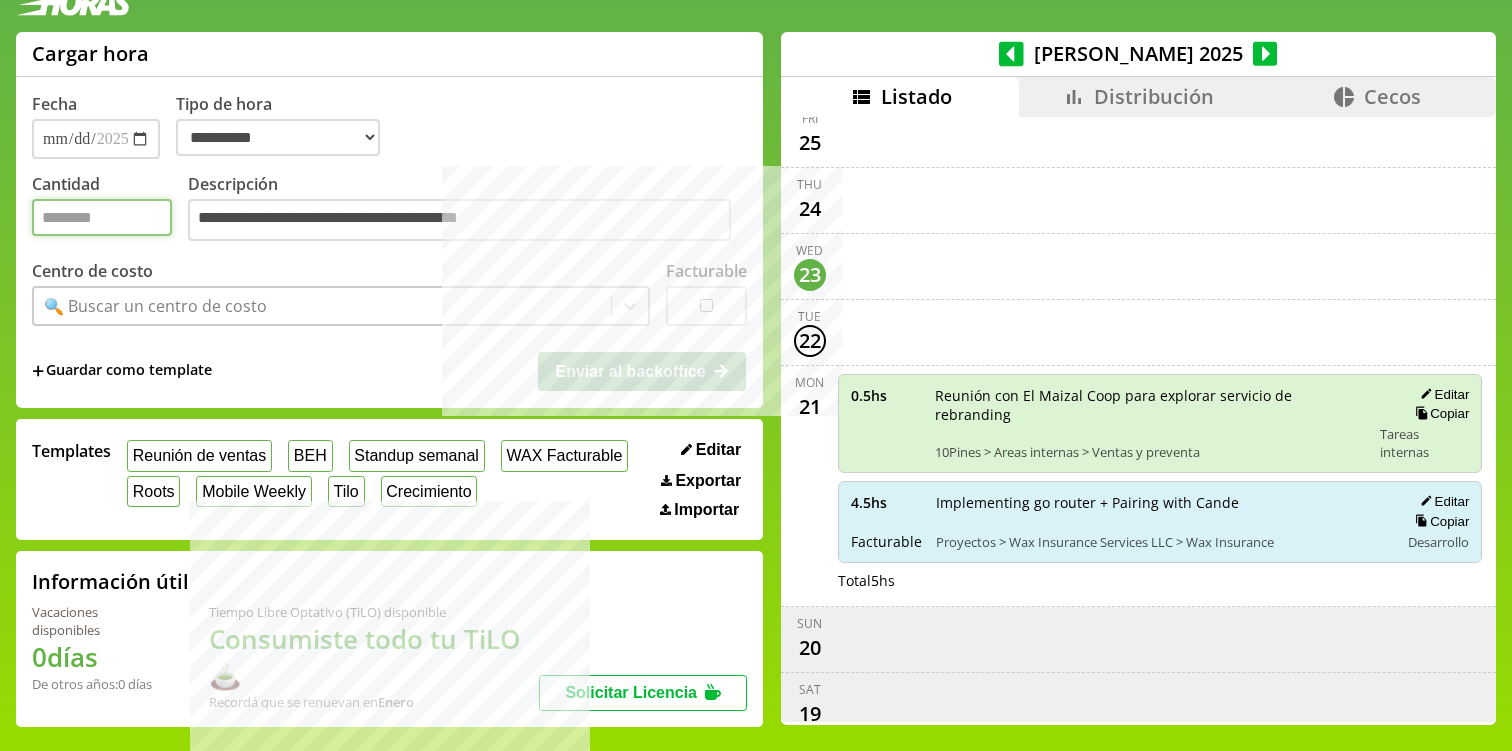 click on "Cantidad" at bounding box center [102, 217] 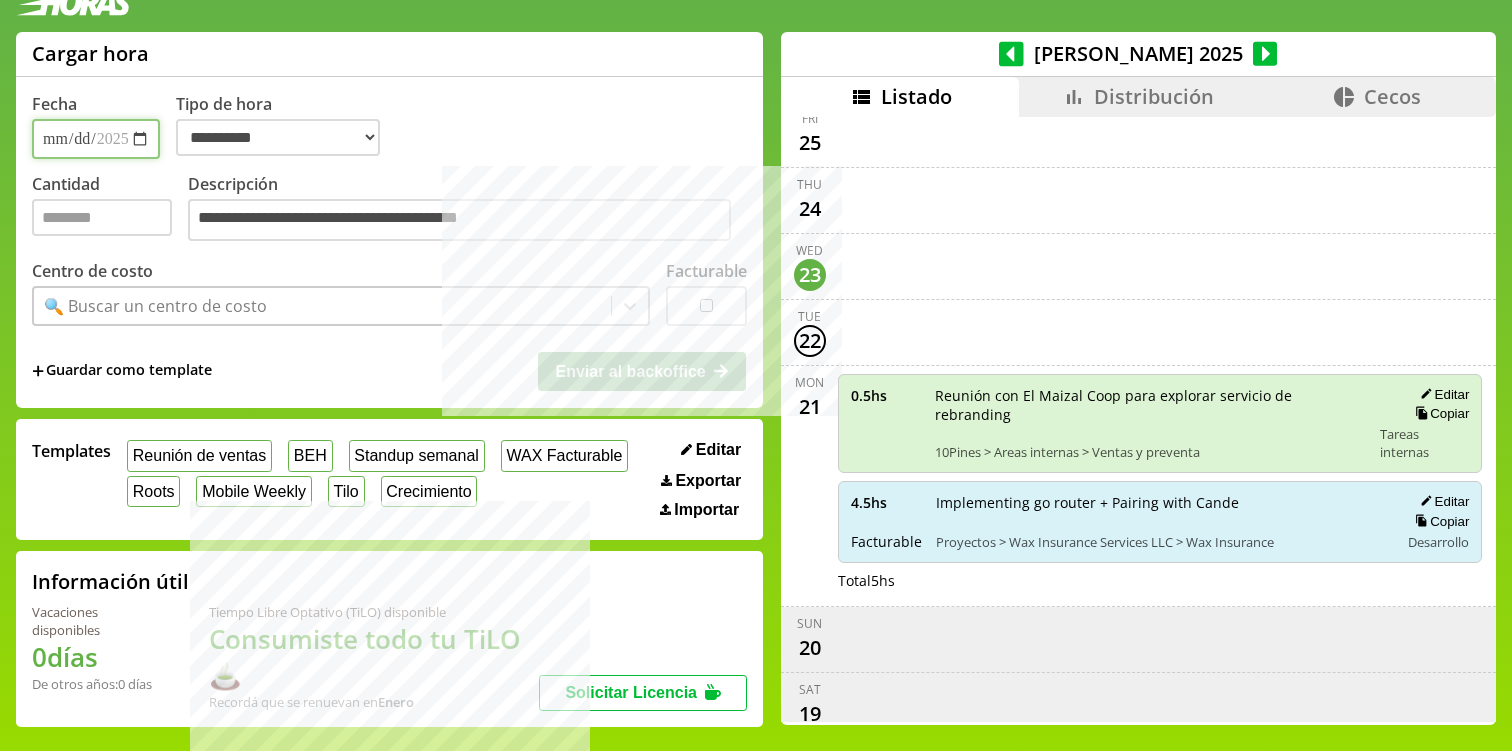 click on "**********" at bounding box center [96, 139] 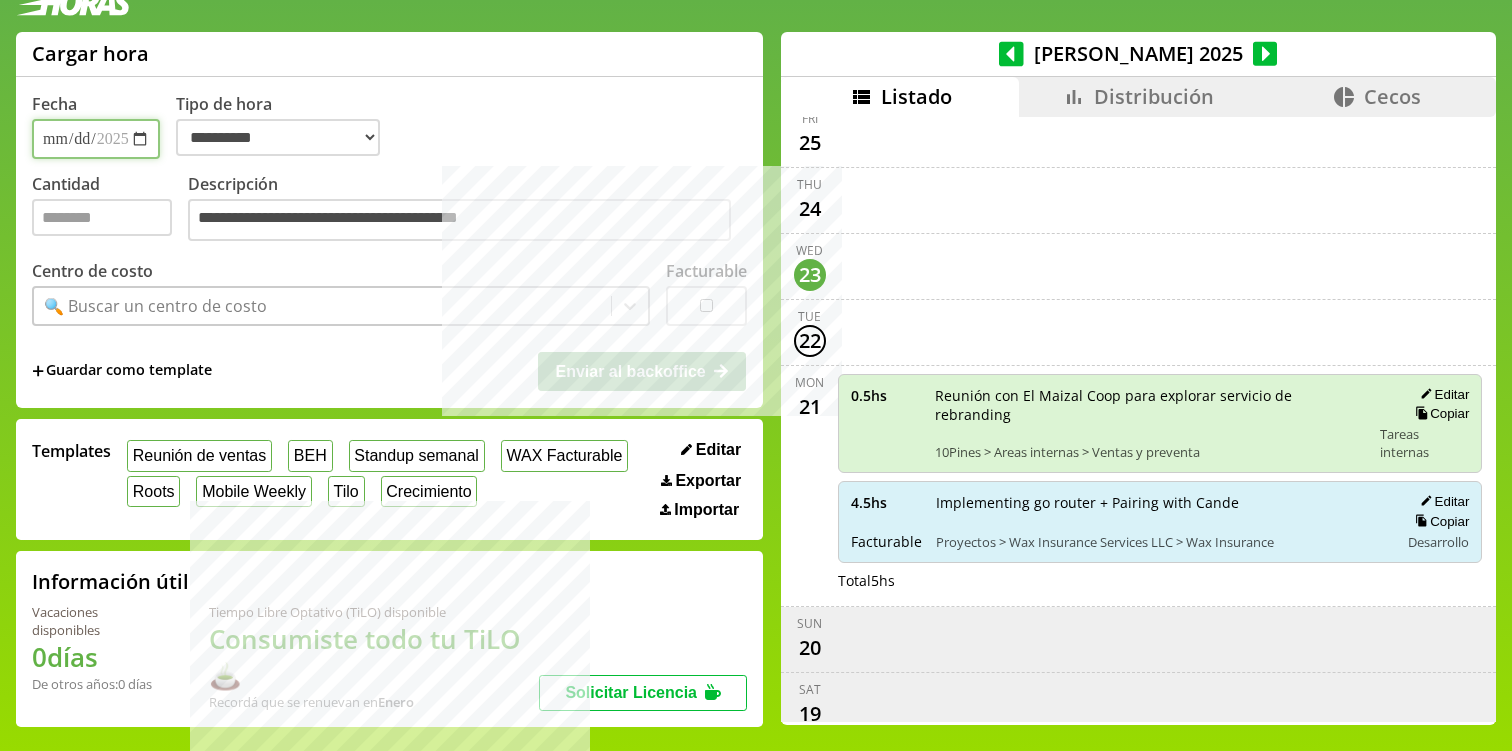 type on "**********" 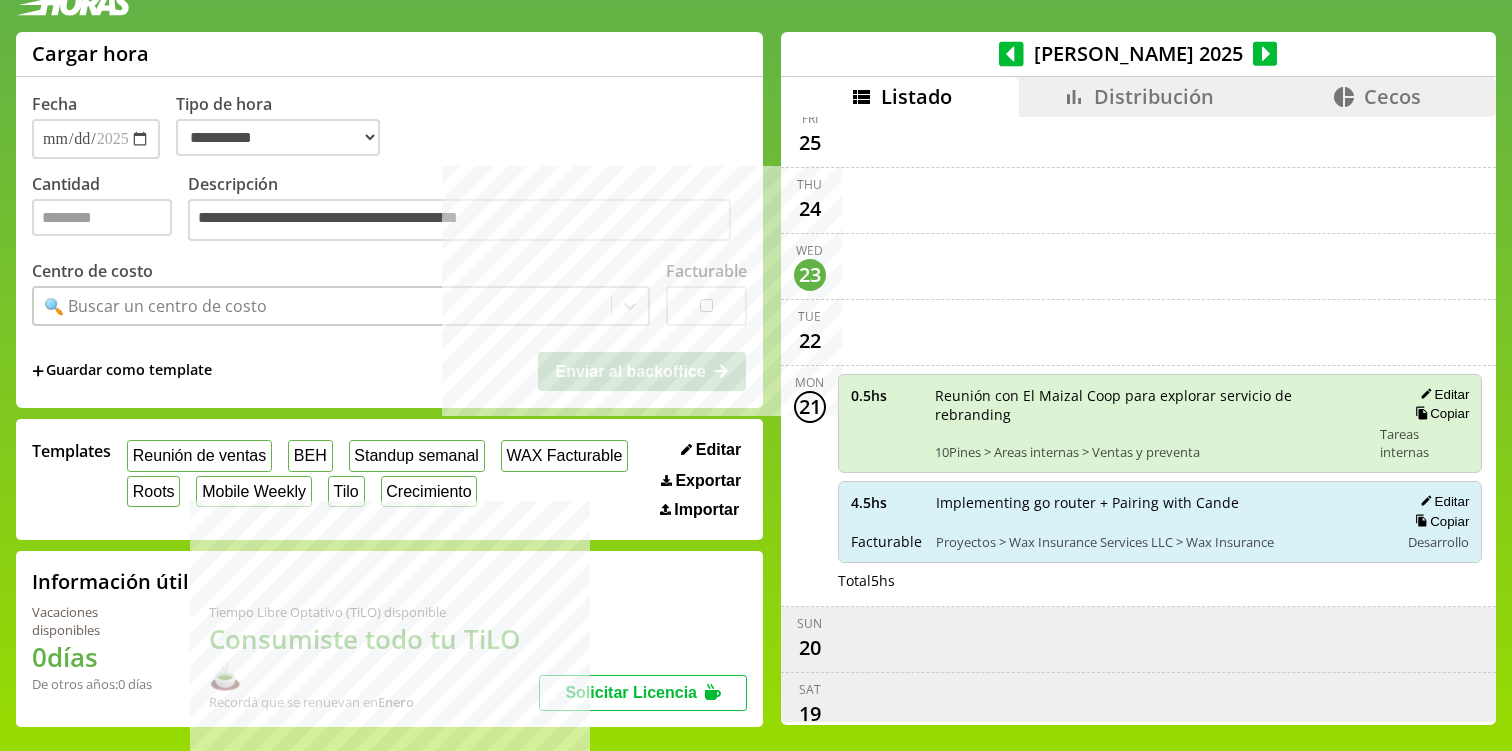 click on "🔍 Buscar un centro de costo" at bounding box center [322, 306] 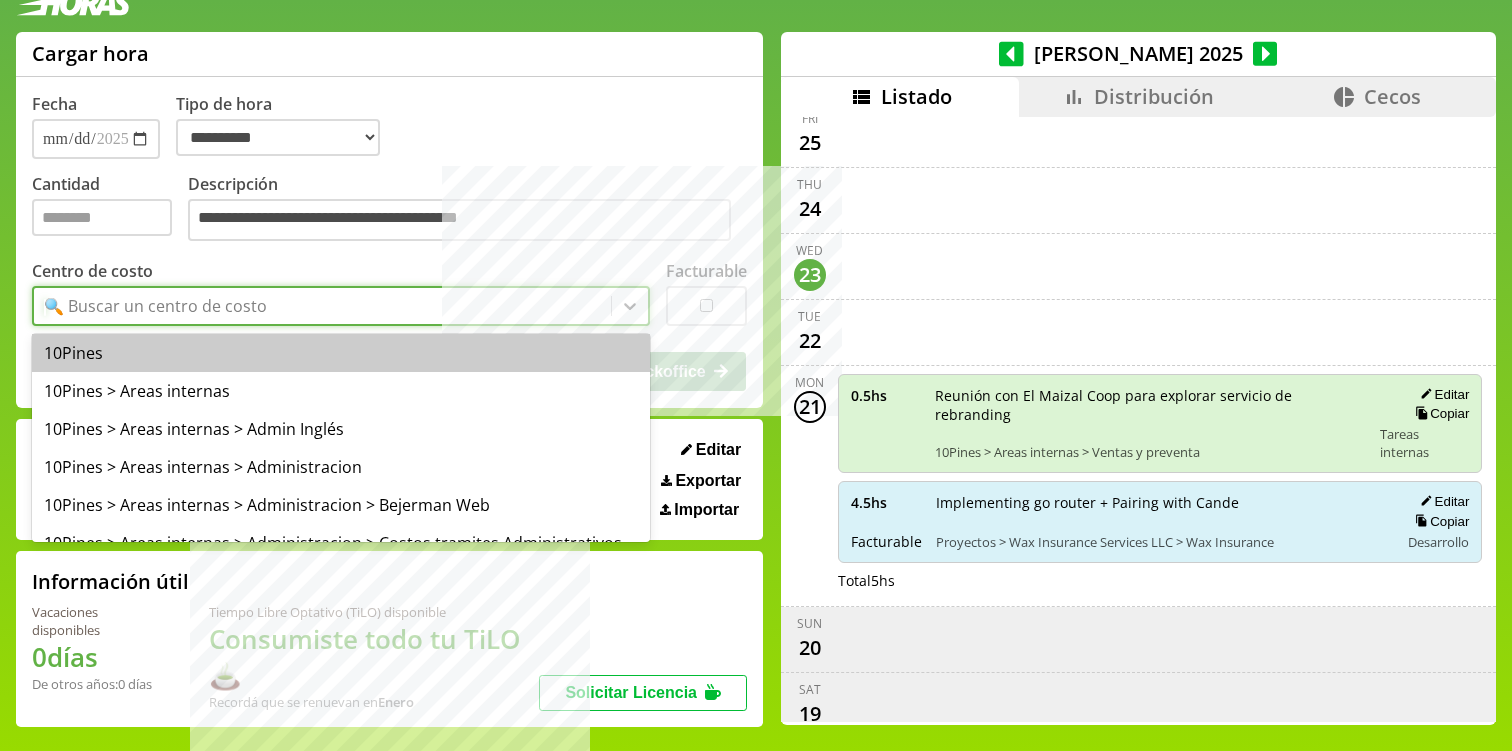 type on "*" 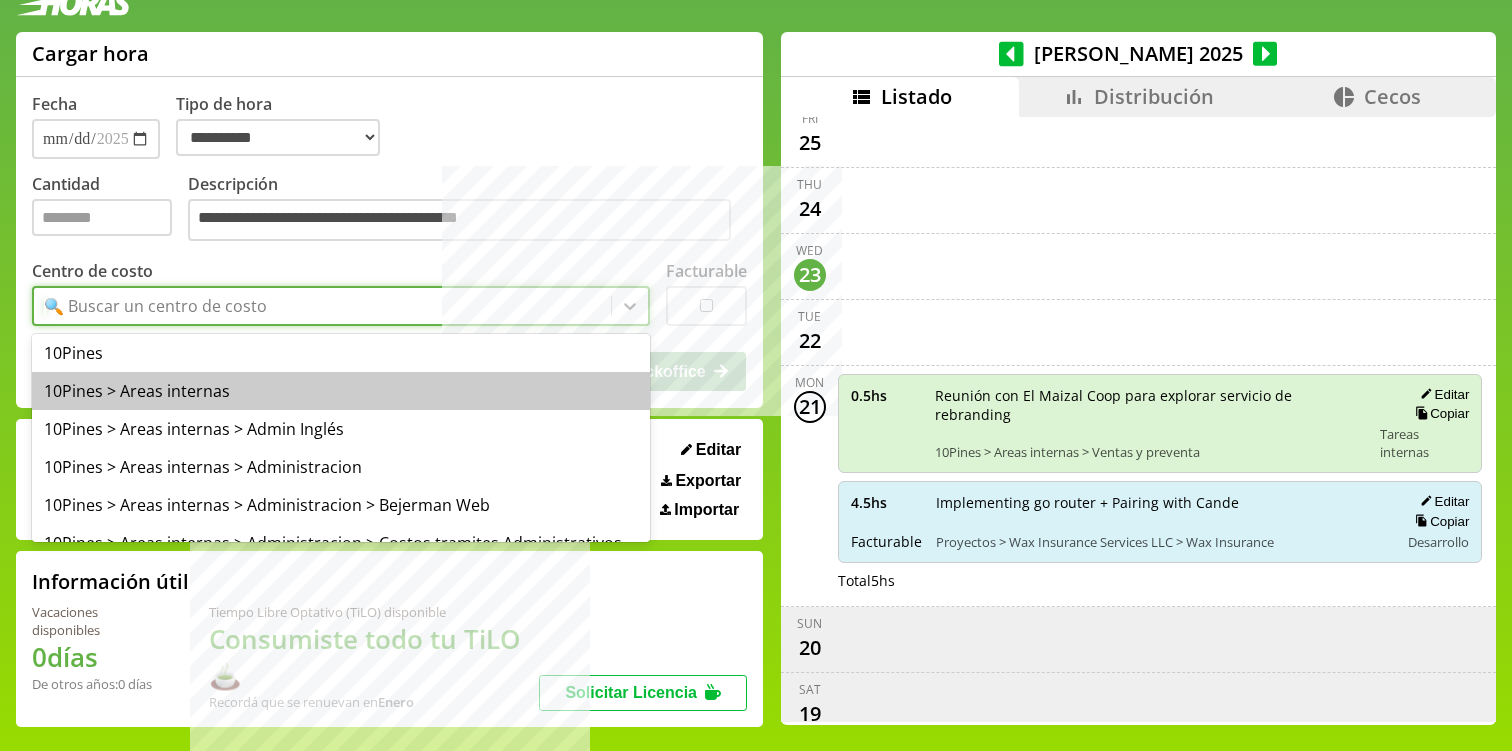 type on "*" 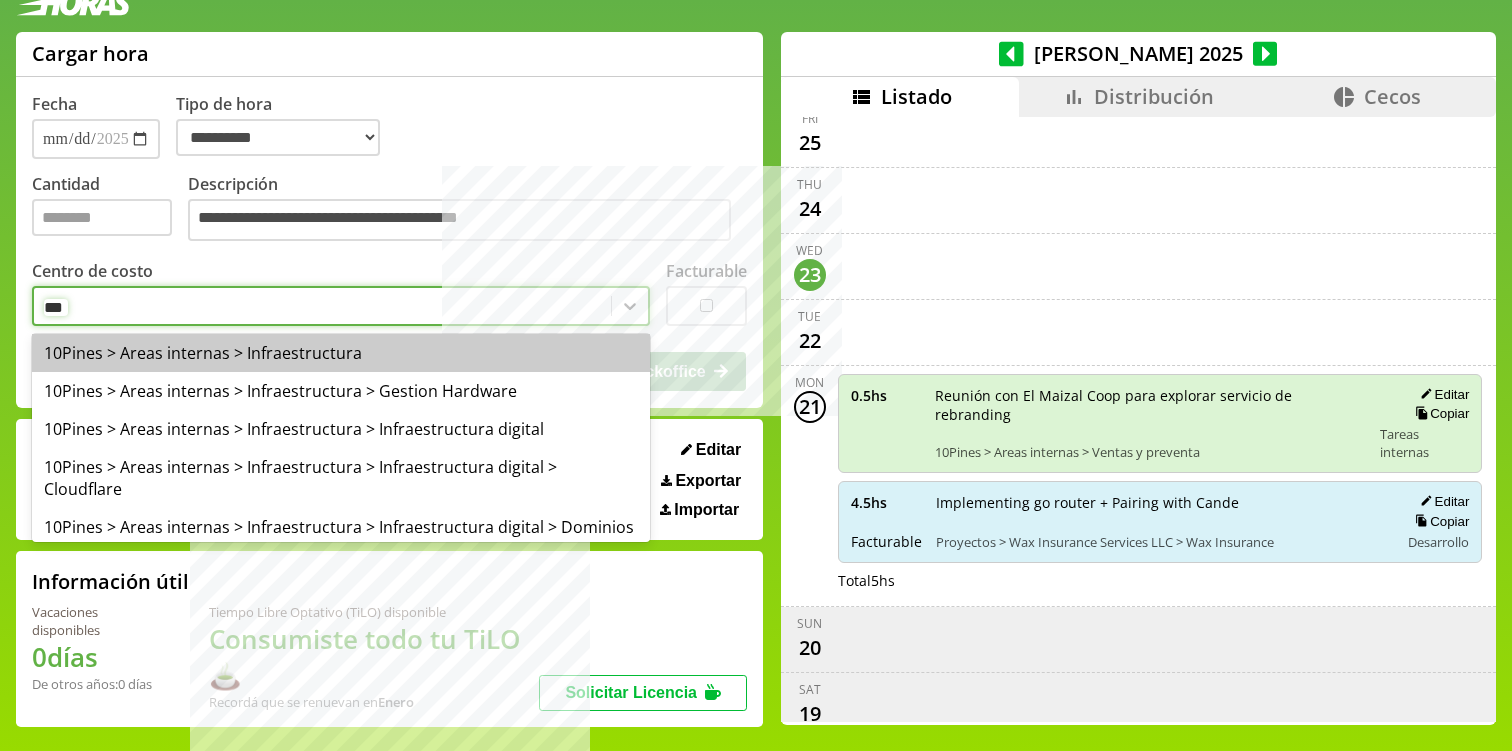 type on "****" 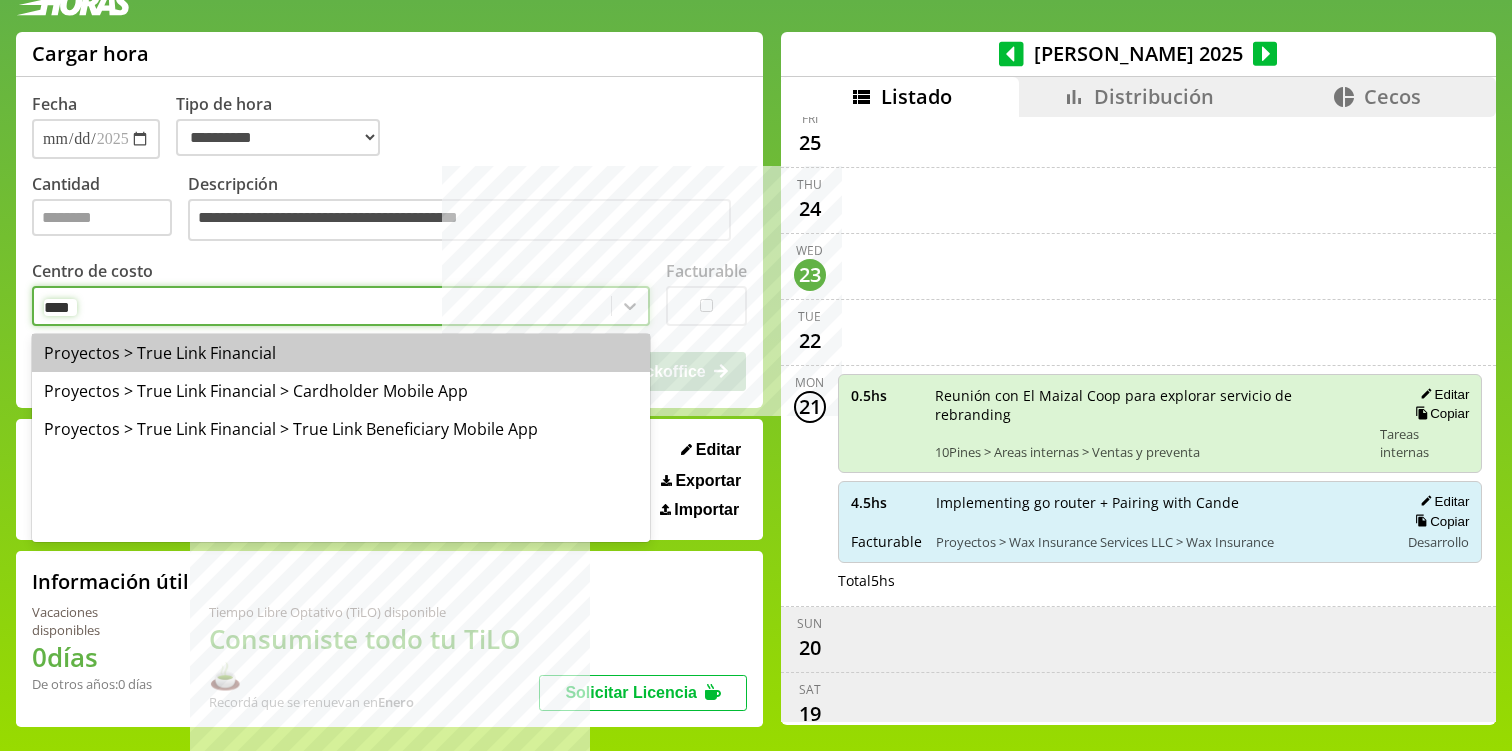 click on "Proyectos > True Link Financial" at bounding box center [341, 353] 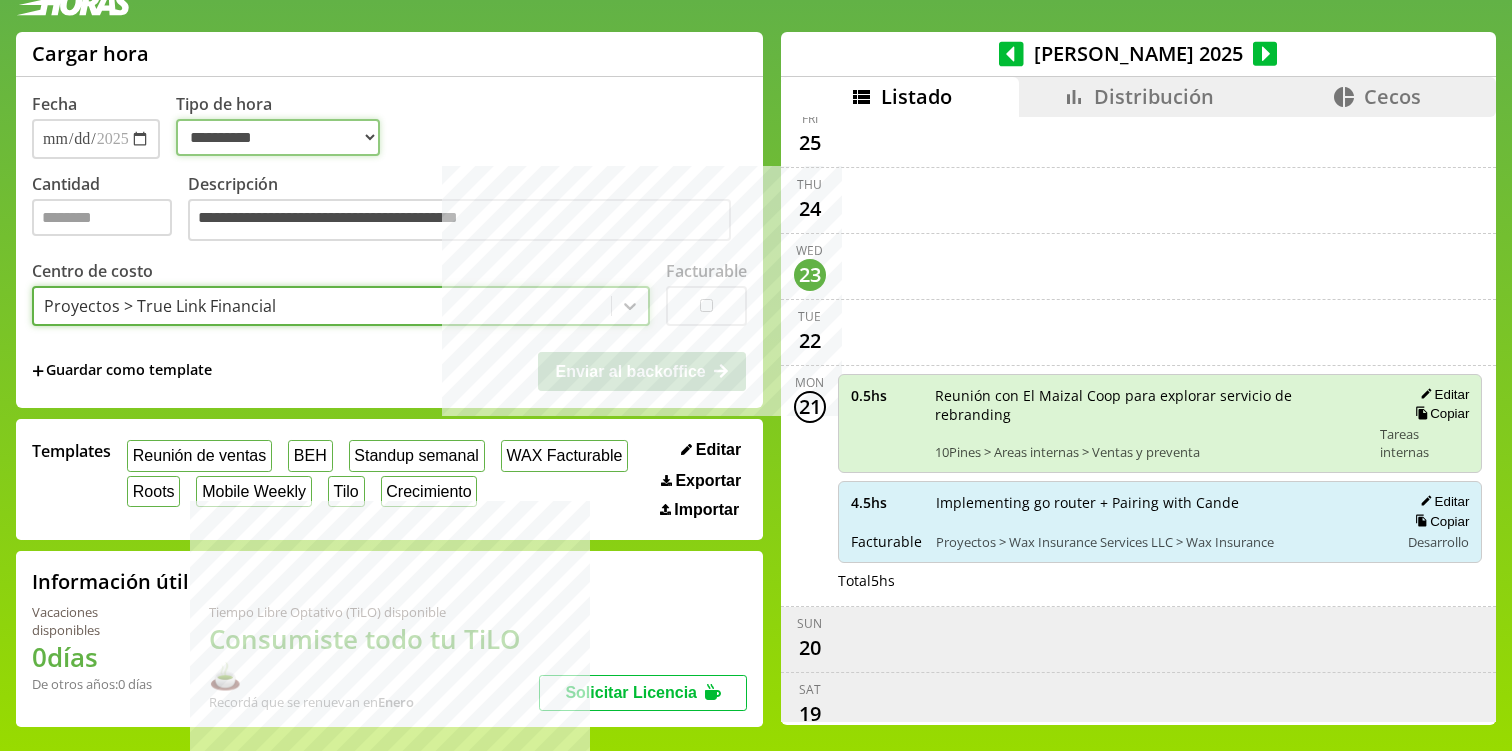 click on "**********" at bounding box center (278, 137) 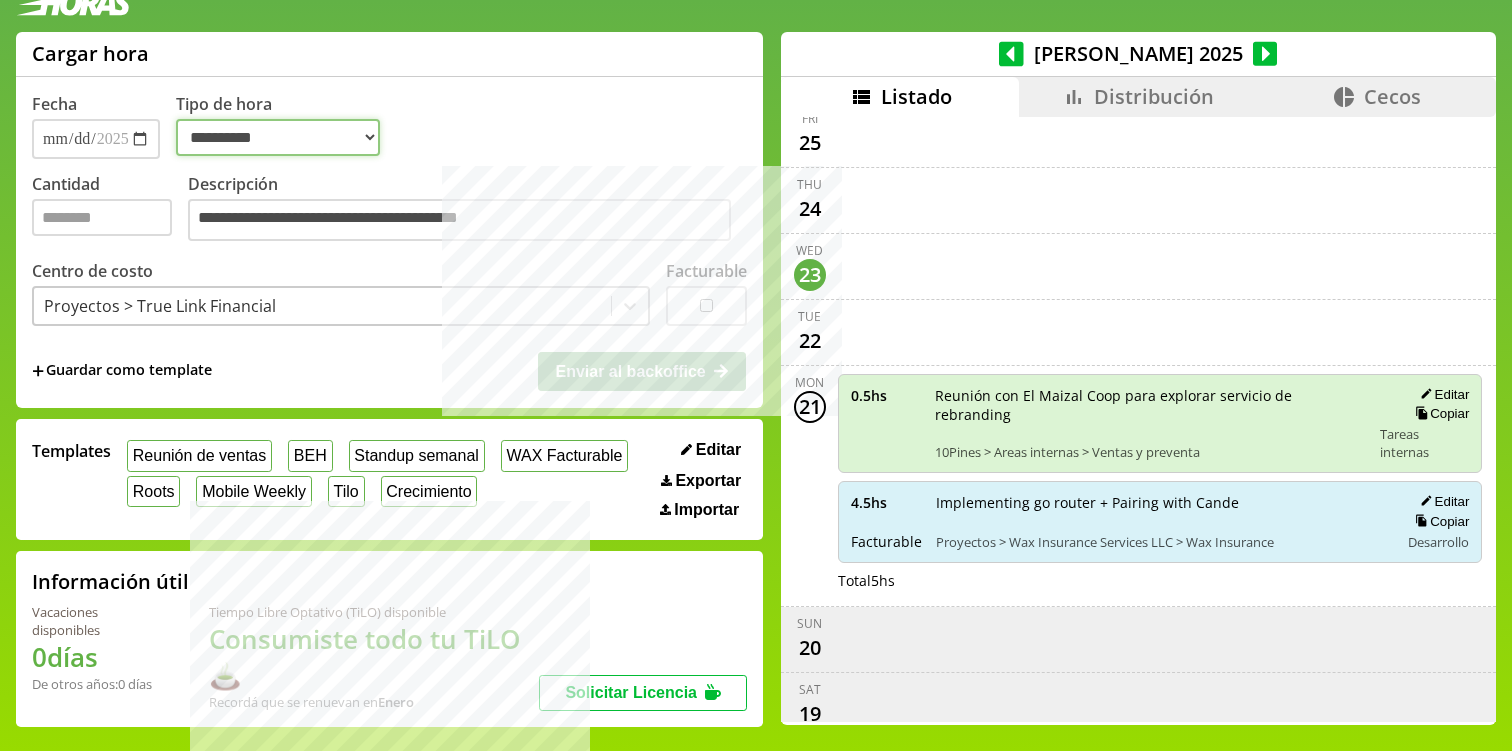 select on "**********" 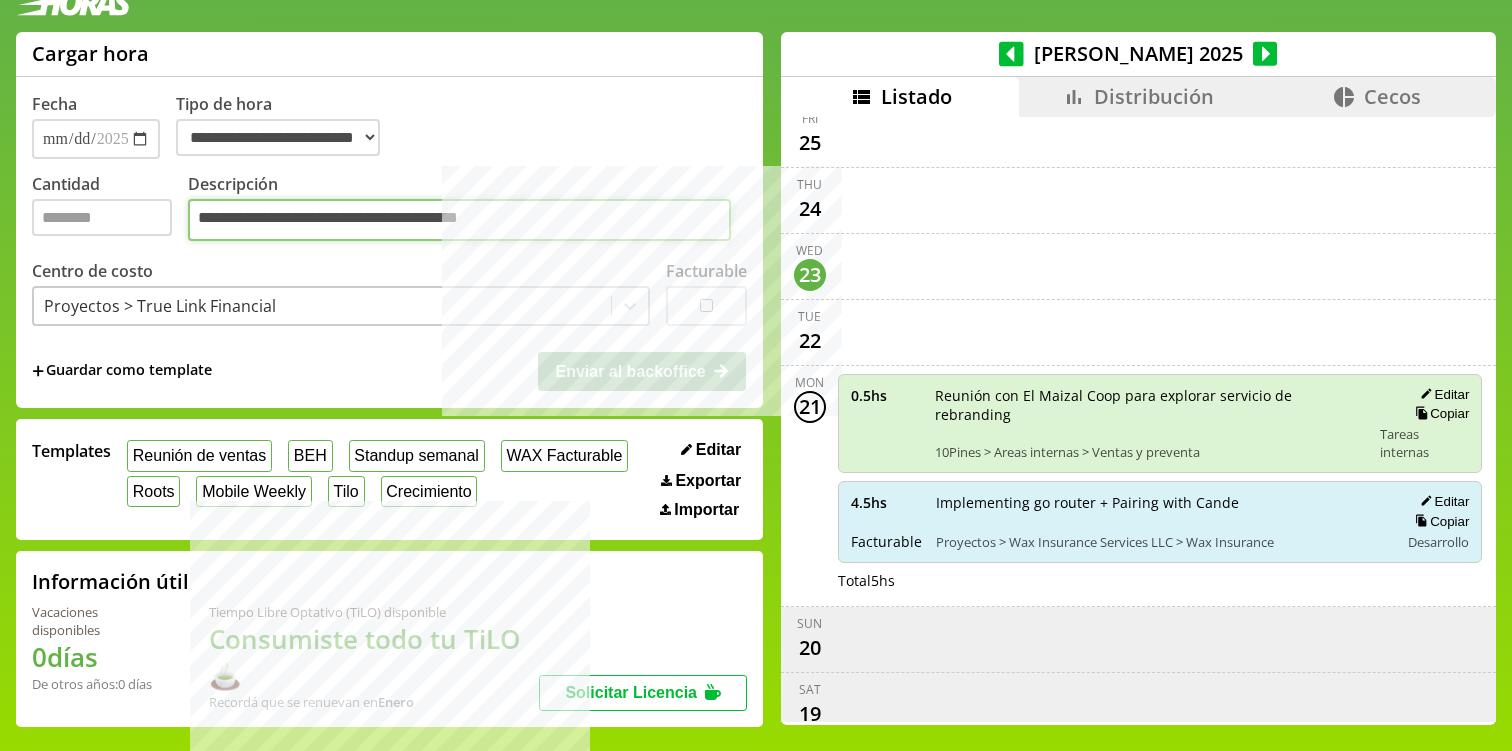 click on "**********" at bounding box center (459, 220) 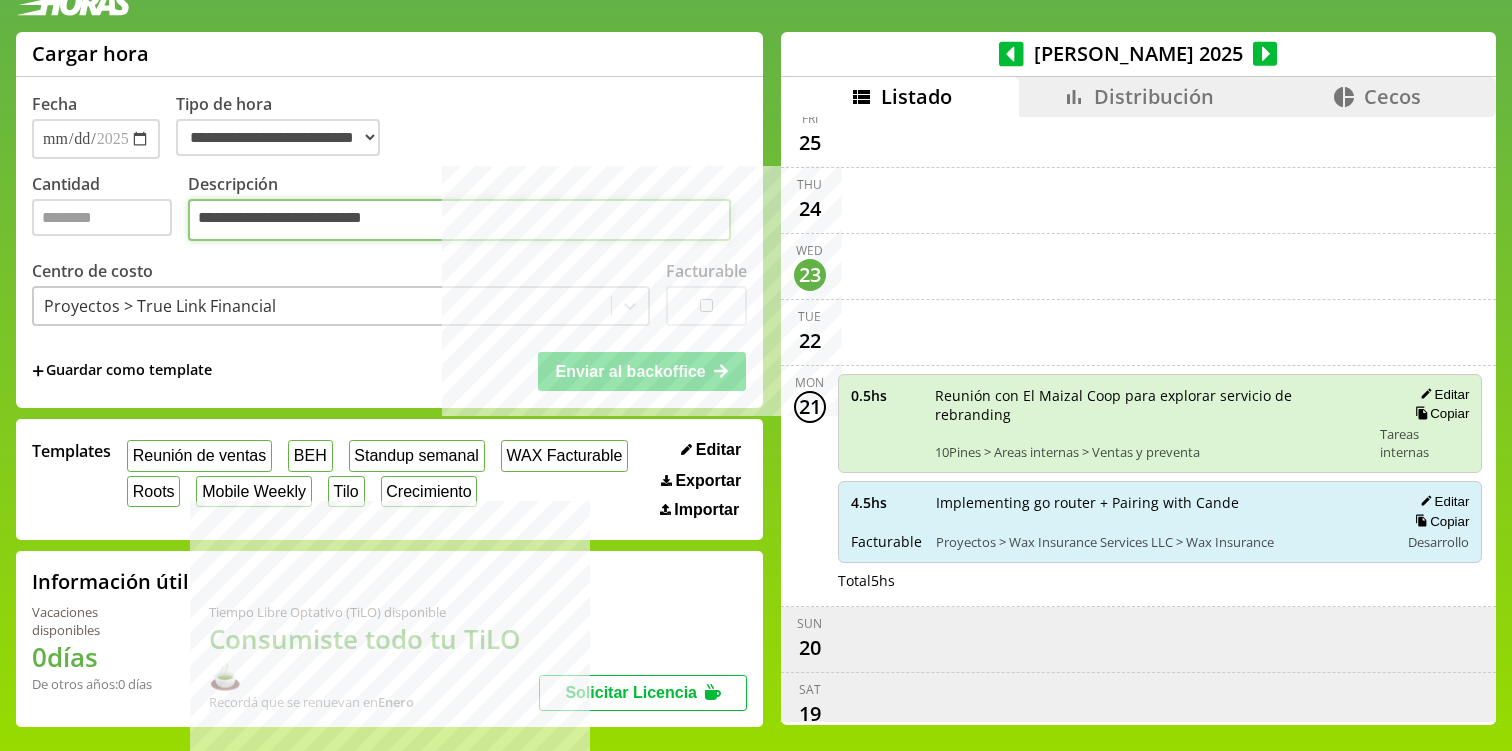 click on "**********" at bounding box center [459, 220] 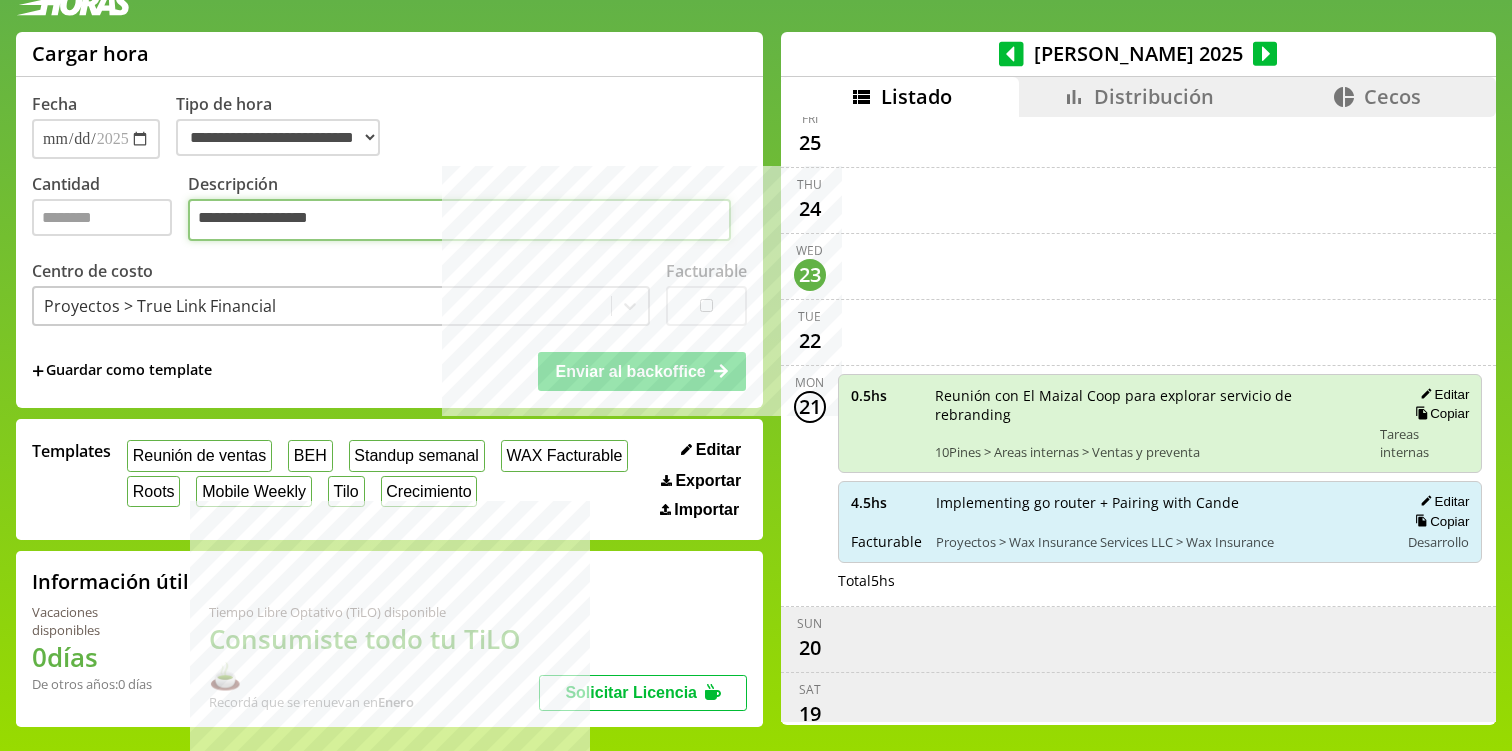 click on "**********" at bounding box center [459, 220] 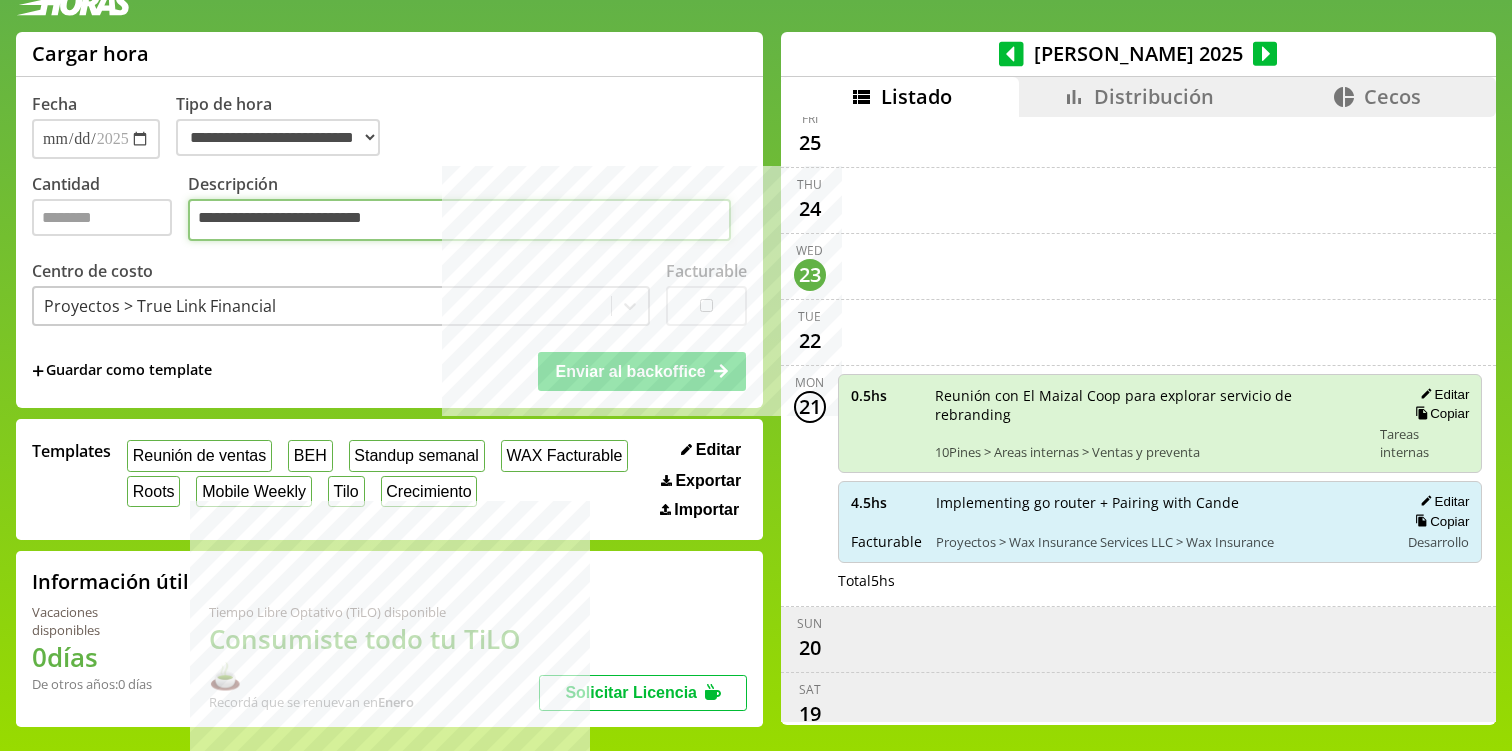 click on "**********" at bounding box center [459, 220] 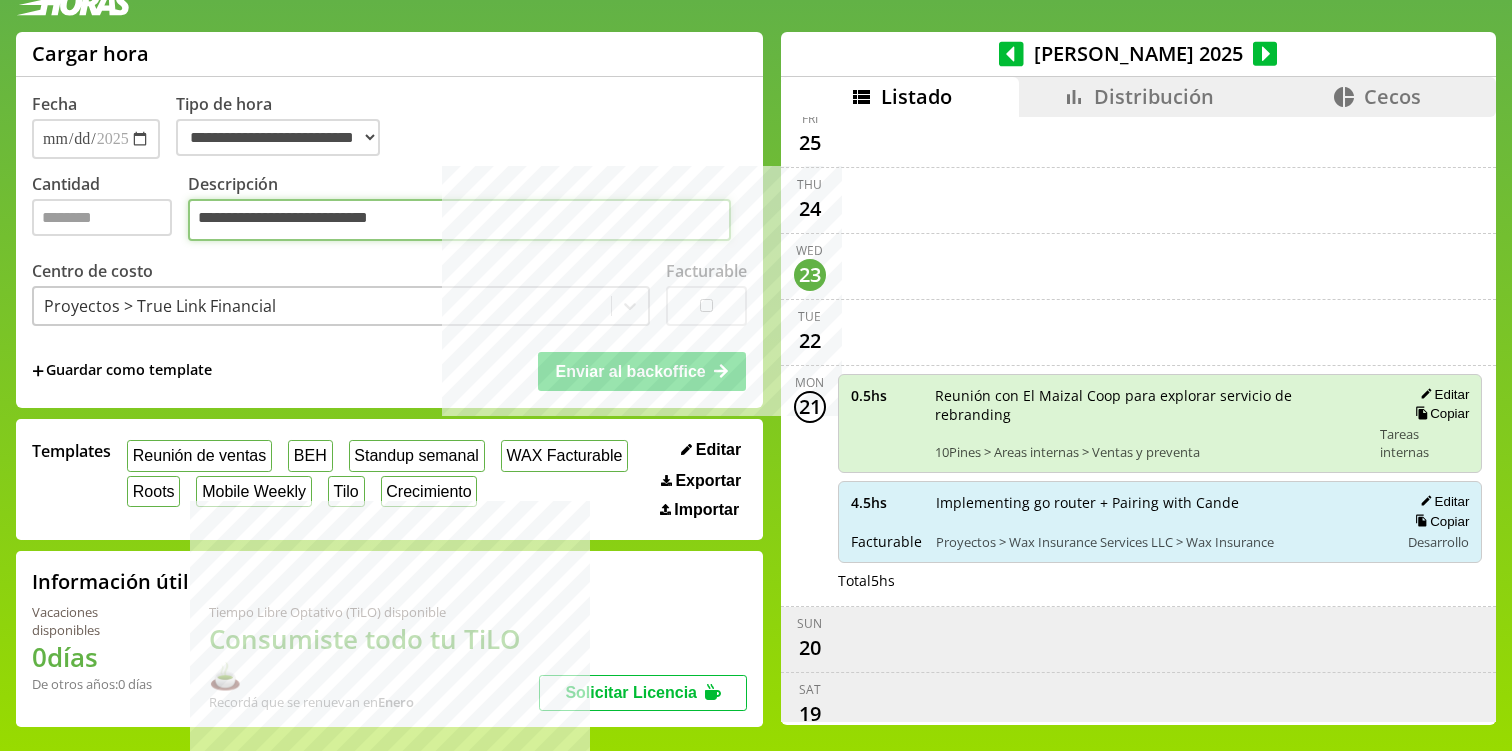 click on "**********" at bounding box center [459, 220] 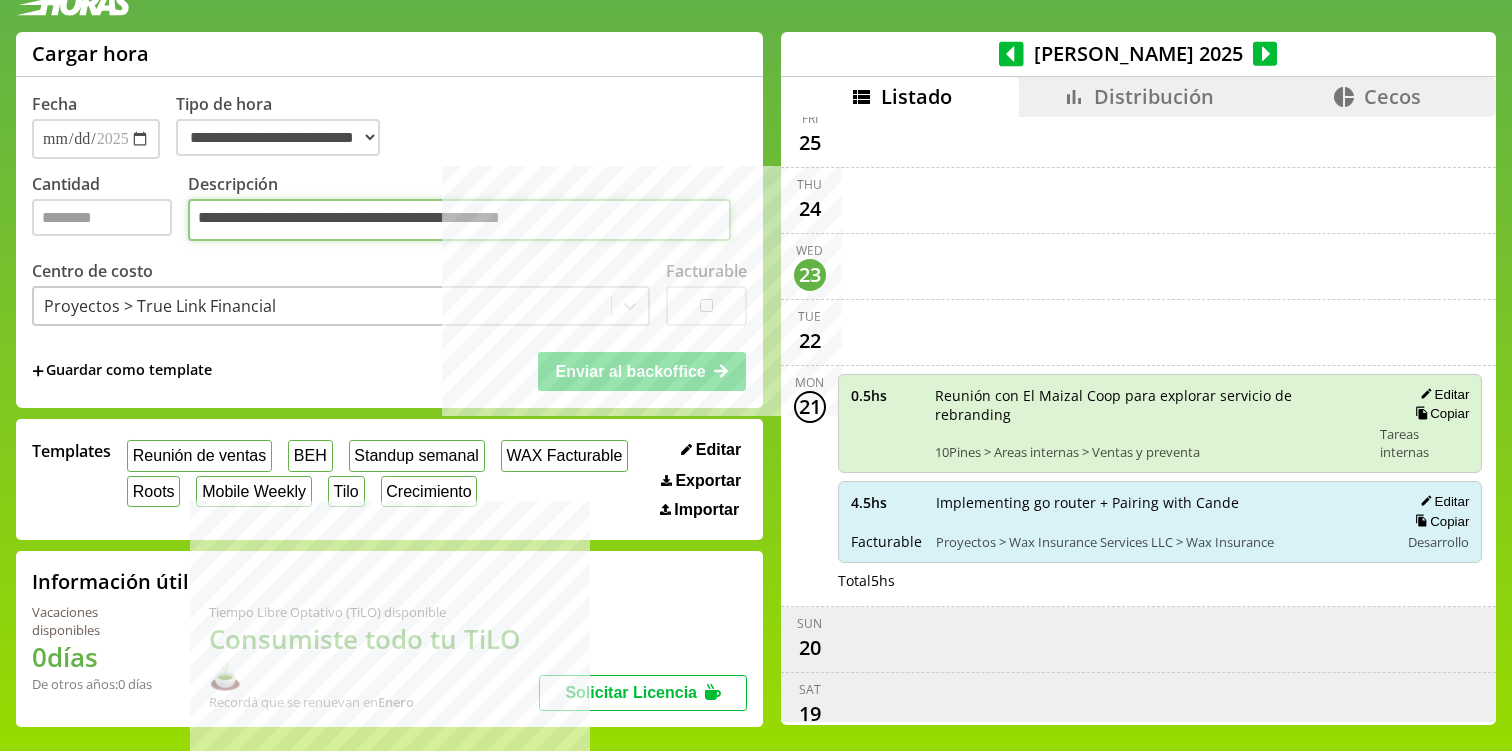 type on "**********" 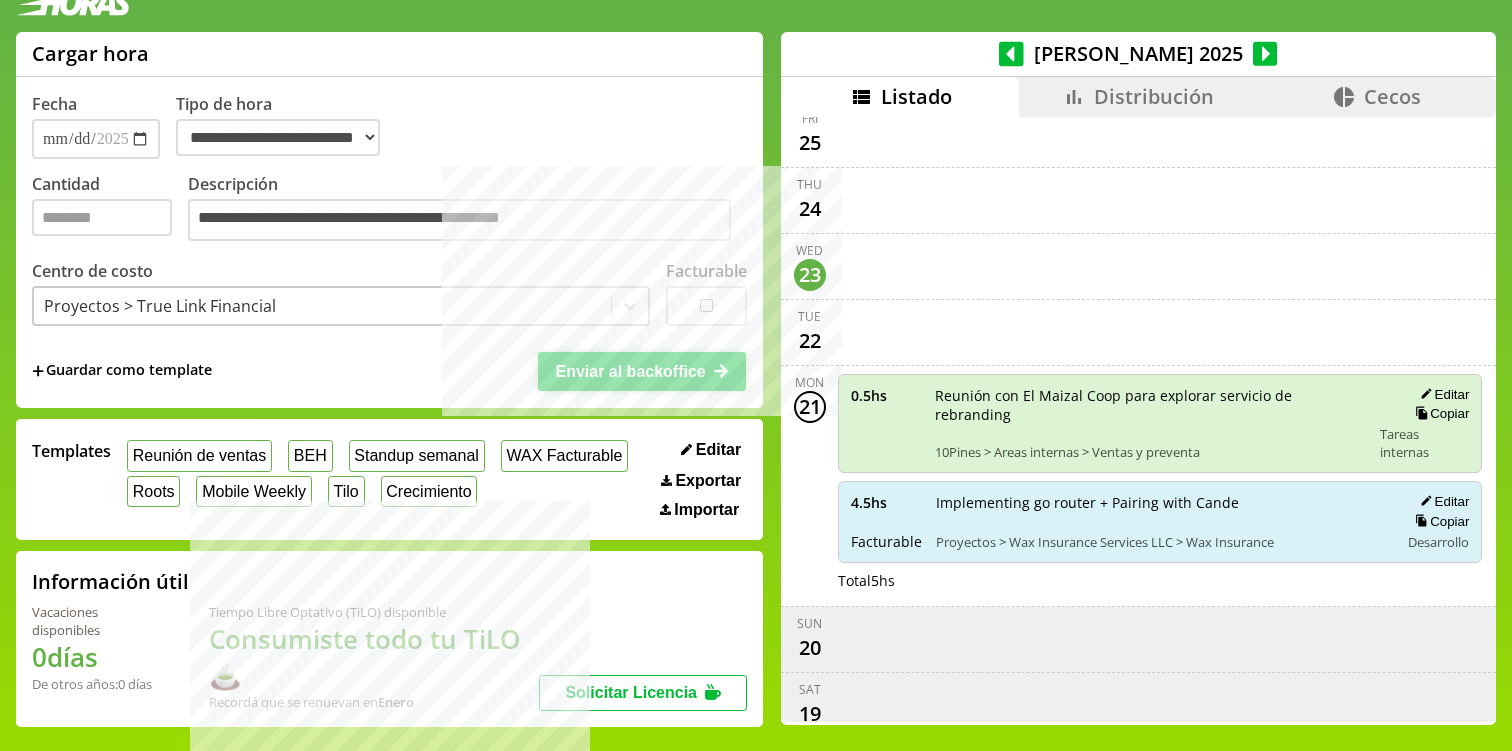 click 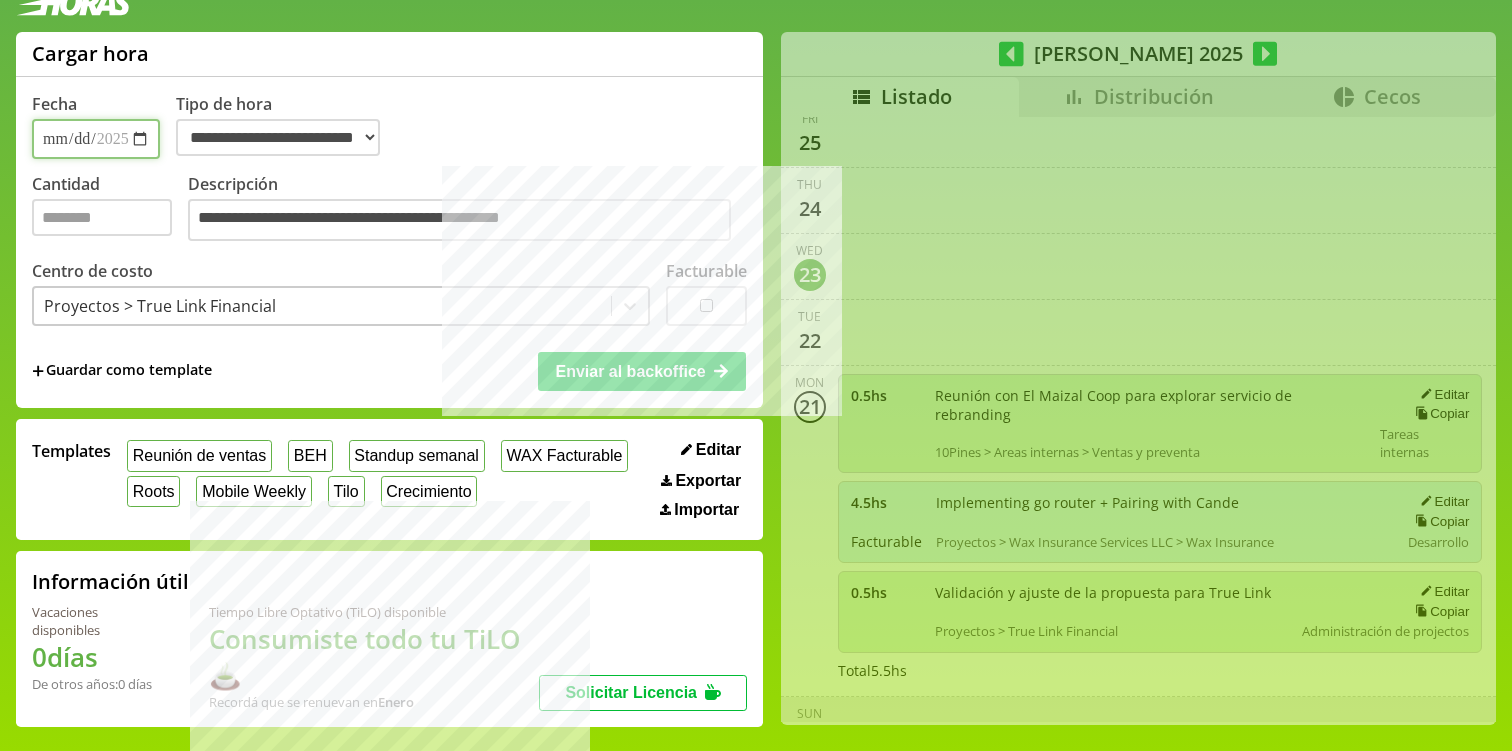 select on "**********" 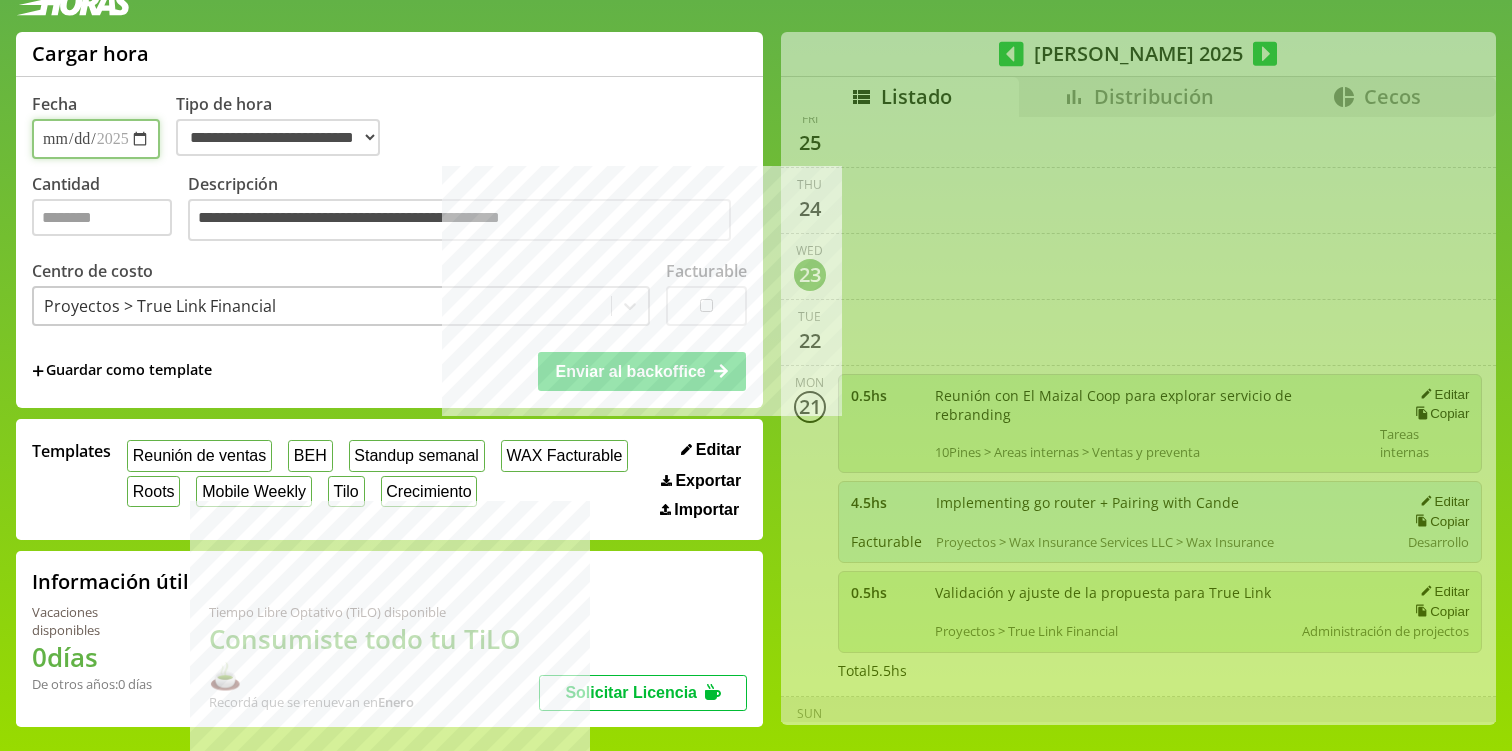 type 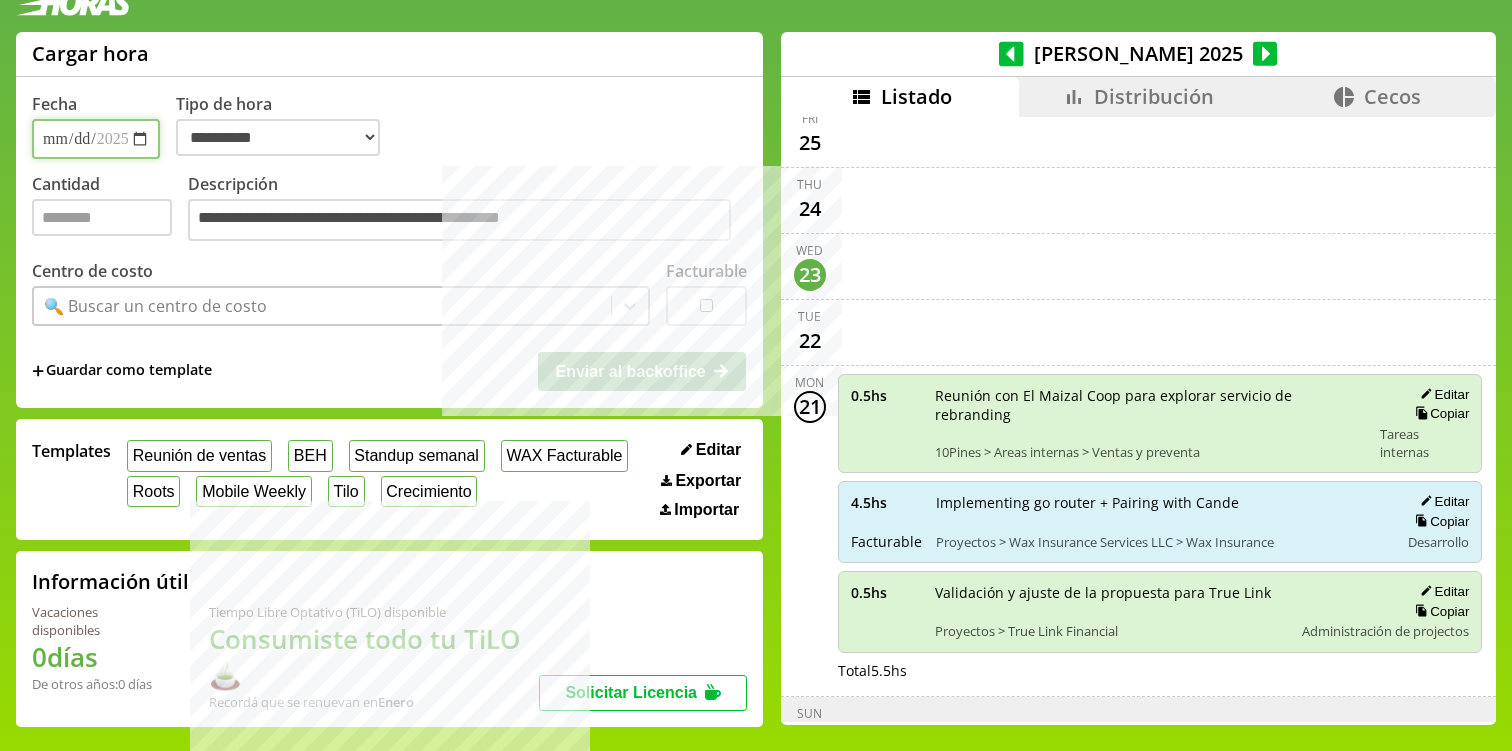 click on "**********" at bounding box center [96, 139] 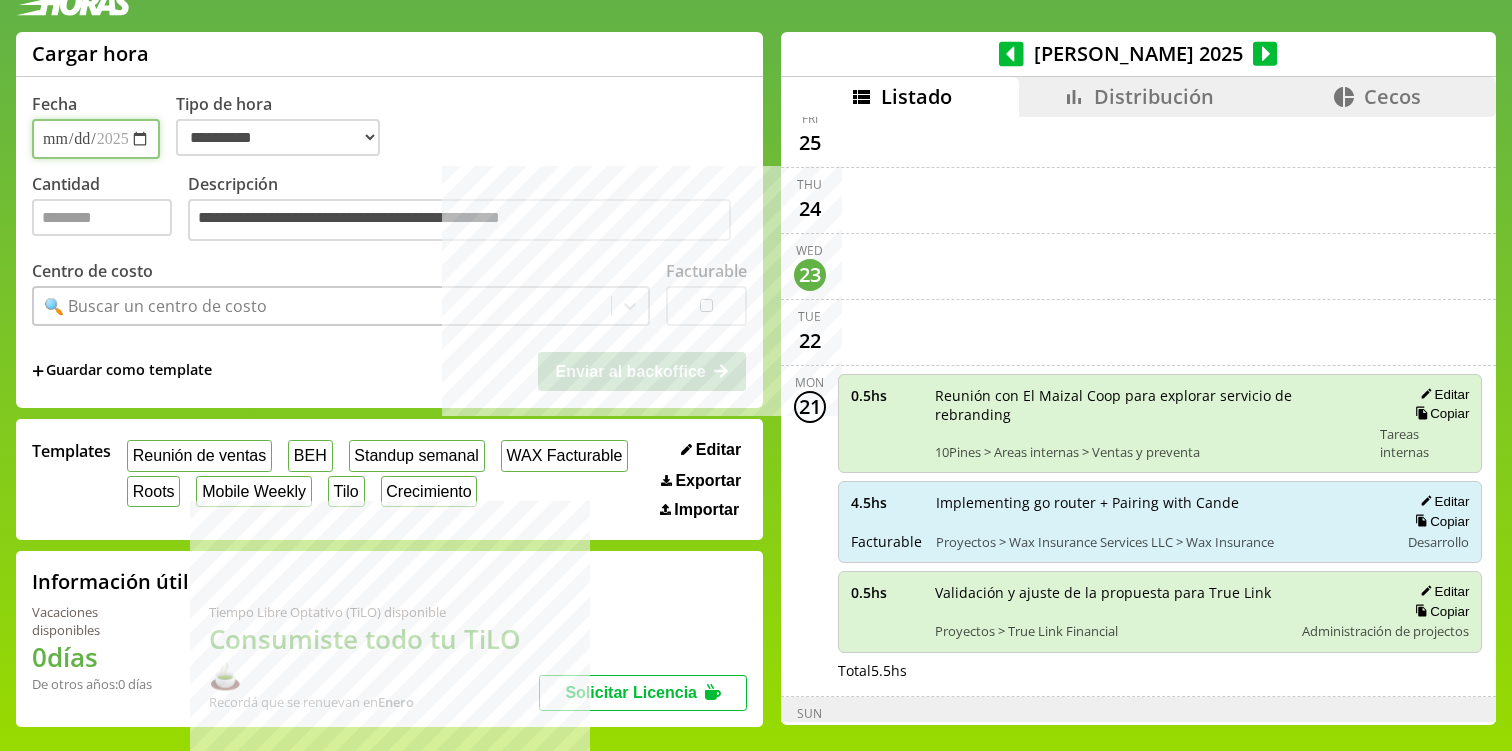 type on "**********" 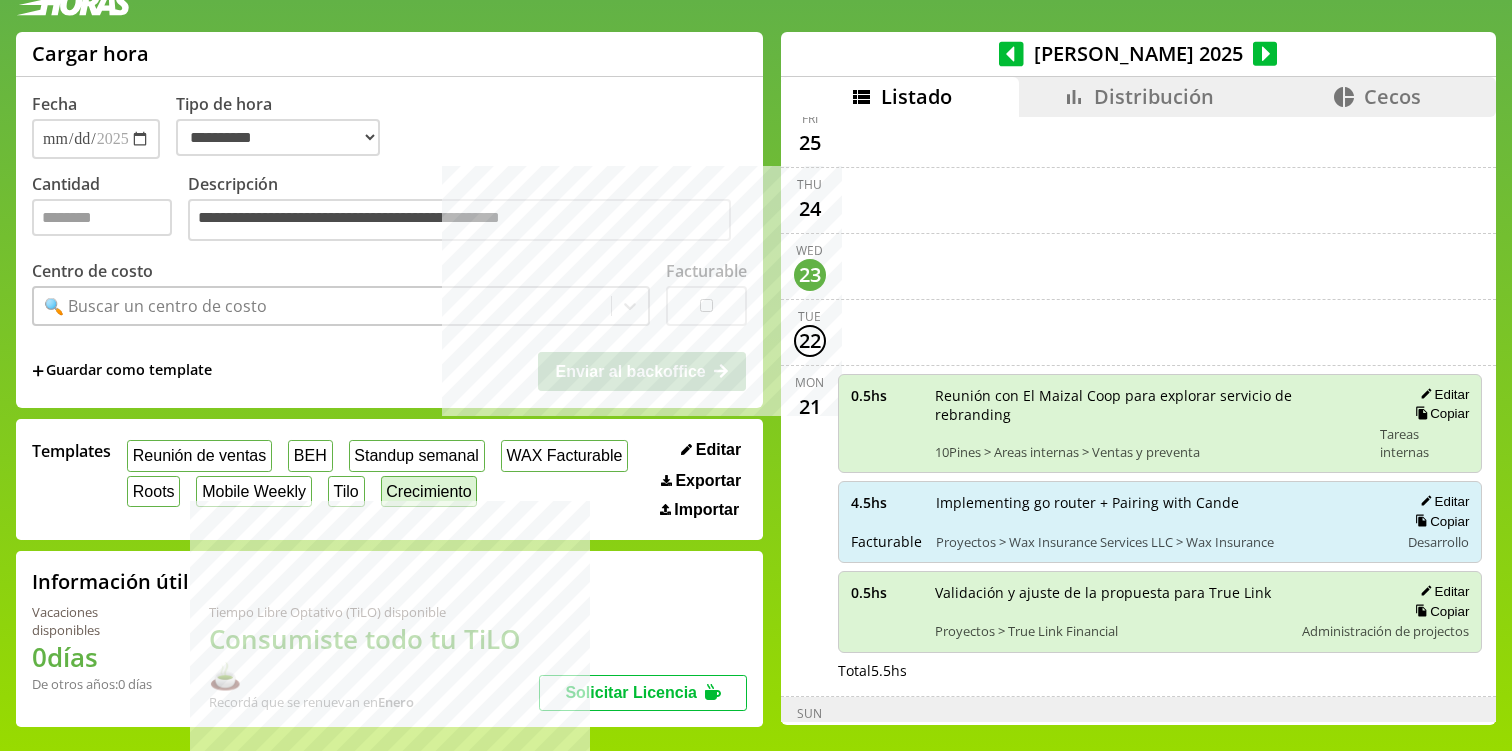 click on "Crecimiento" at bounding box center [429, 491] 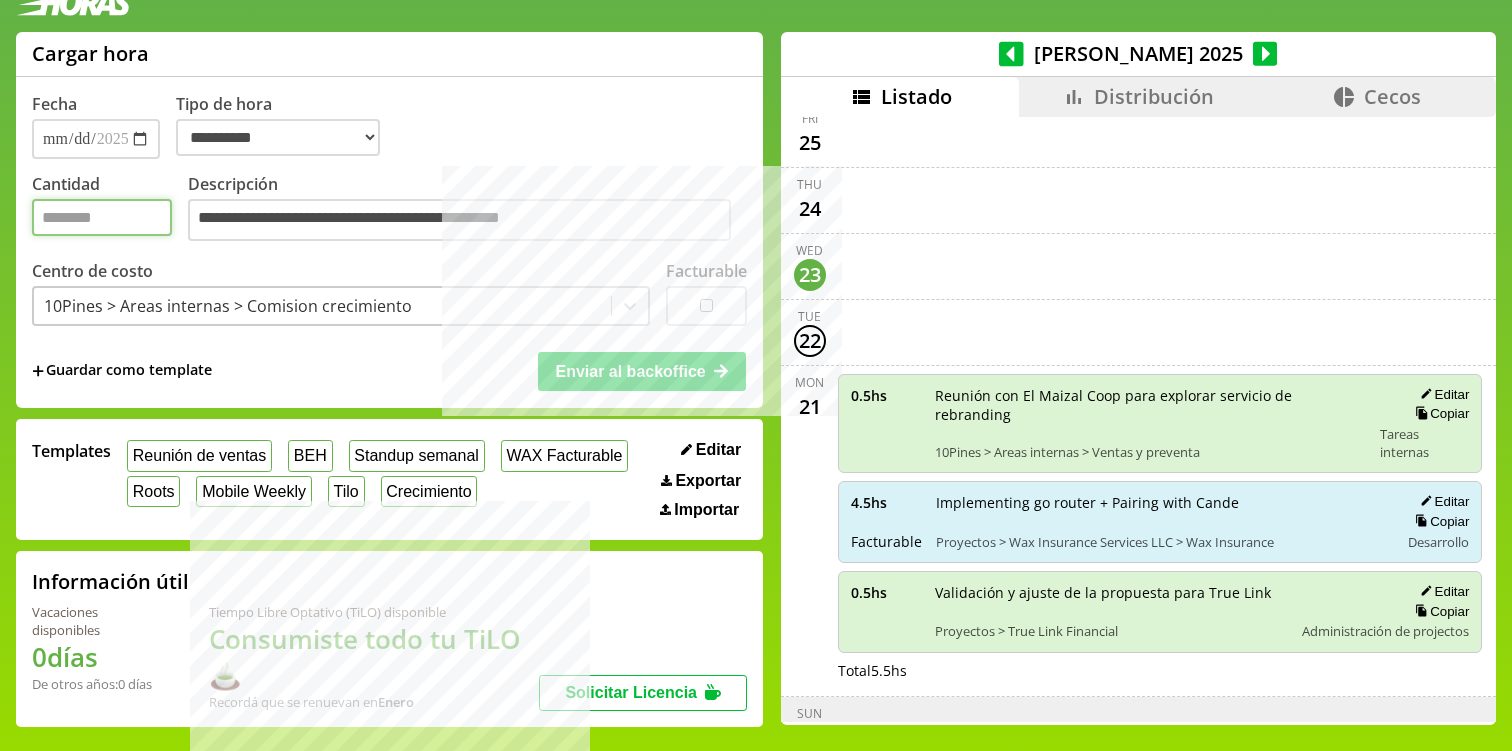 click on "***" at bounding box center (102, 217) 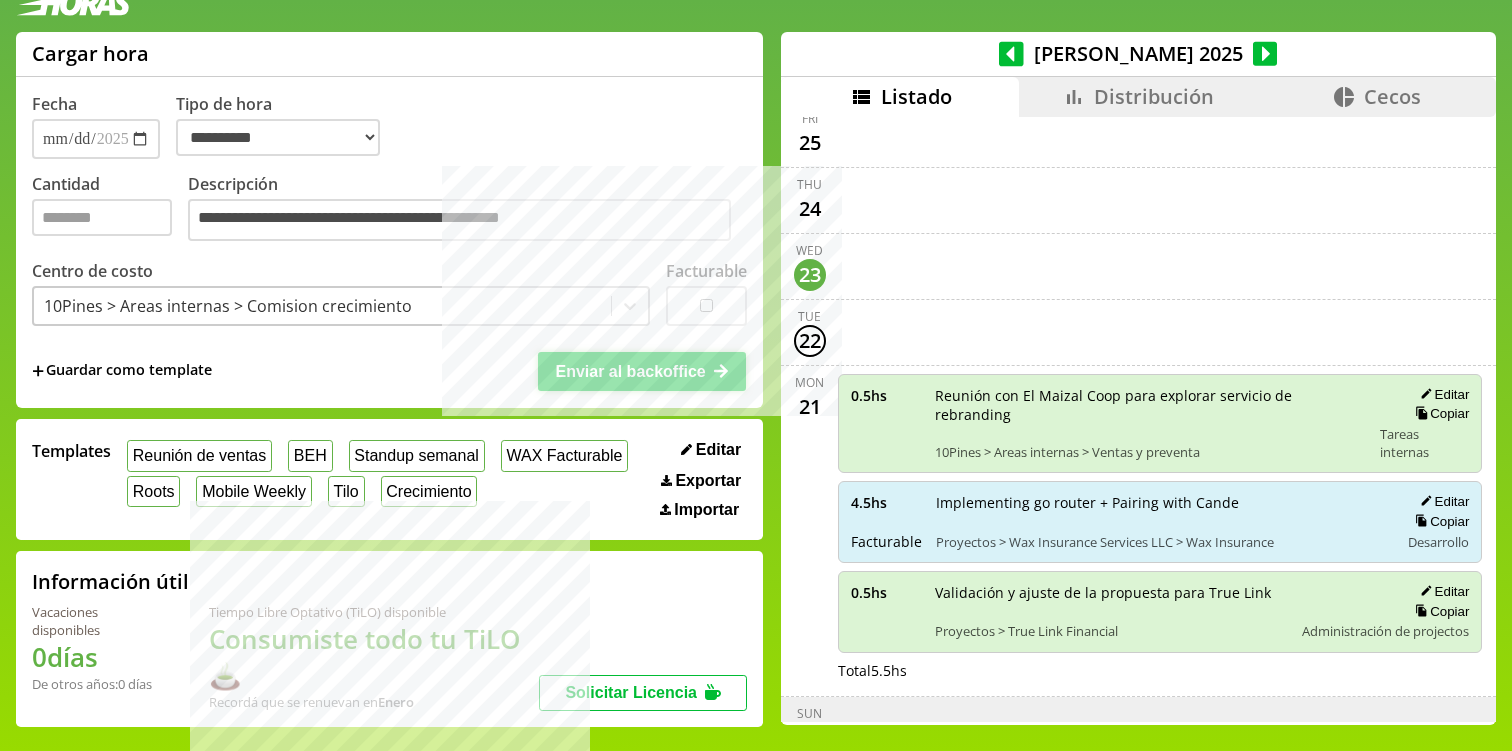 click on "Enviar al backoffice" at bounding box center [630, 371] 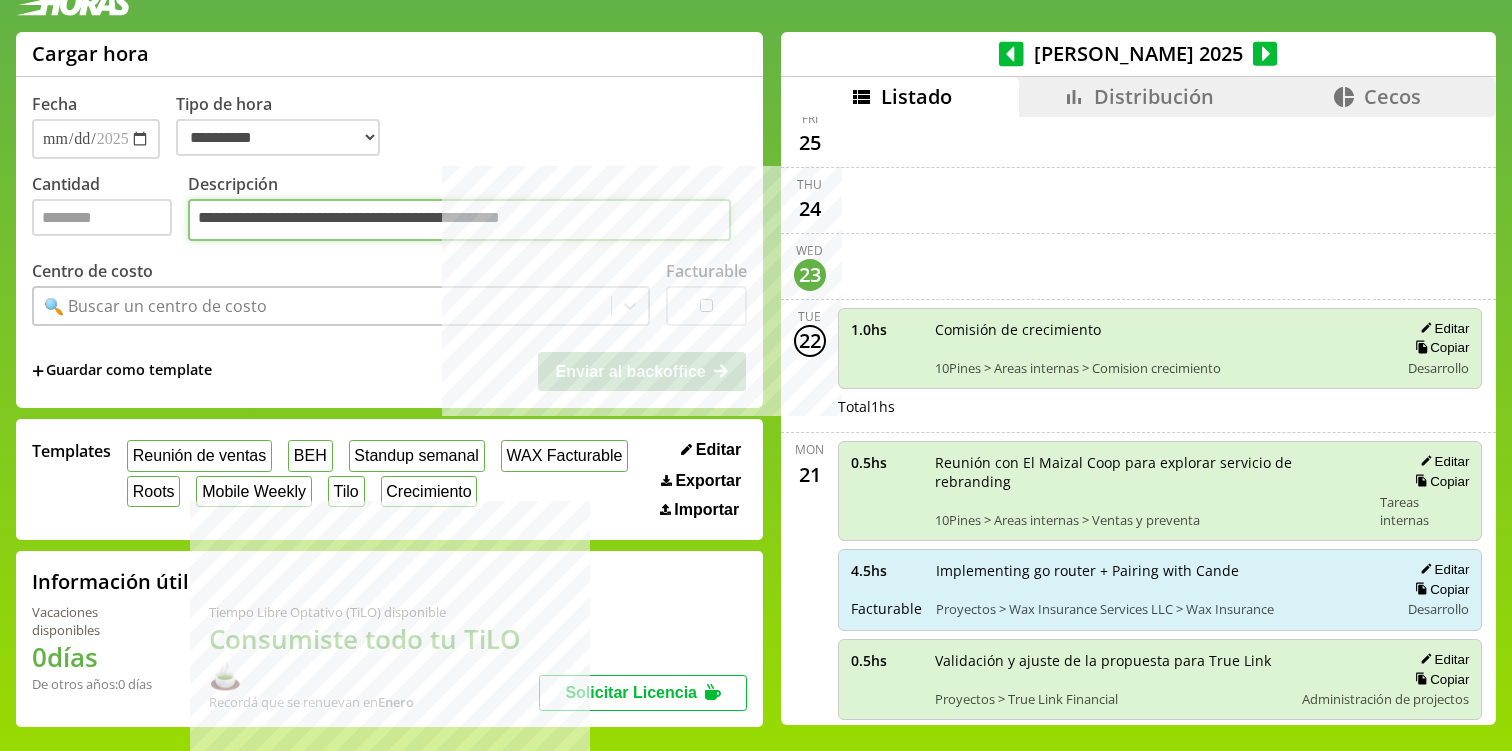 click on "**********" at bounding box center (459, 220) 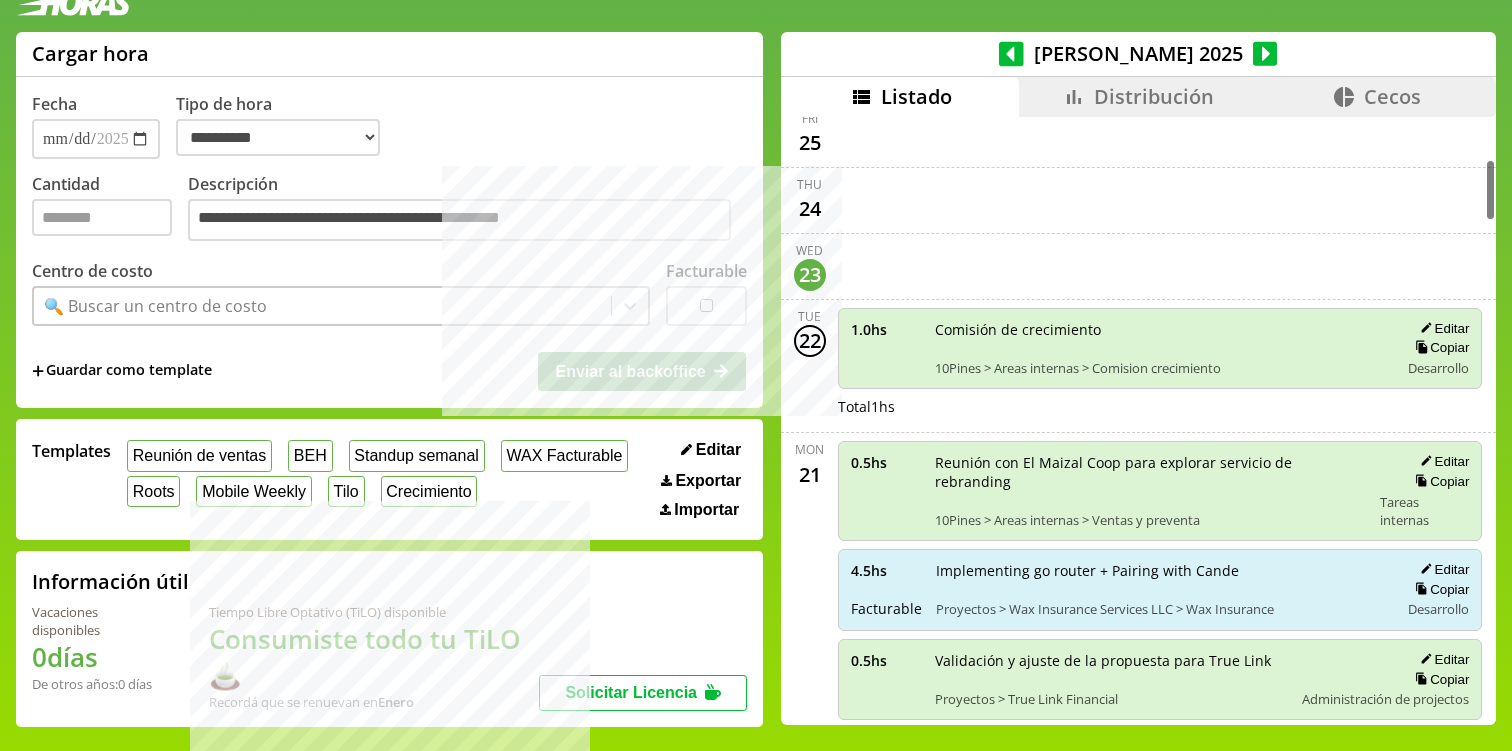 click on "Distribución" at bounding box center (1154, 96) 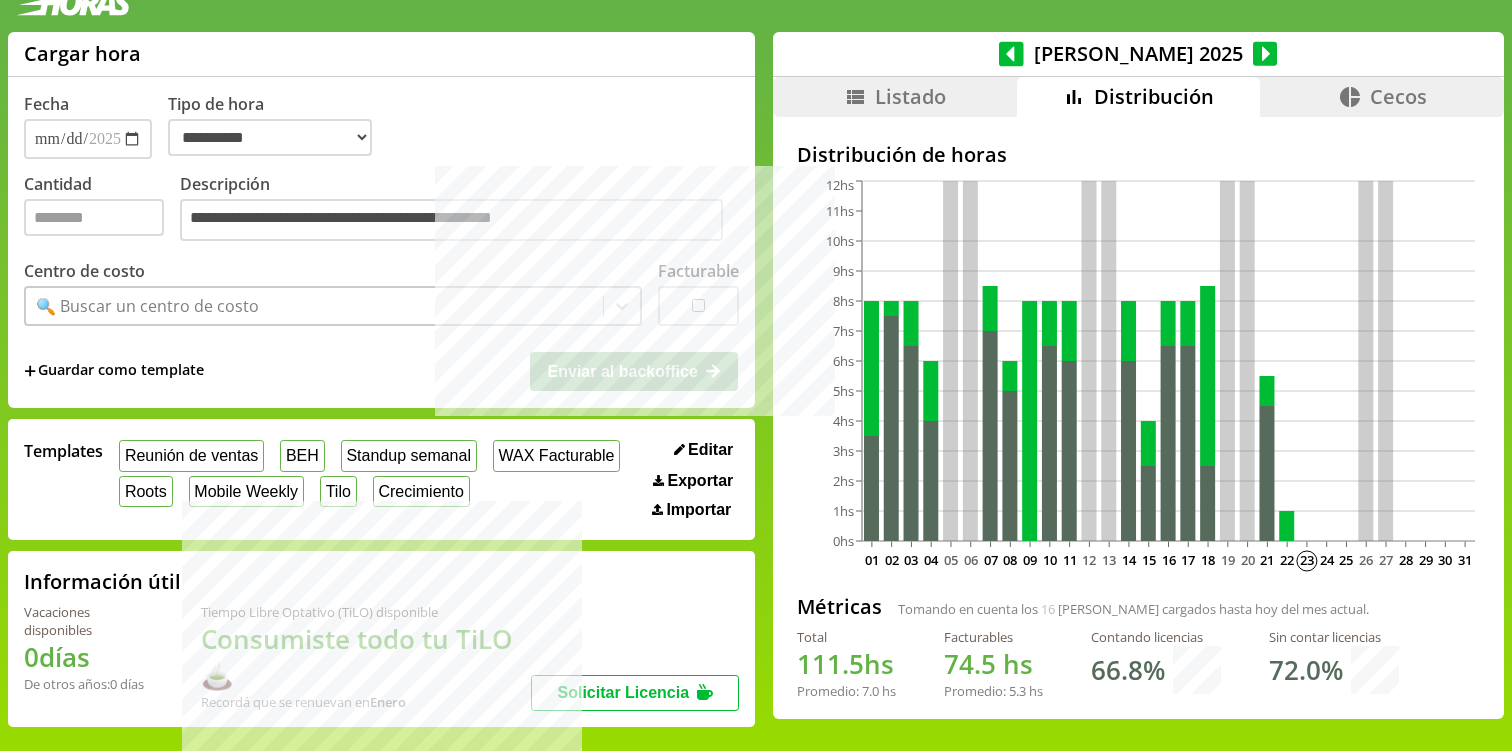click on "Listado" at bounding box center (910, 96) 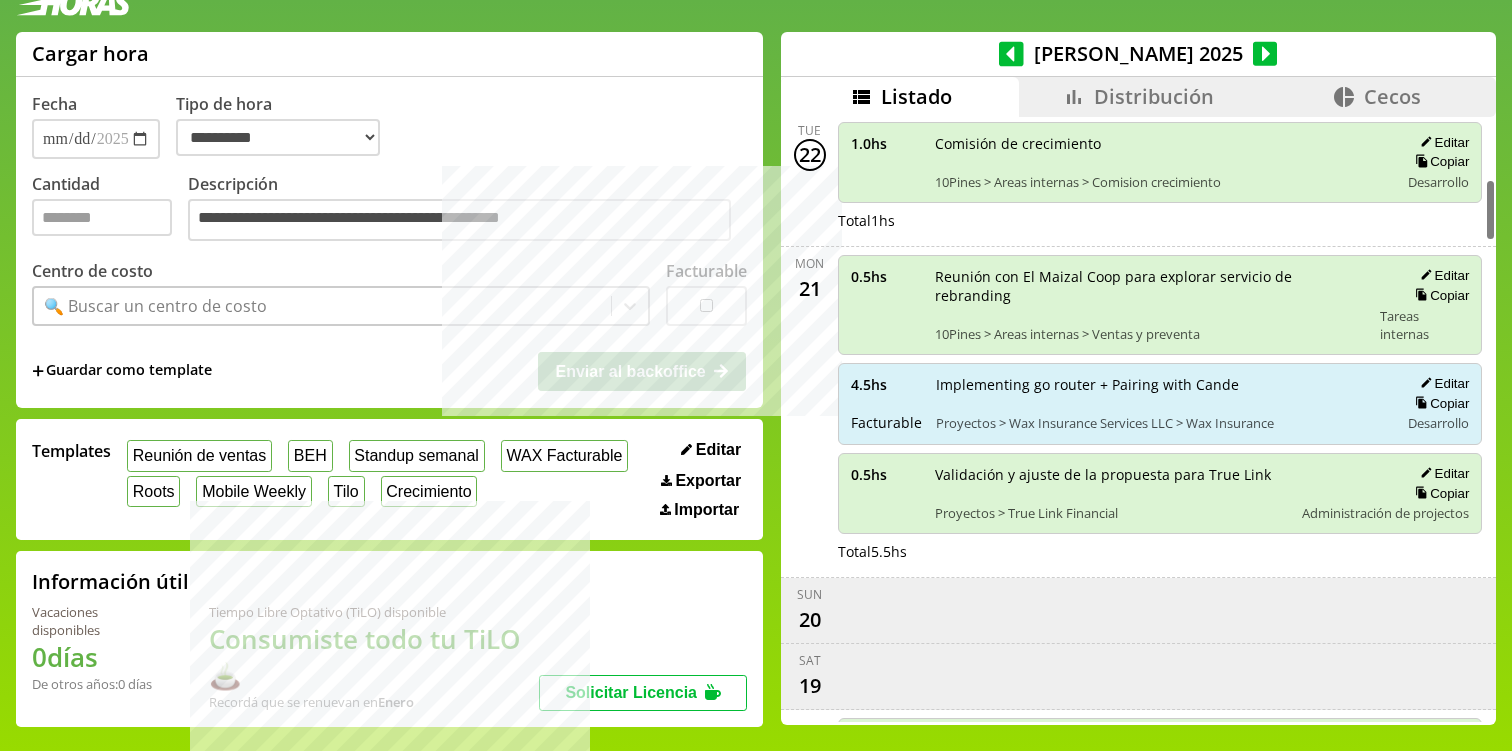 scroll, scrollTop: 597, scrollLeft: 0, axis: vertical 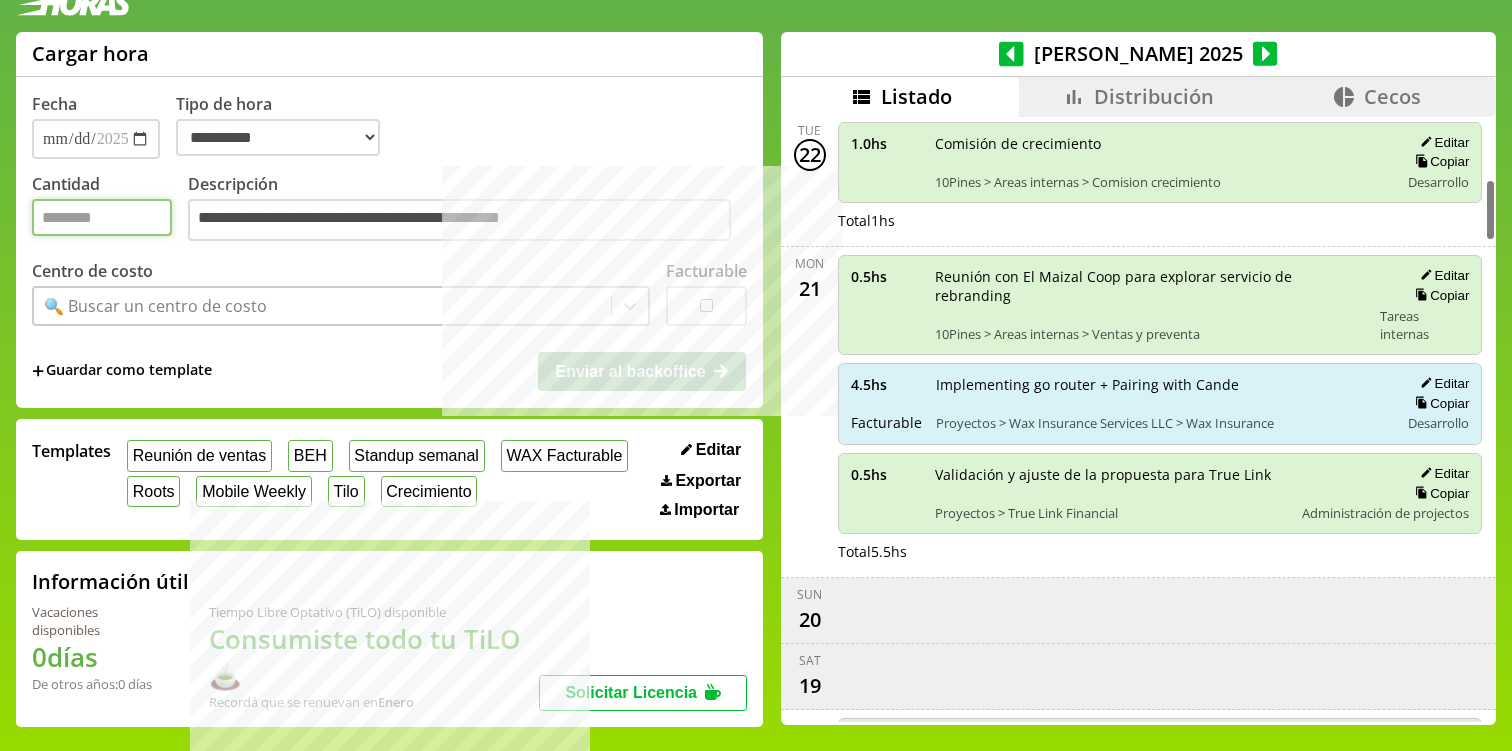 click on "Cantidad" at bounding box center (102, 217) 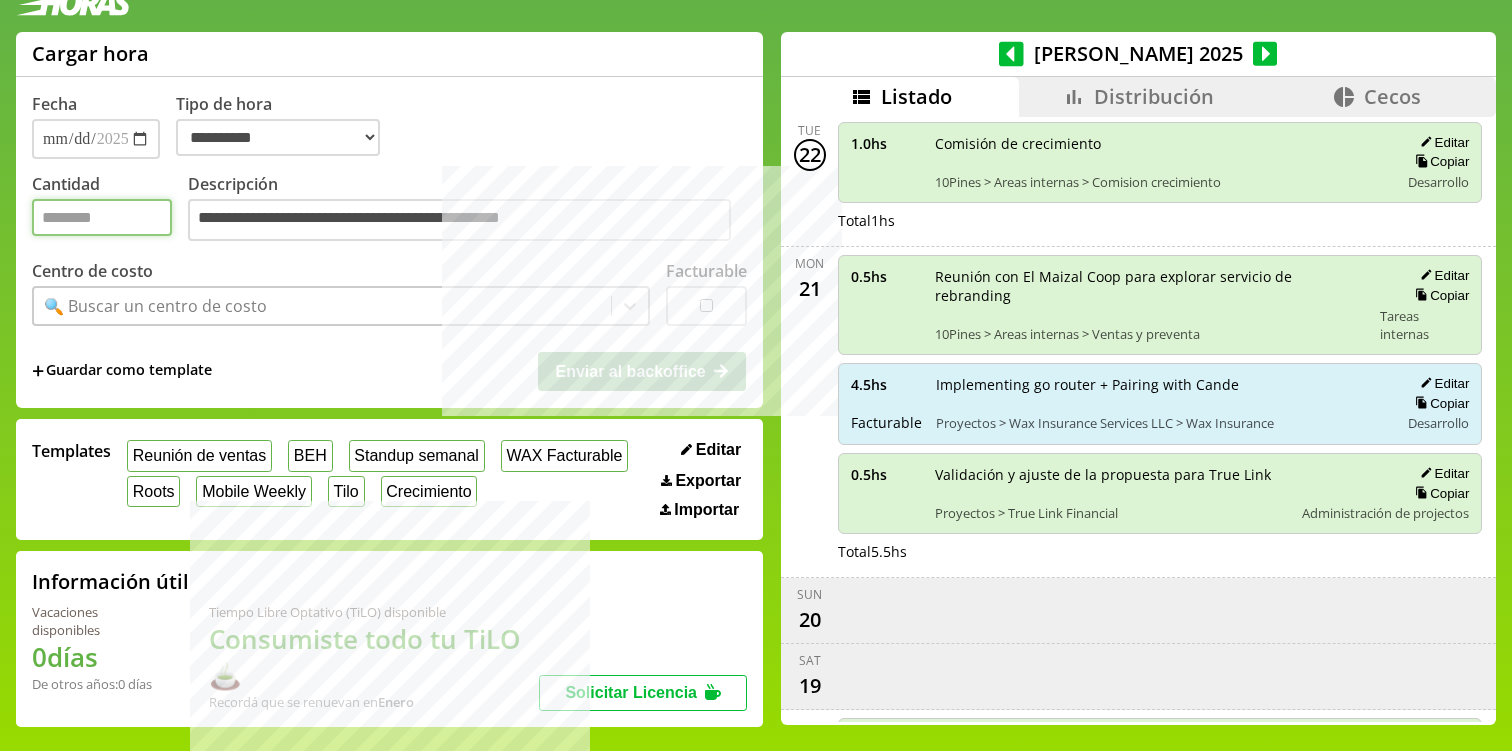 type on "*" 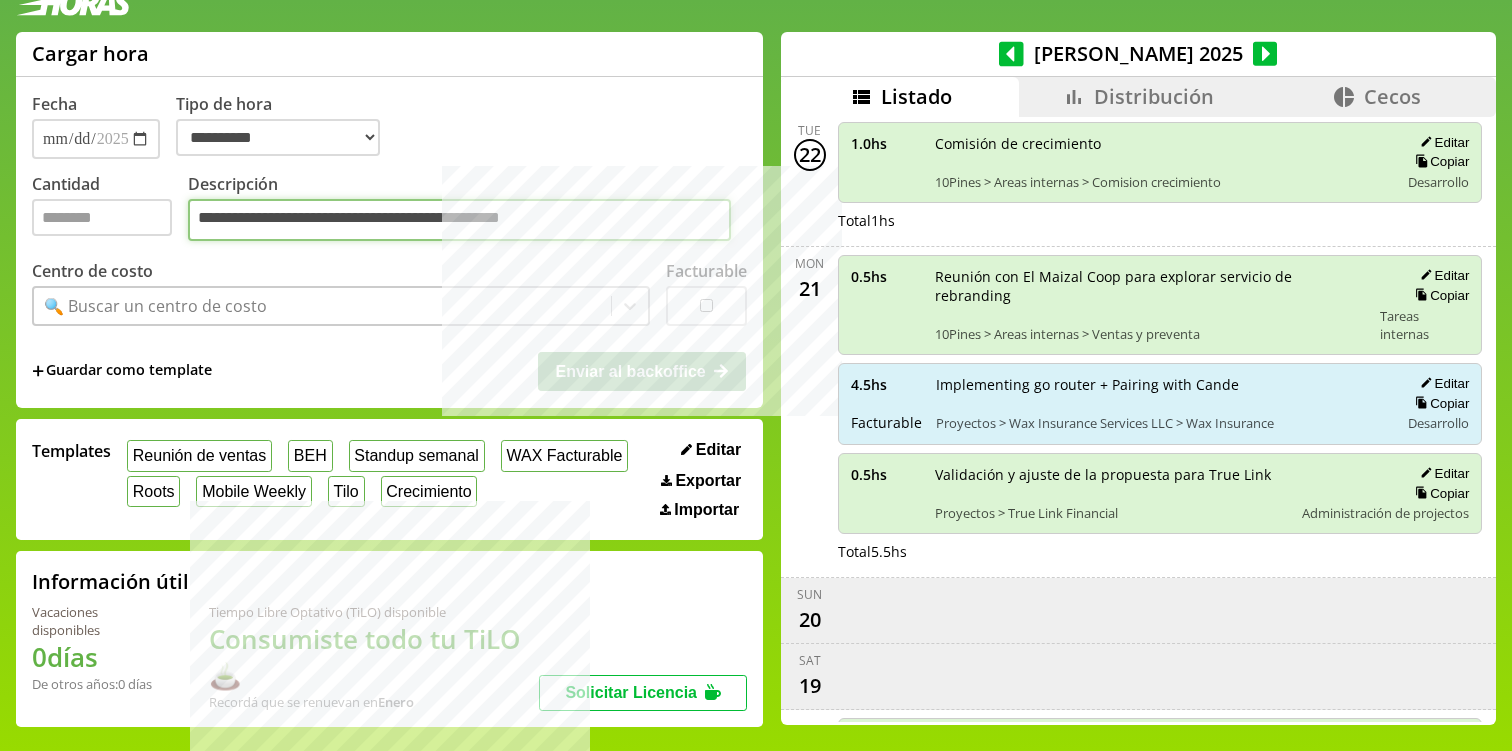 click on "**********" at bounding box center [459, 220] 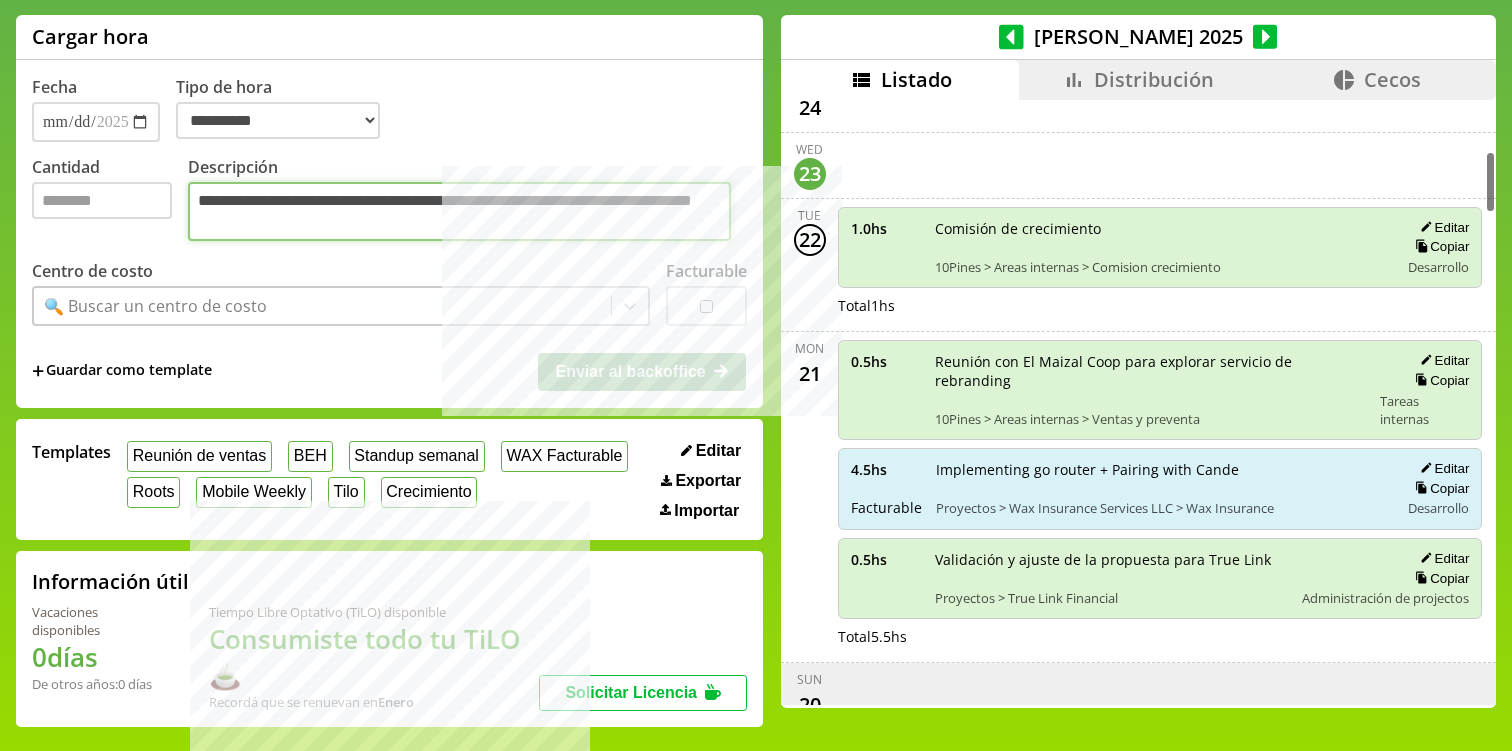 scroll, scrollTop: 480, scrollLeft: 0, axis: vertical 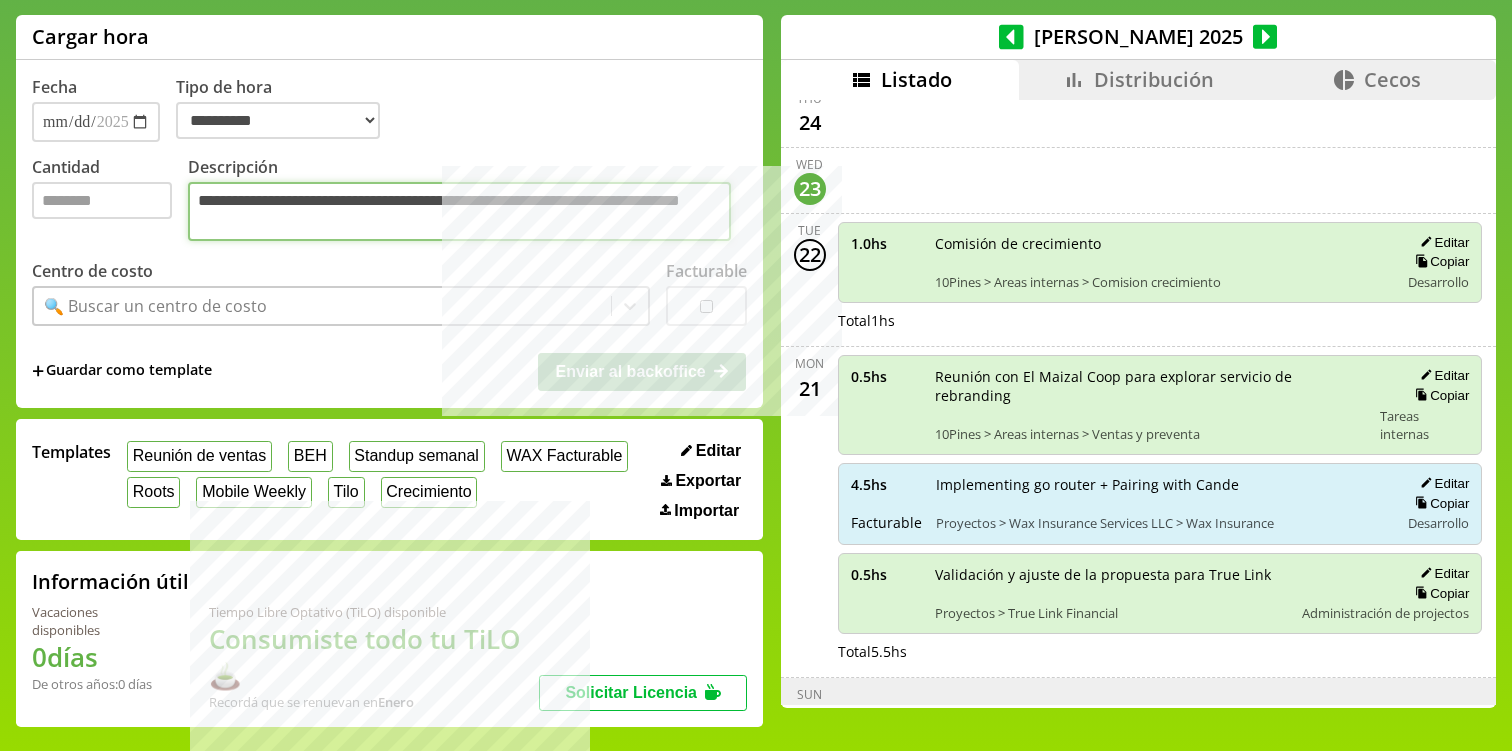click on "**********" at bounding box center (459, 211) 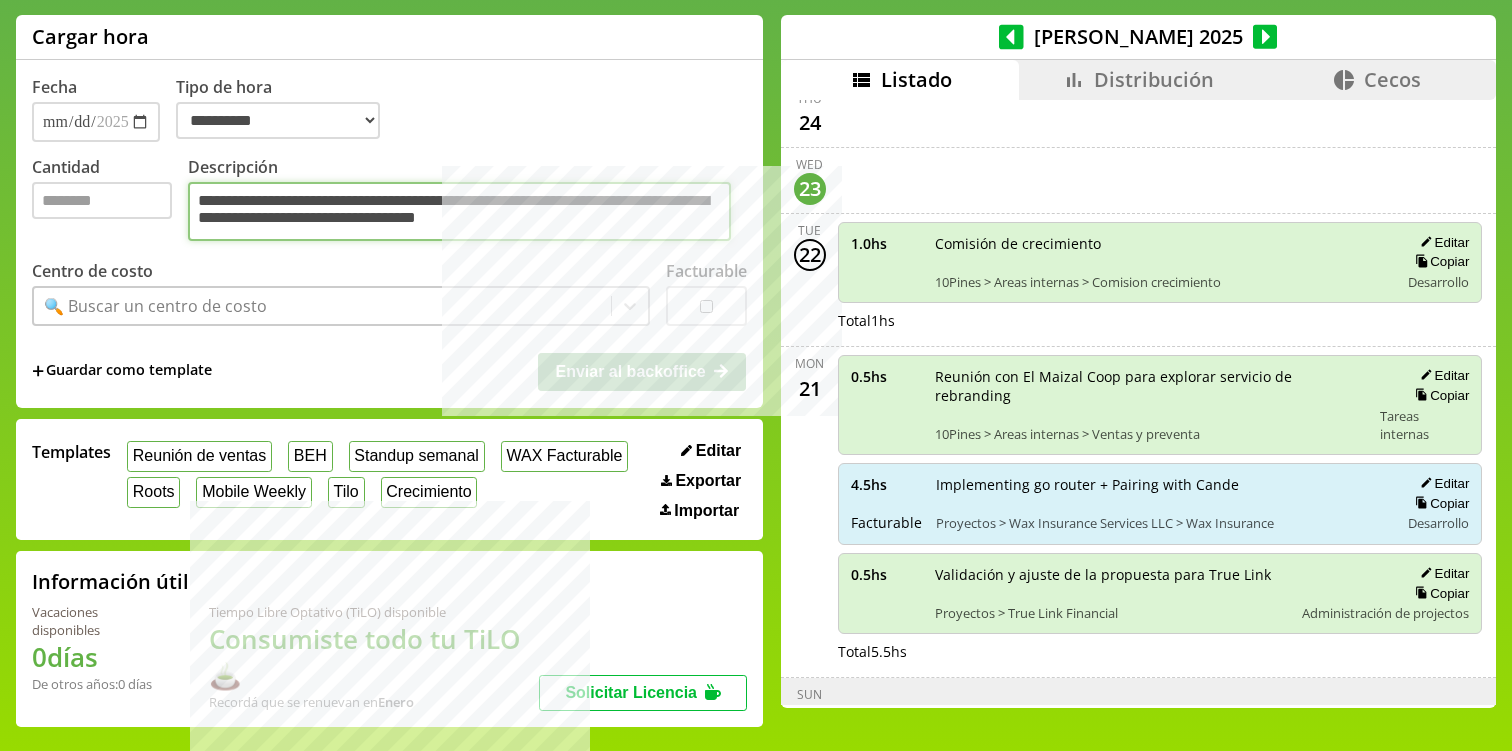 type on "**********" 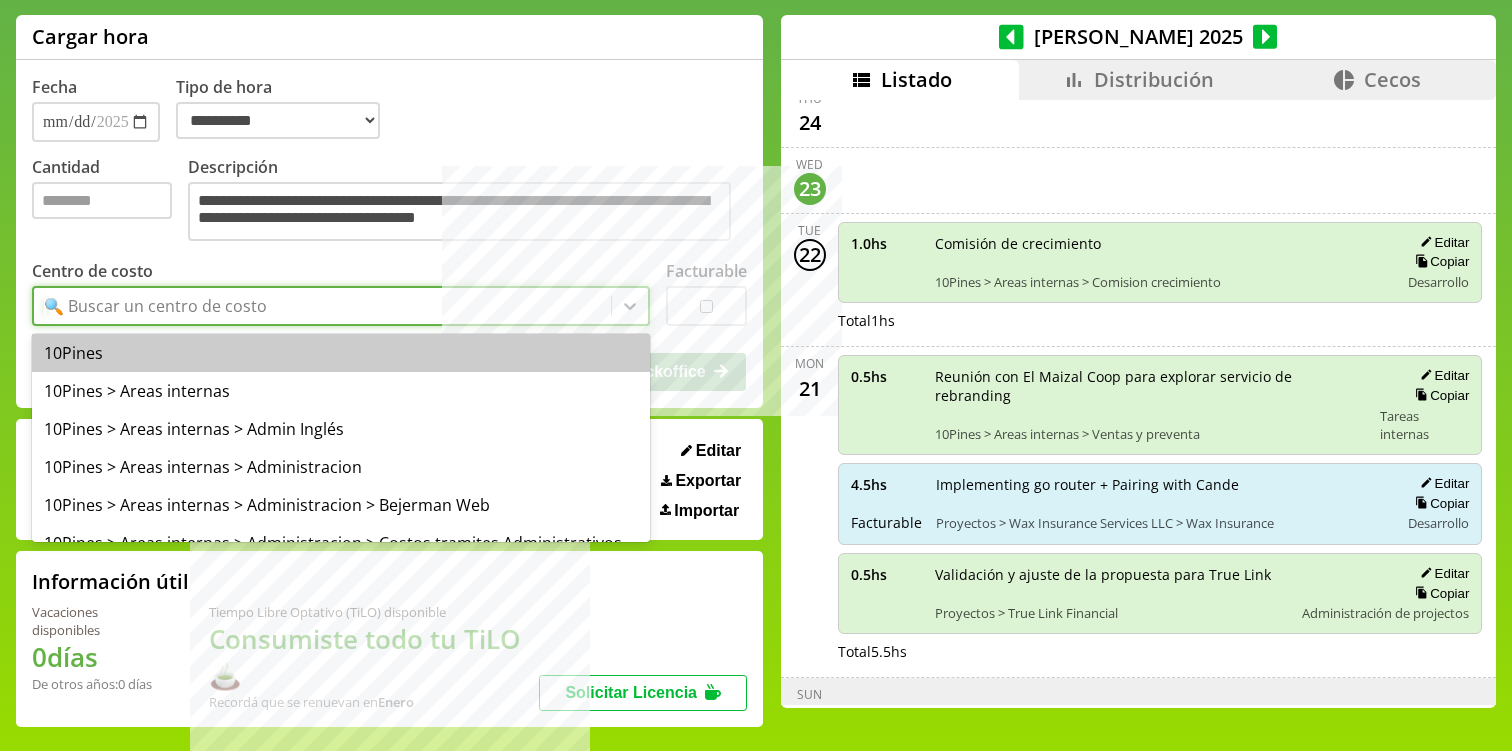 click on "🔍 Buscar un centro de costo" at bounding box center [322, 306] 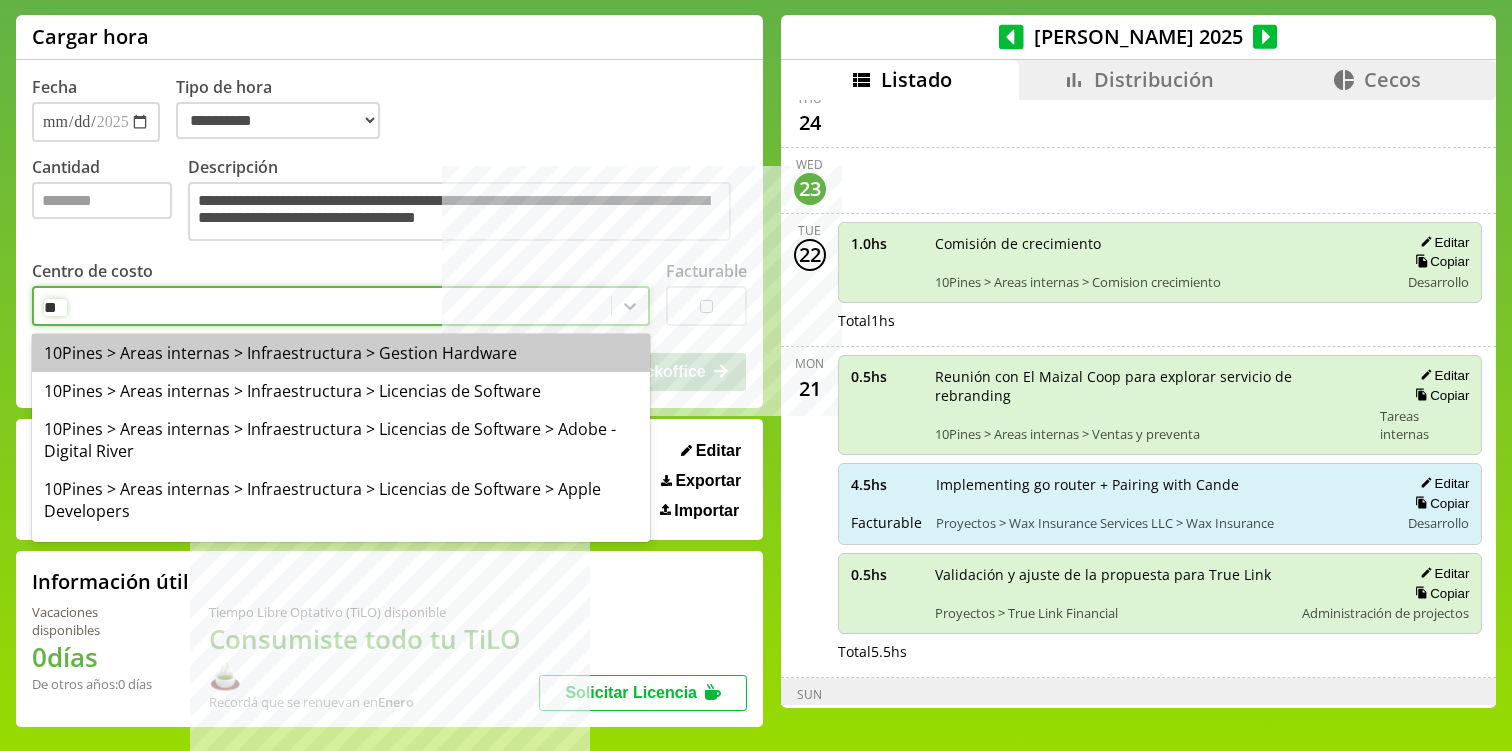type on "***" 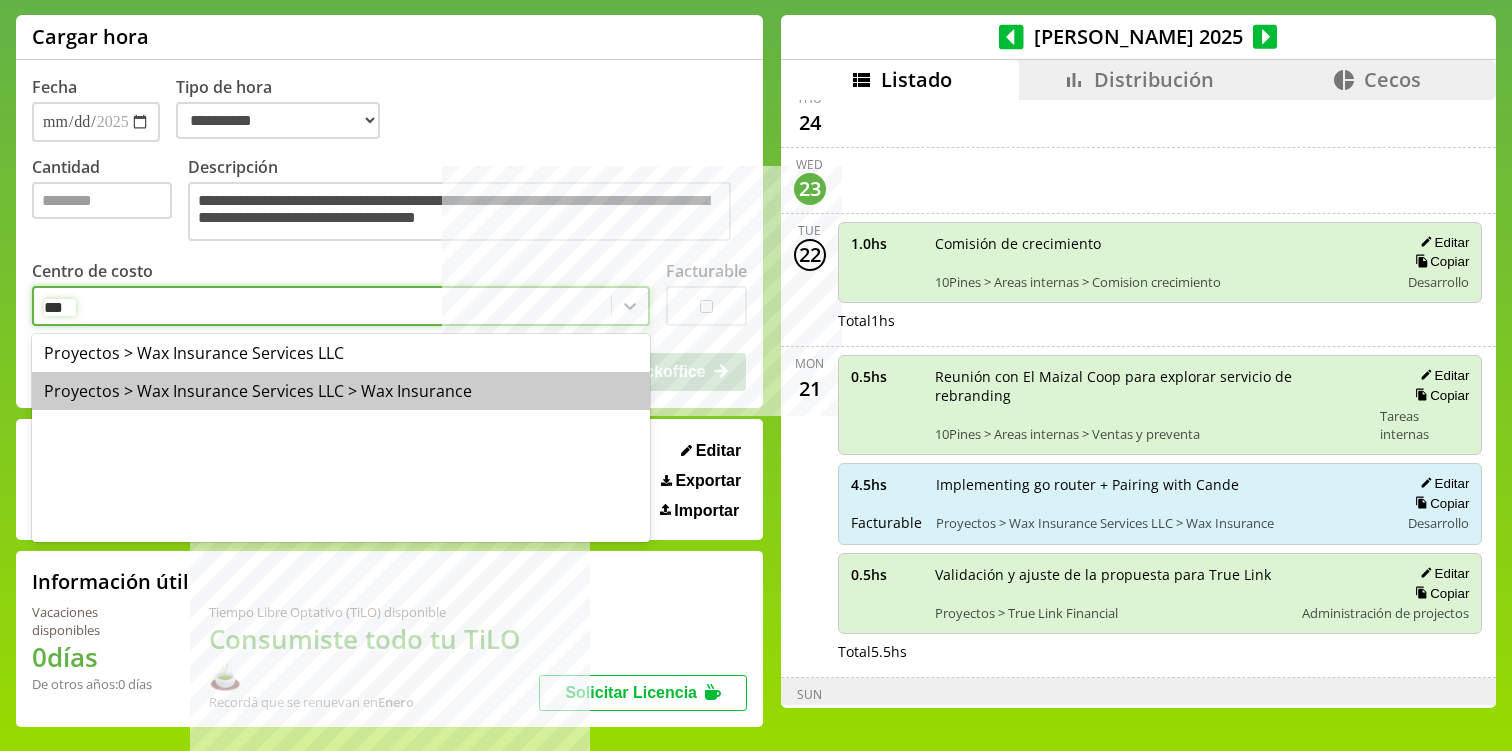 click on "Proyectos > Wax Insurance Services LLC > Wax Insurance" at bounding box center (341, 391) 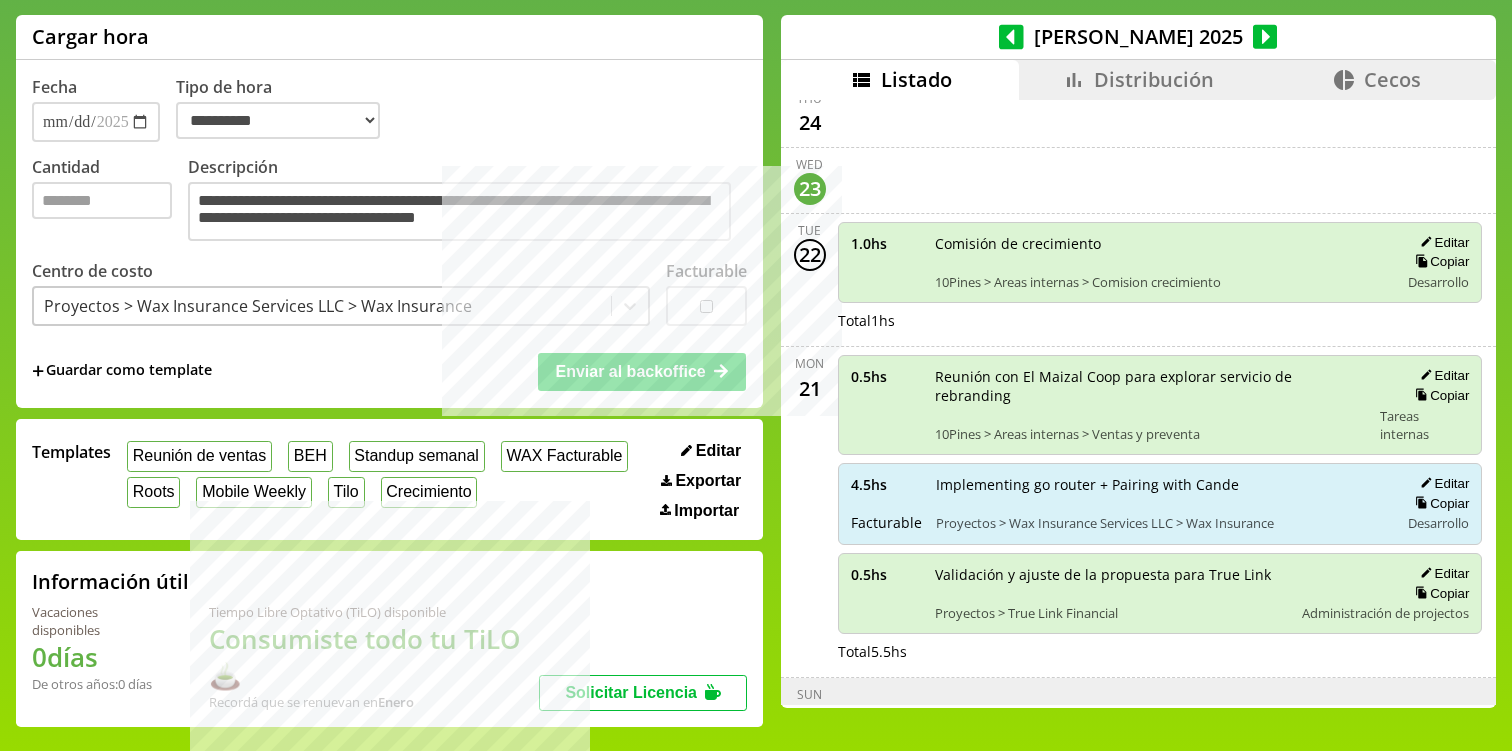 click at bounding box center [706, 306] 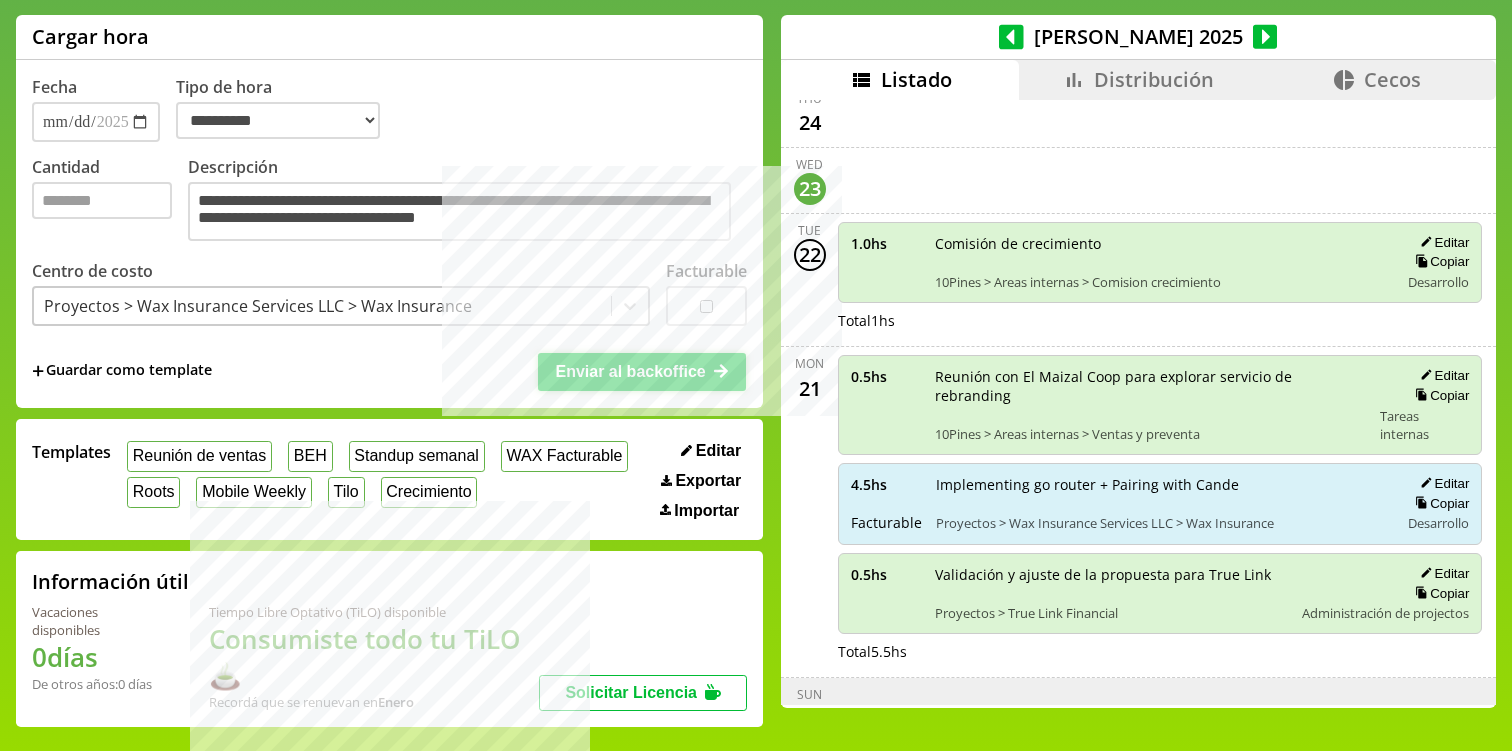 click 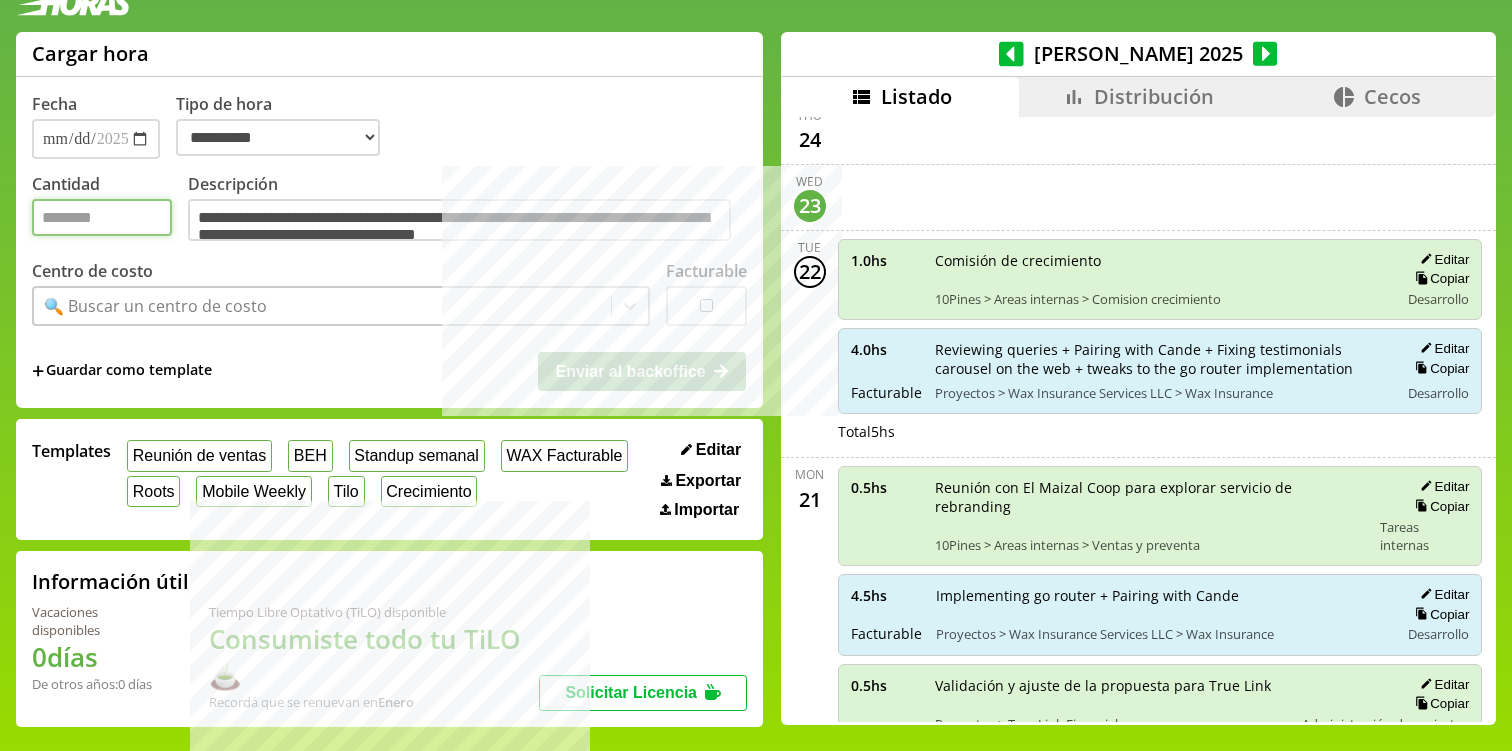 click on "Cantidad" at bounding box center [102, 217] 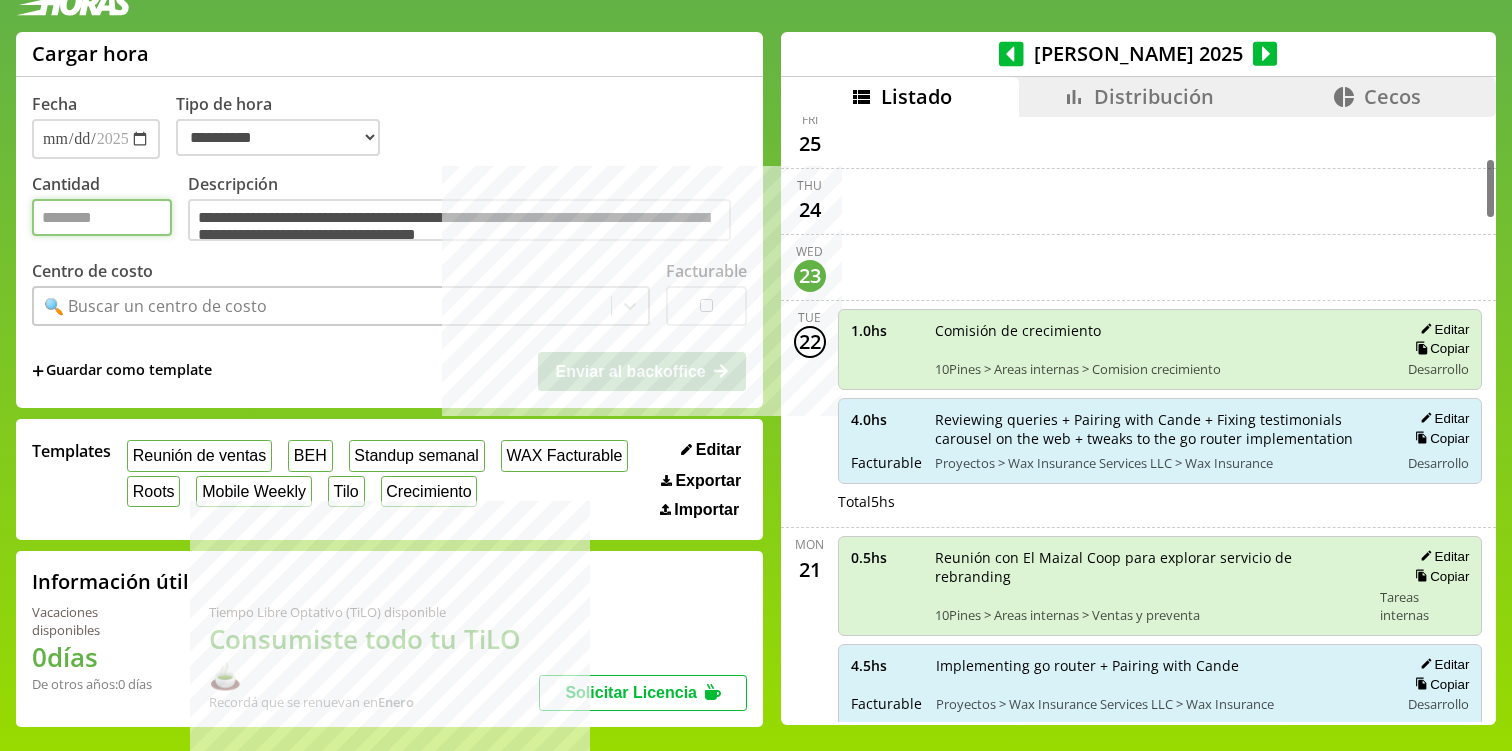 scroll, scrollTop: 372, scrollLeft: 0, axis: vertical 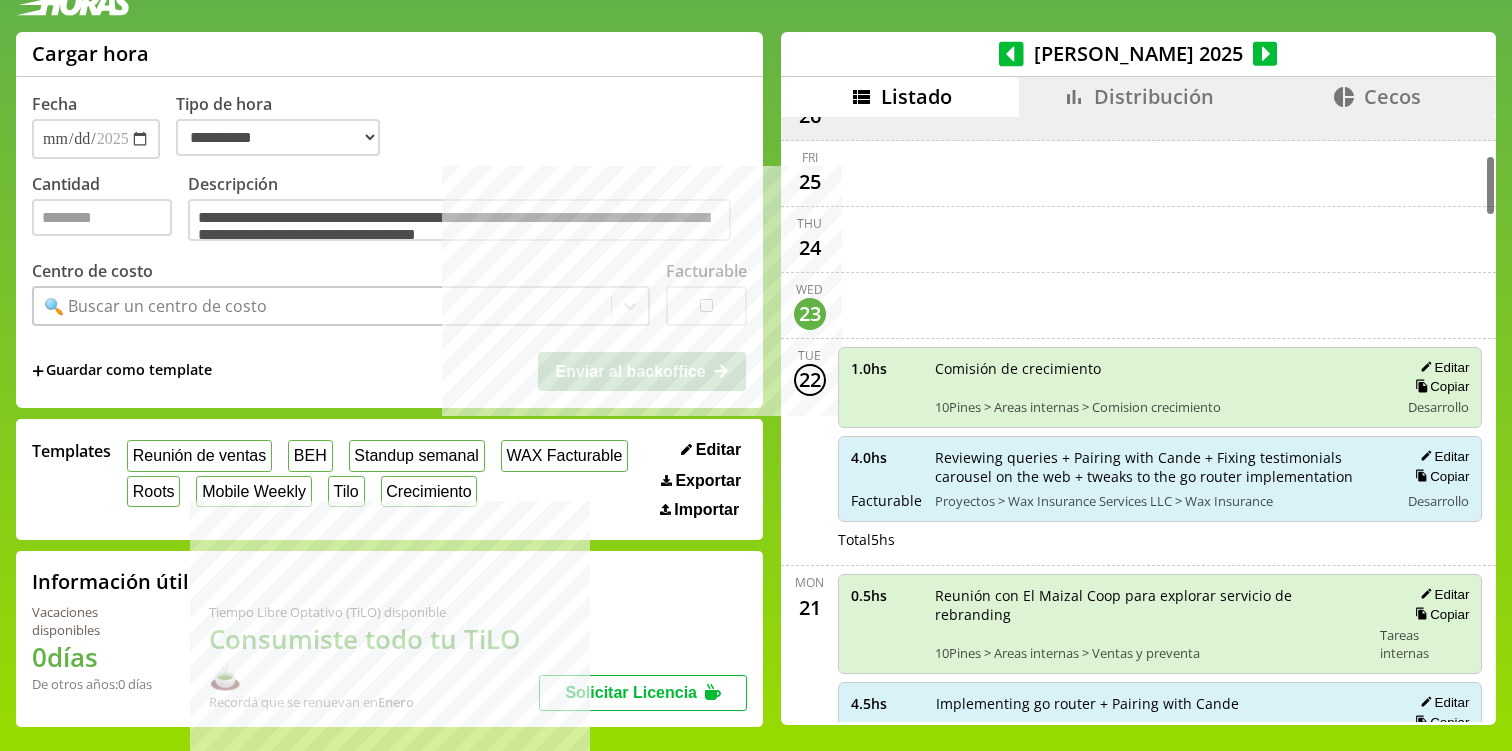 click on "Distribución" at bounding box center (1154, 96) 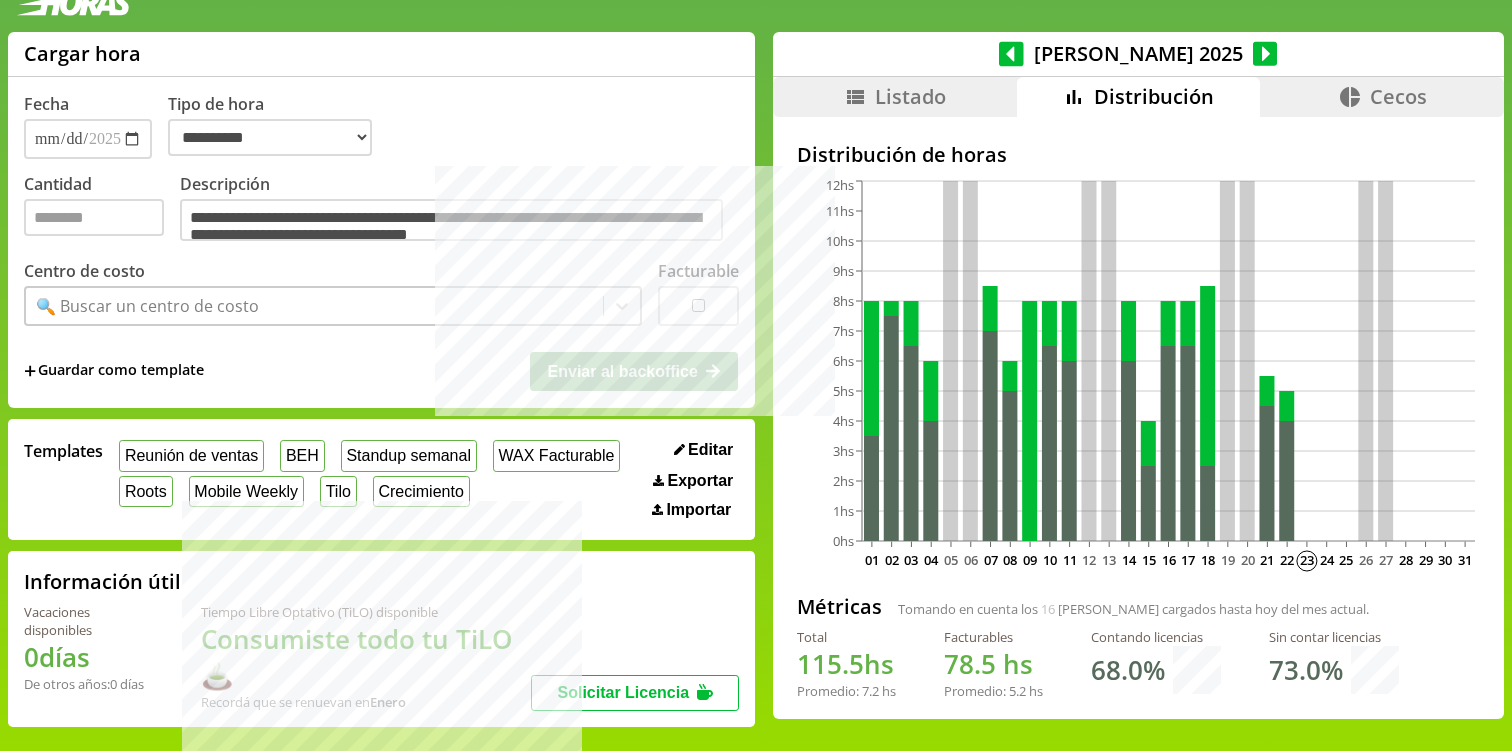 click on "Listado" at bounding box center (910, 96) 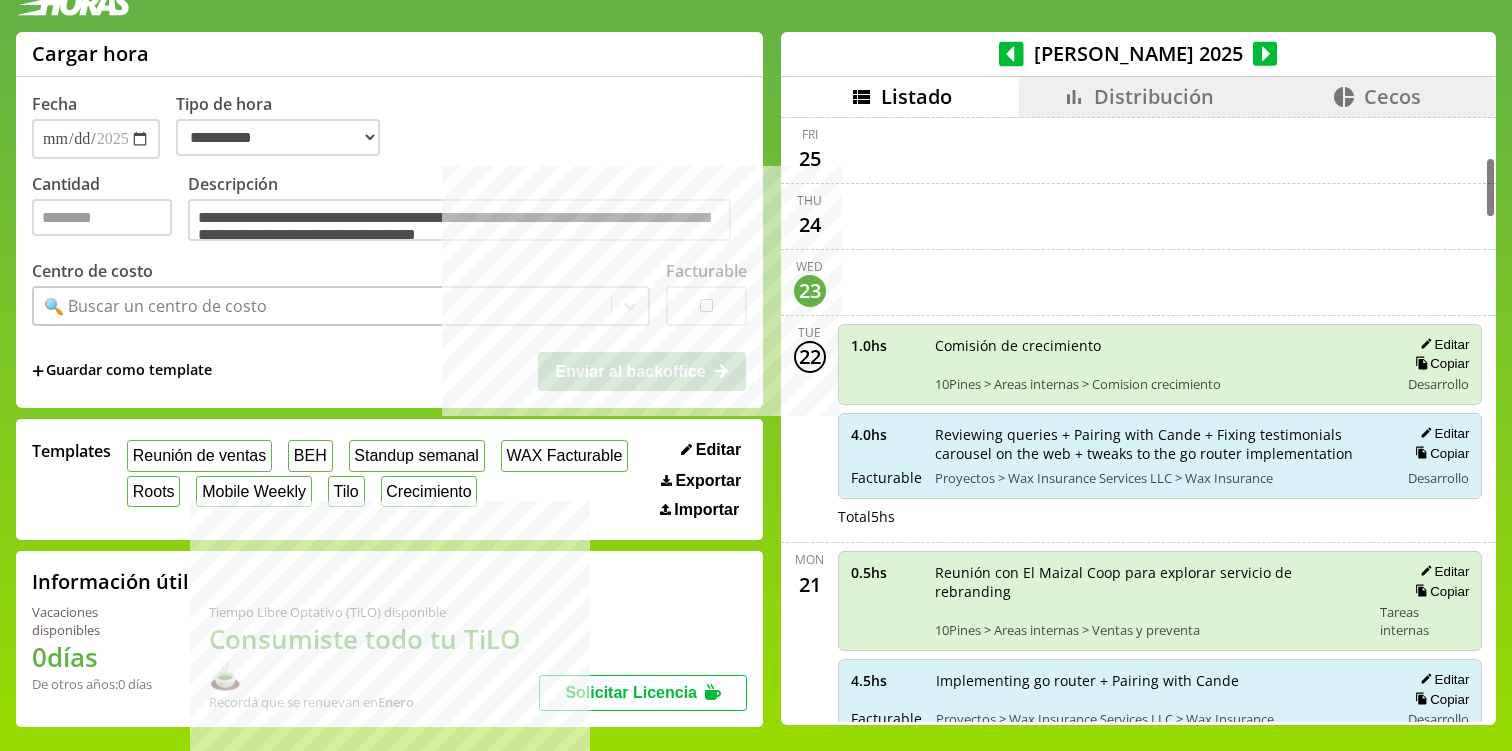 scroll, scrollTop: 389, scrollLeft: 0, axis: vertical 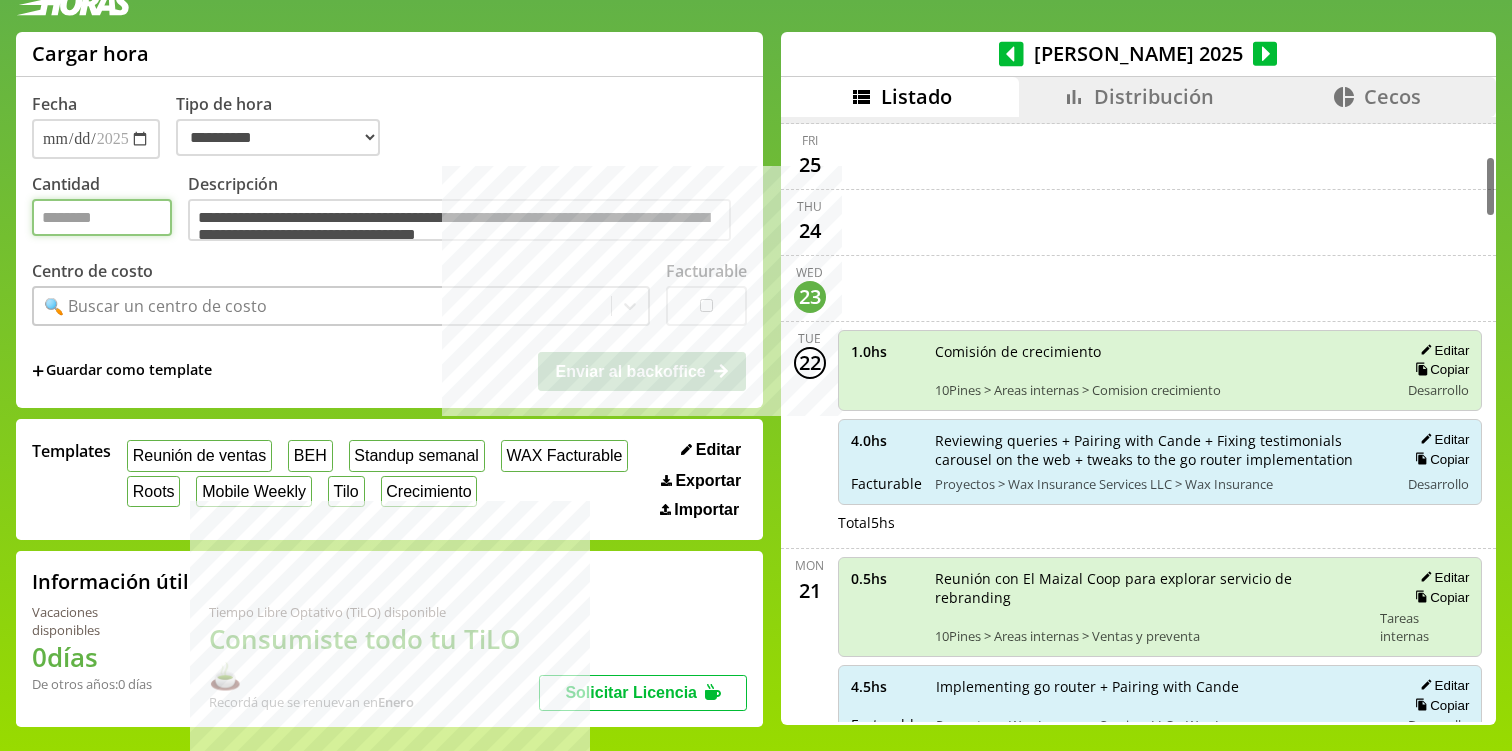 click on "Cantidad" at bounding box center (102, 217) 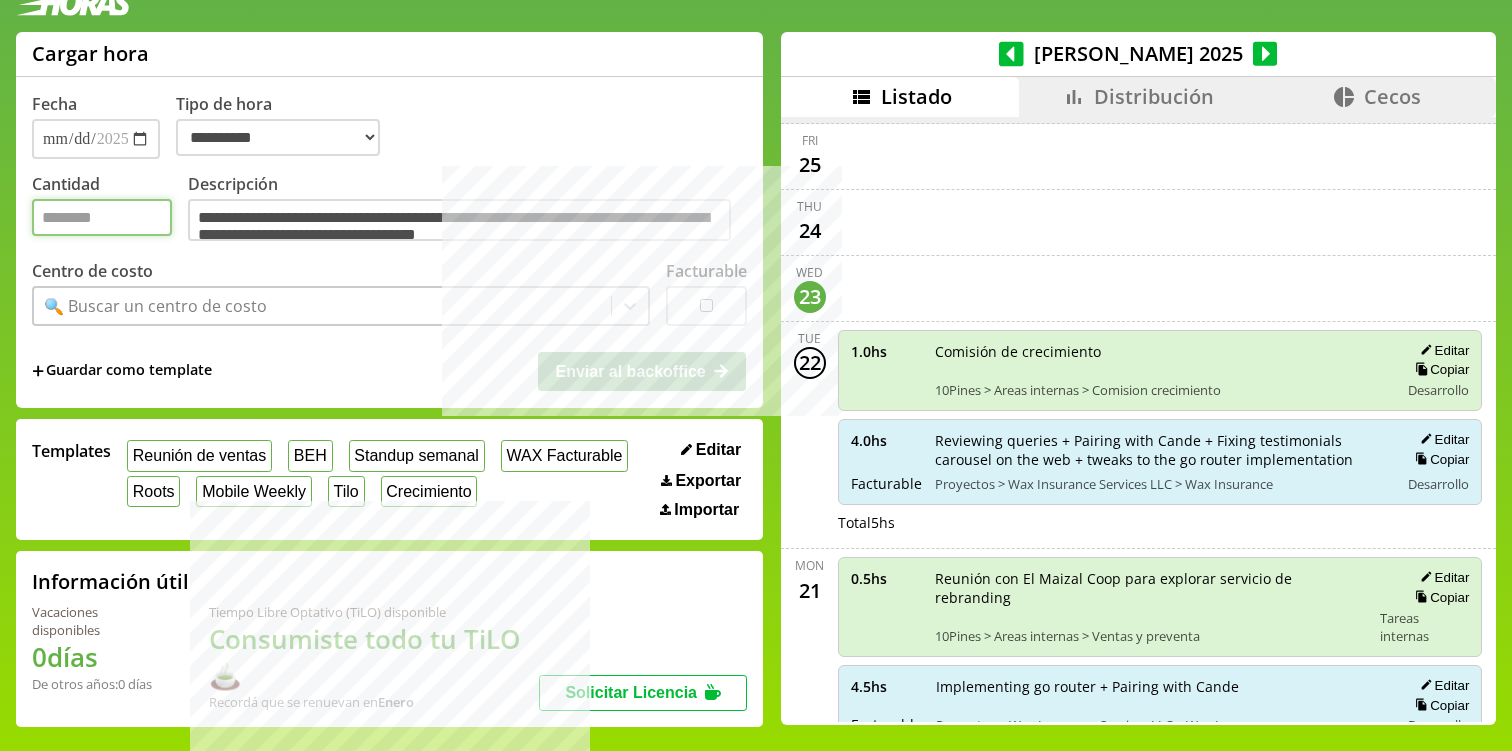 type on "***" 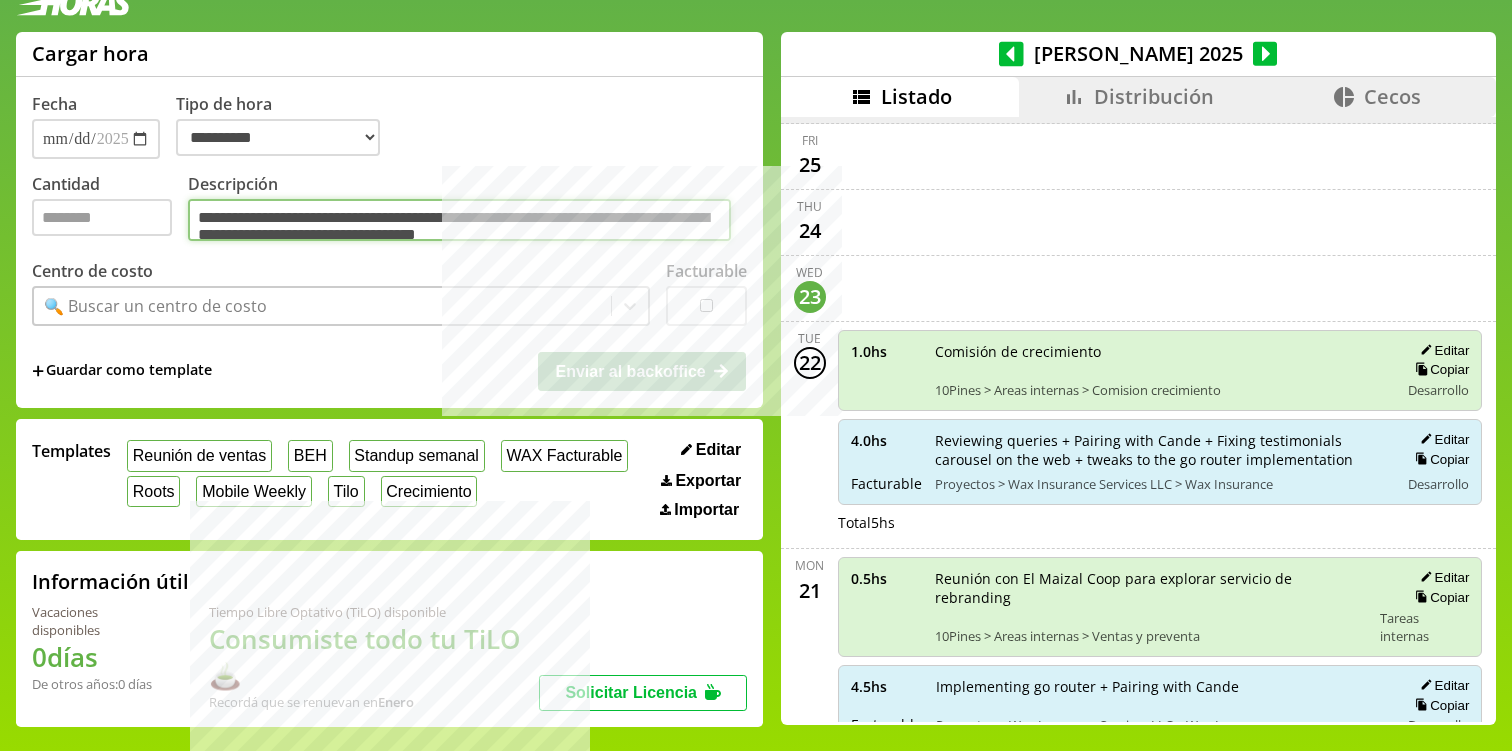 click on "**********" at bounding box center [459, 220] 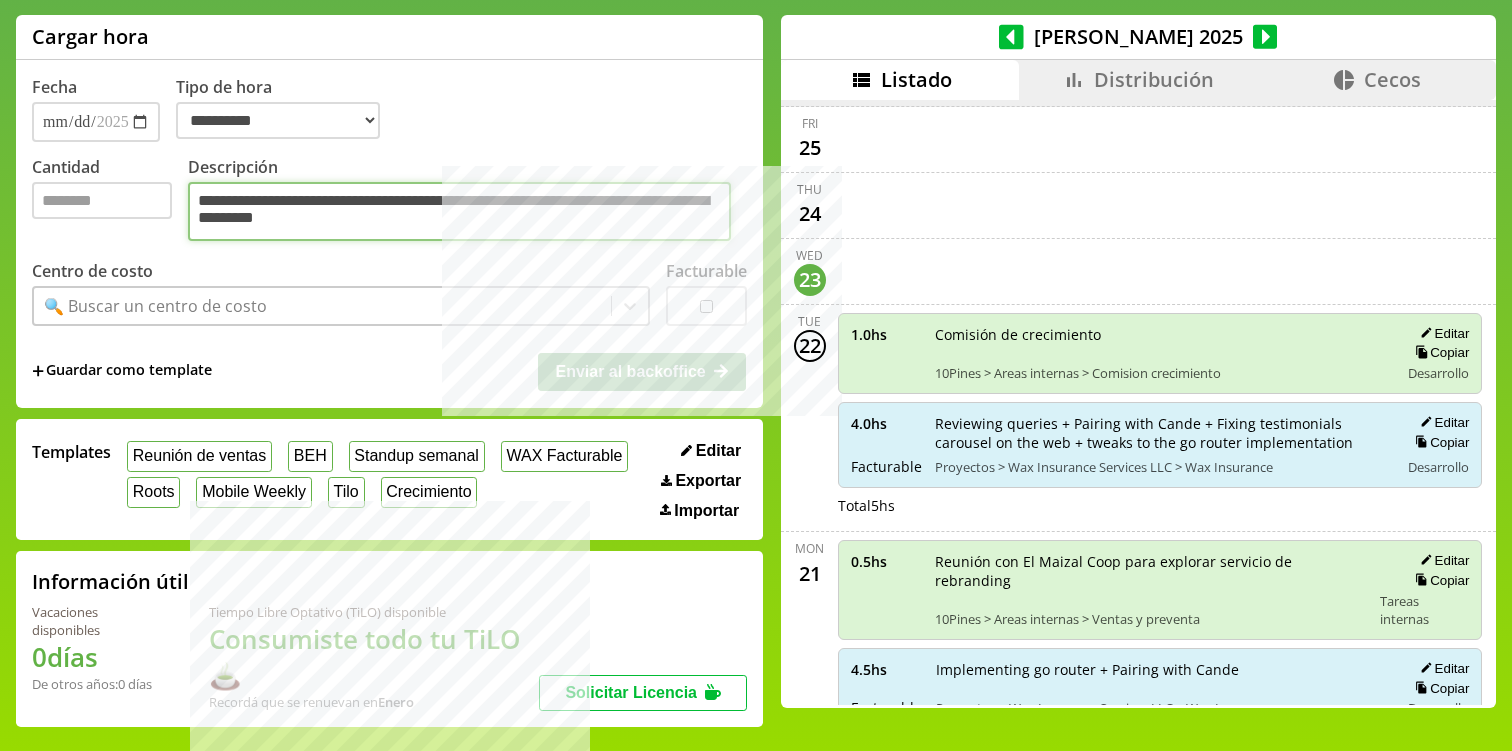 type on "**********" 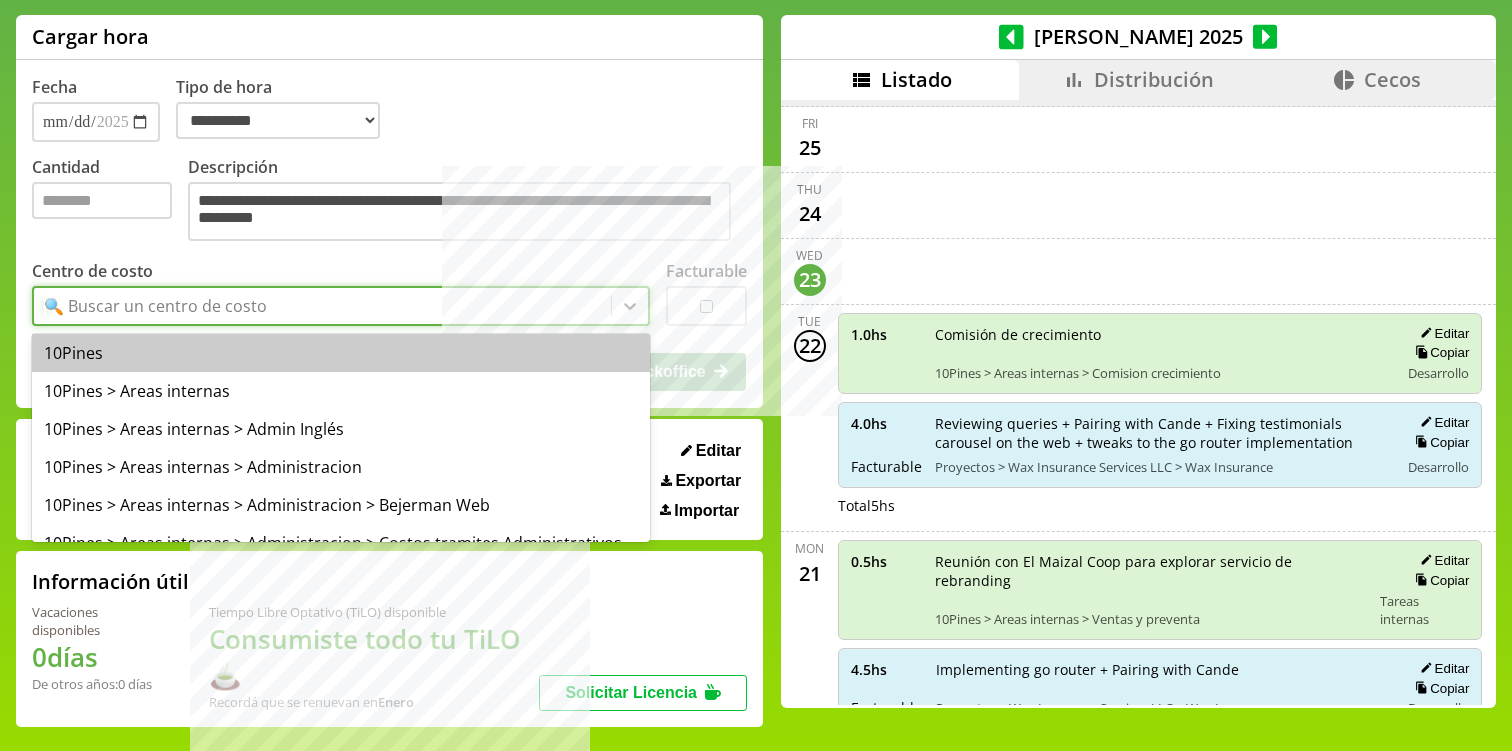 click on "🔍 Buscar un centro de costo" at bounding box center (322, 306) 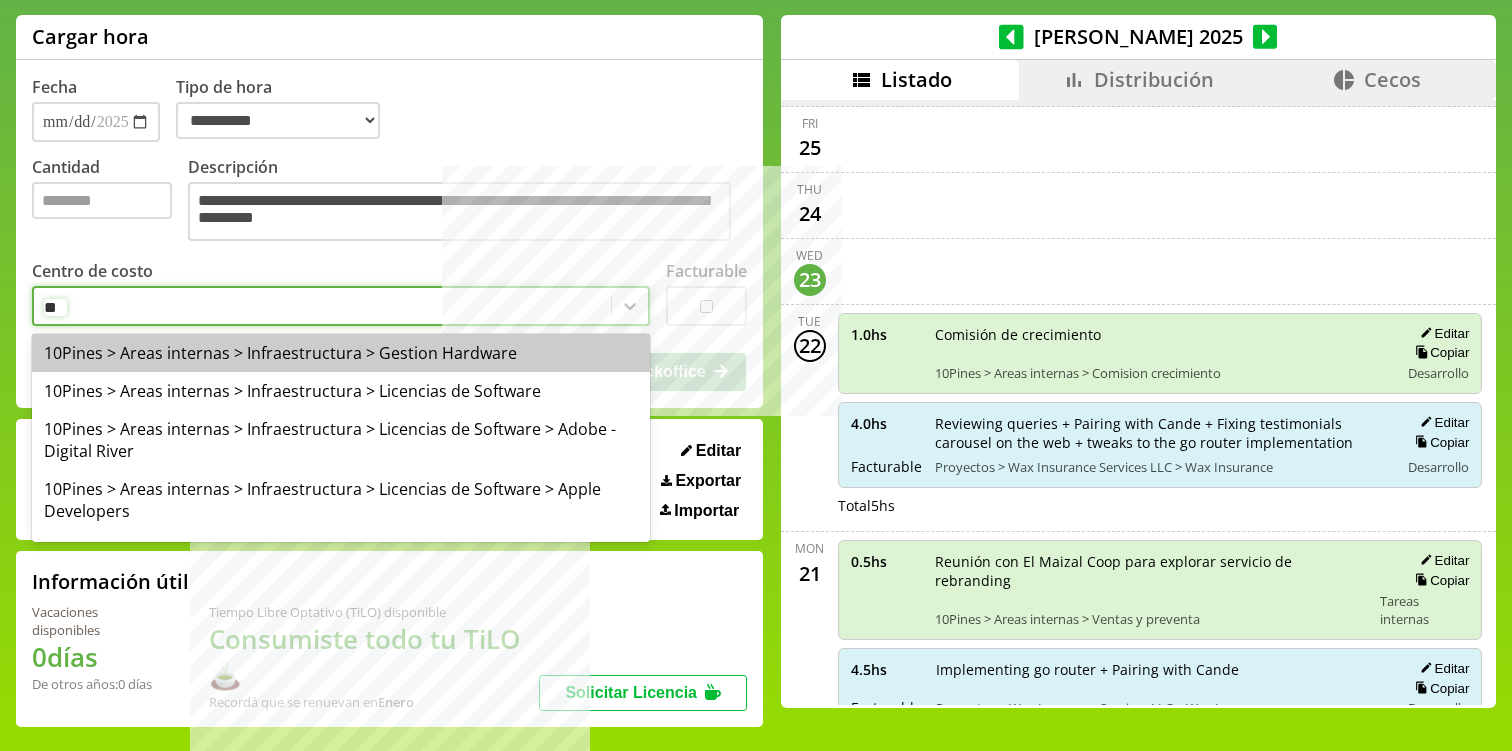 type on "***" 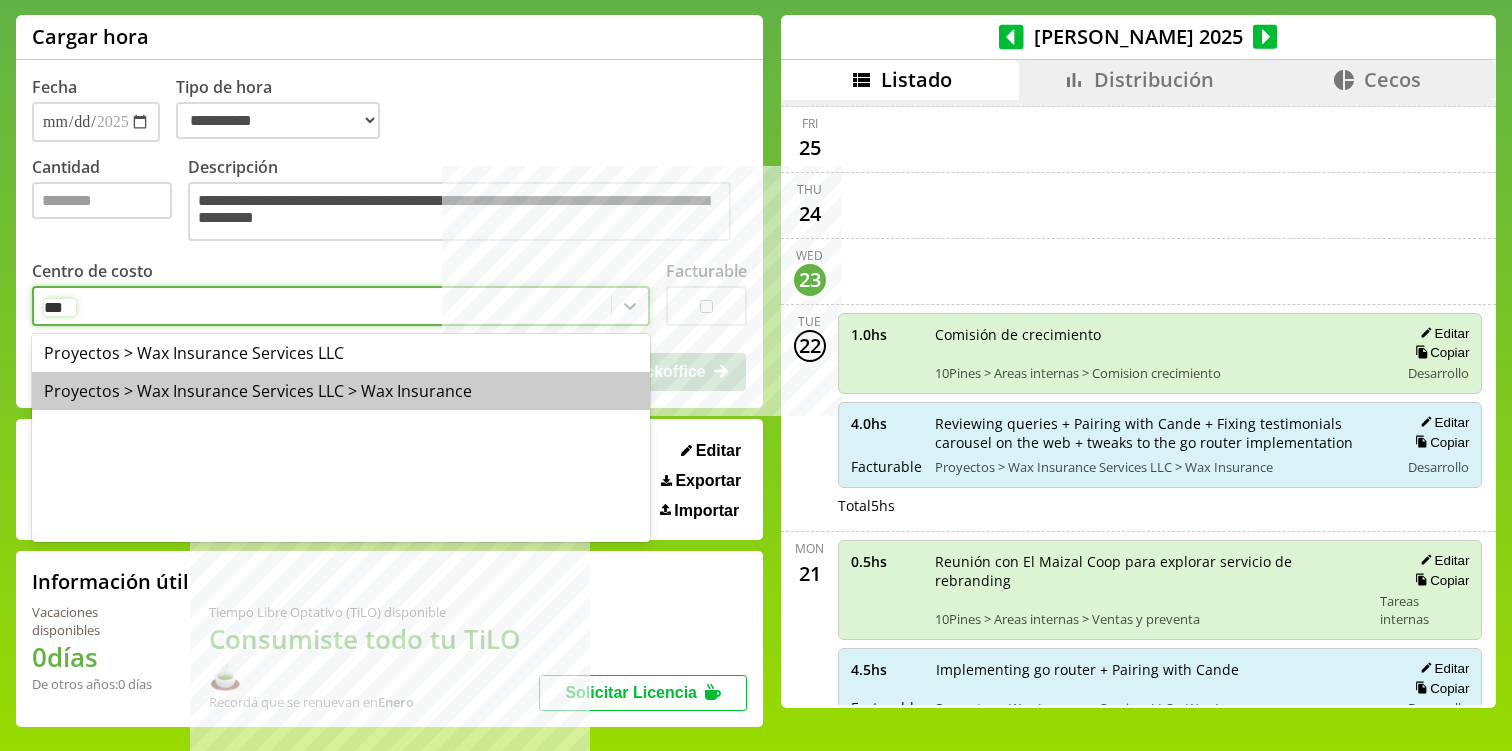 click on "Proyectos > Wax Insurance Services LLC > Wax Insurance" at bounding box center [341, 391] 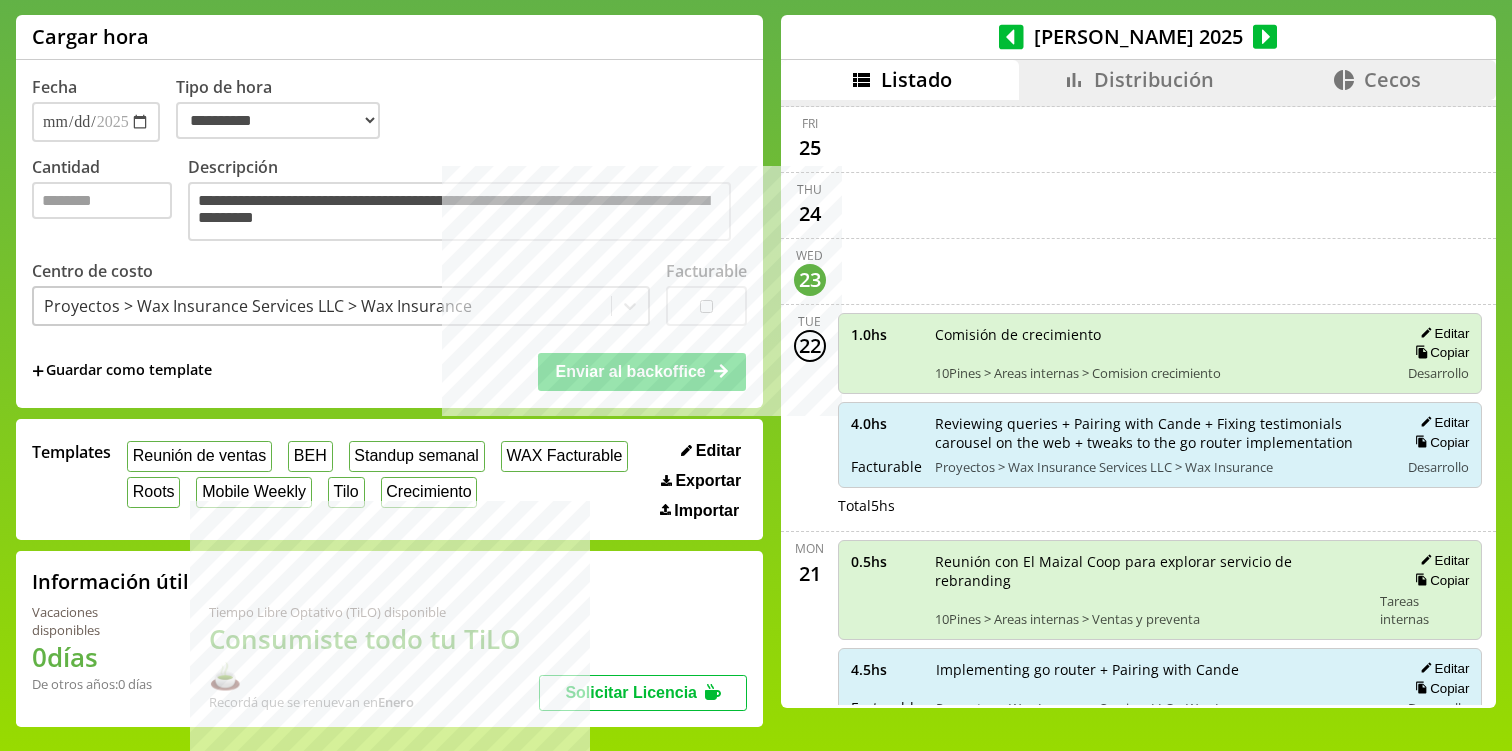 click at bounding box center [706, 306] 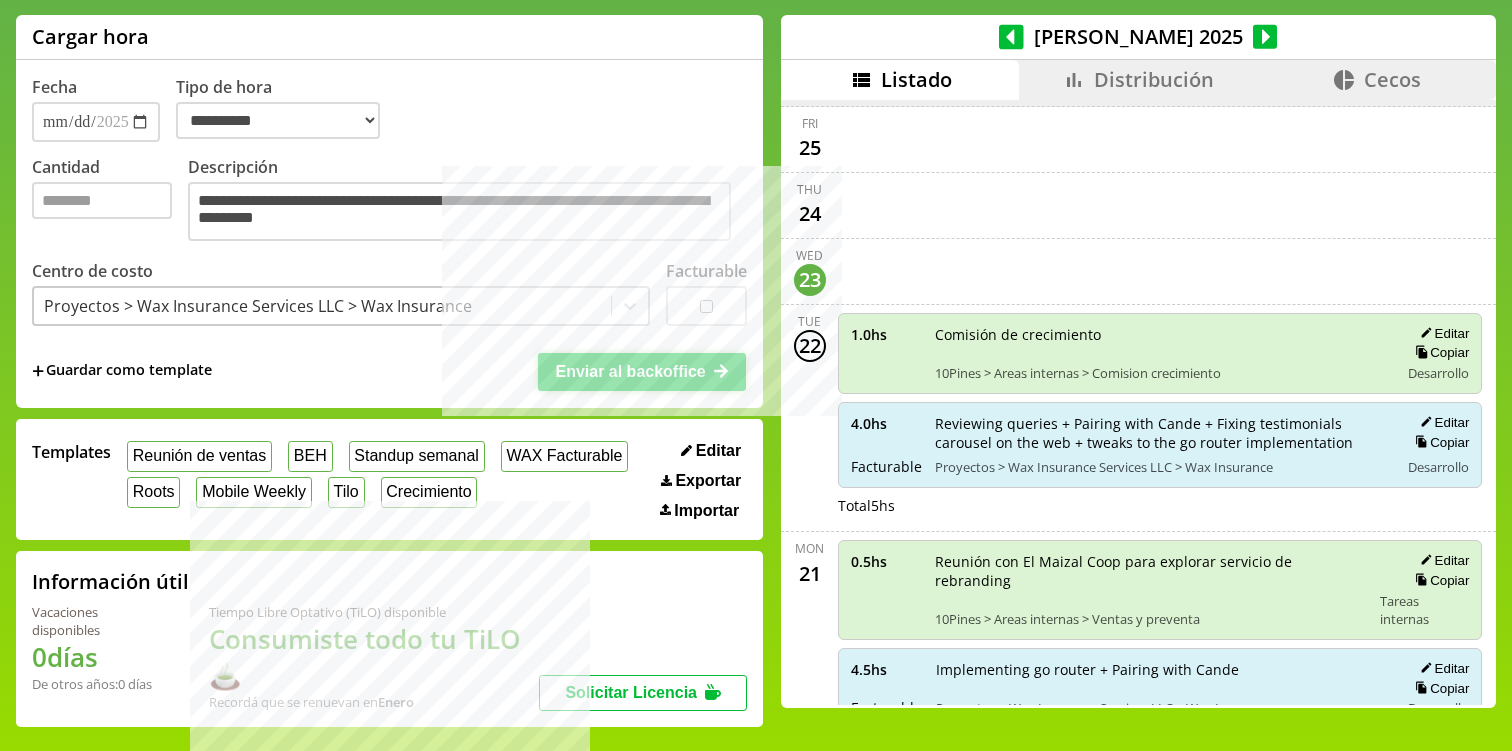 click 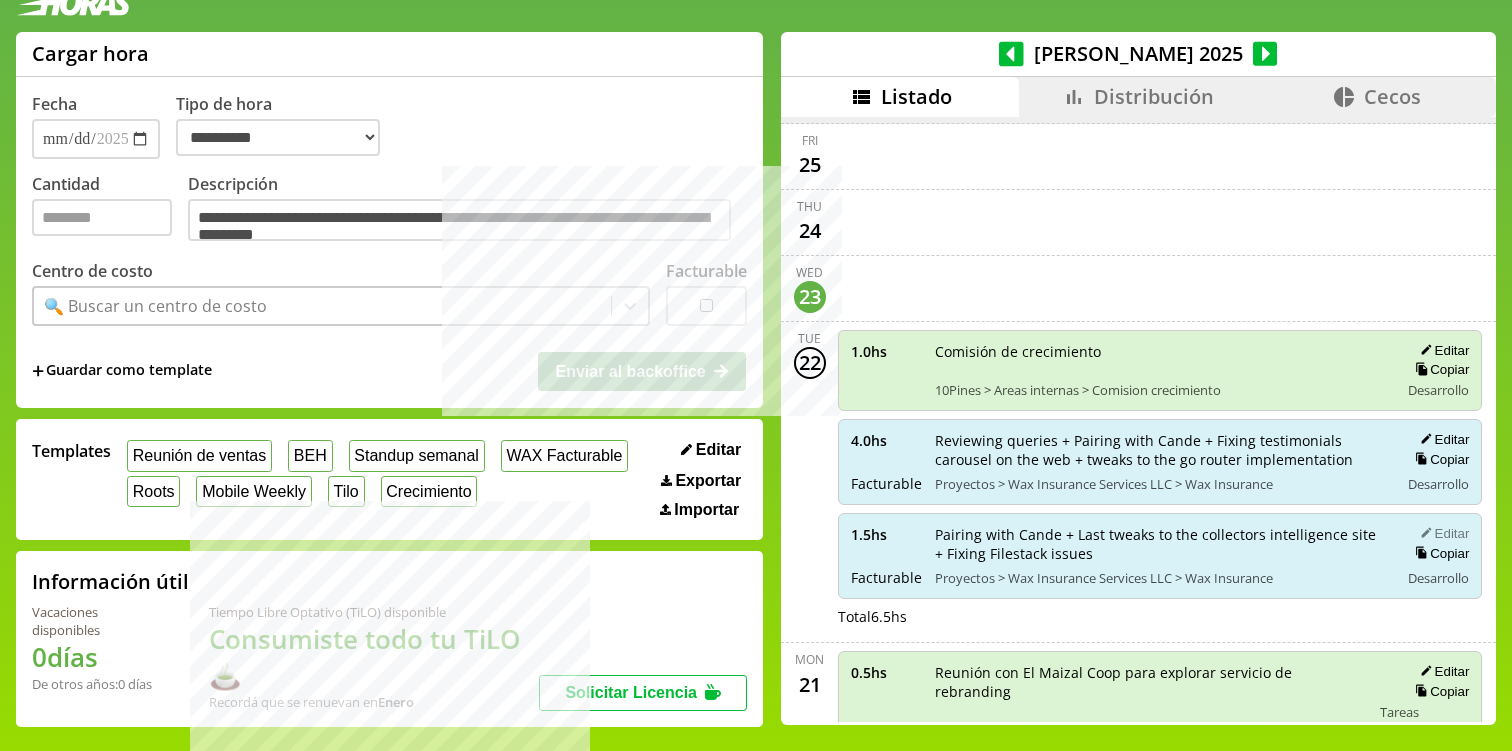 click on "Editar" at bounding box center (1441, 533) 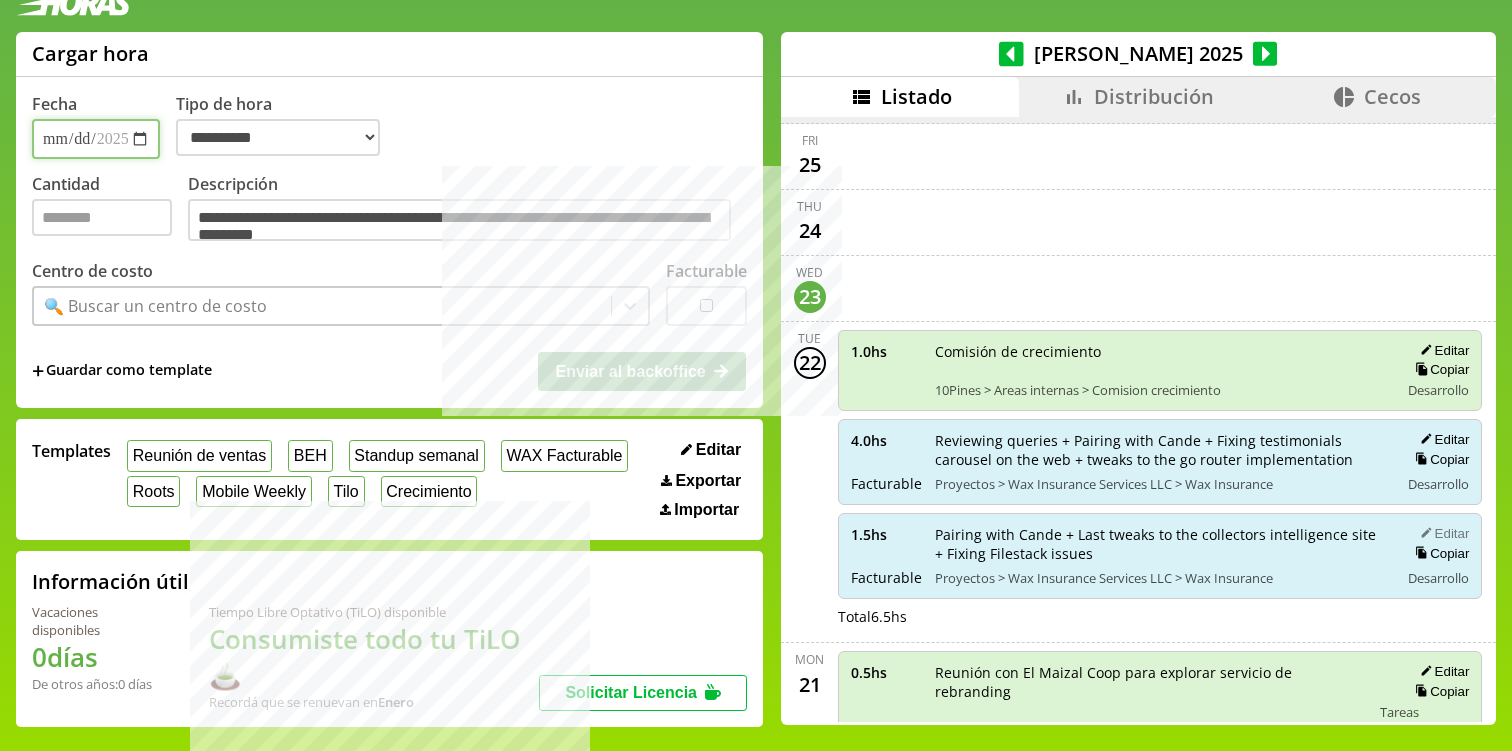 type on "***" 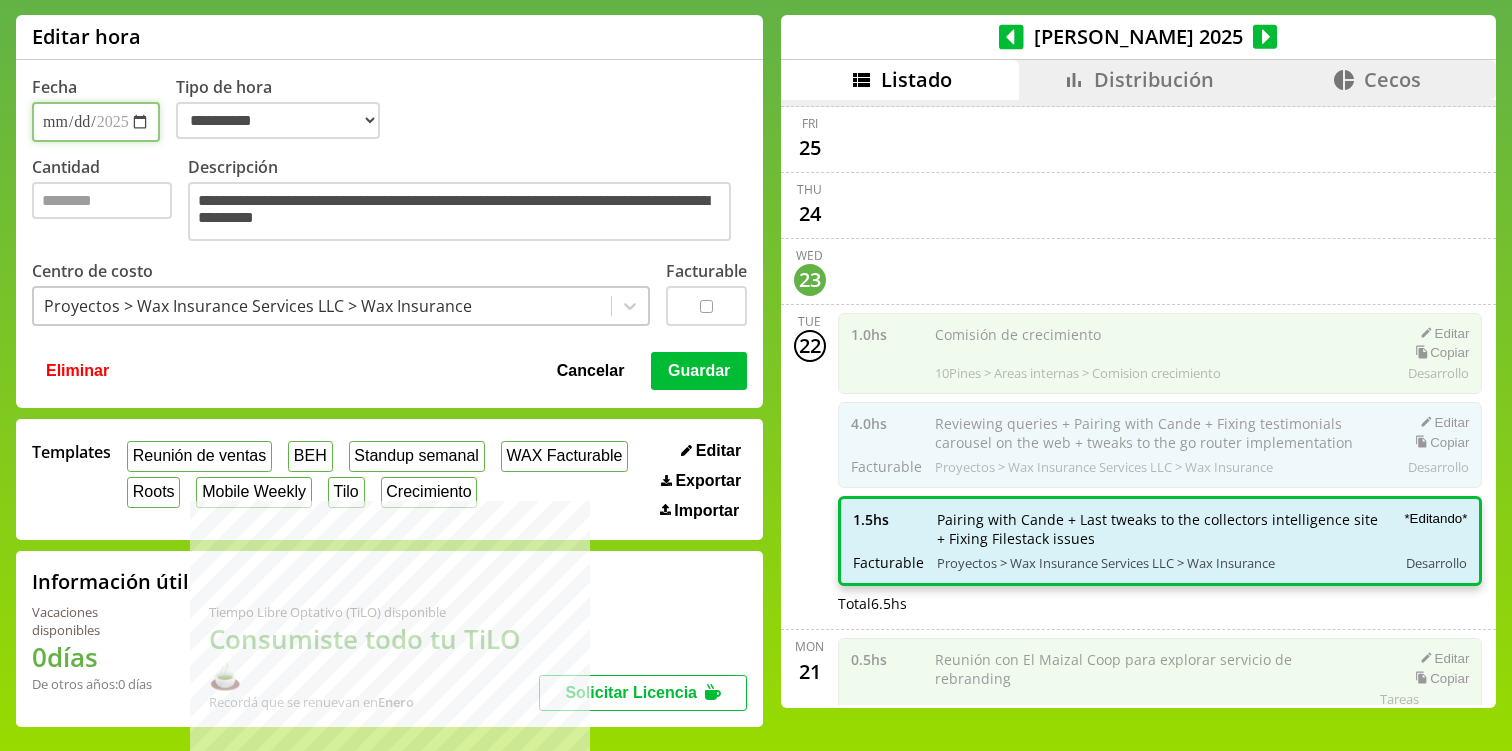 click on "**********" at bounding box center (96, 122) 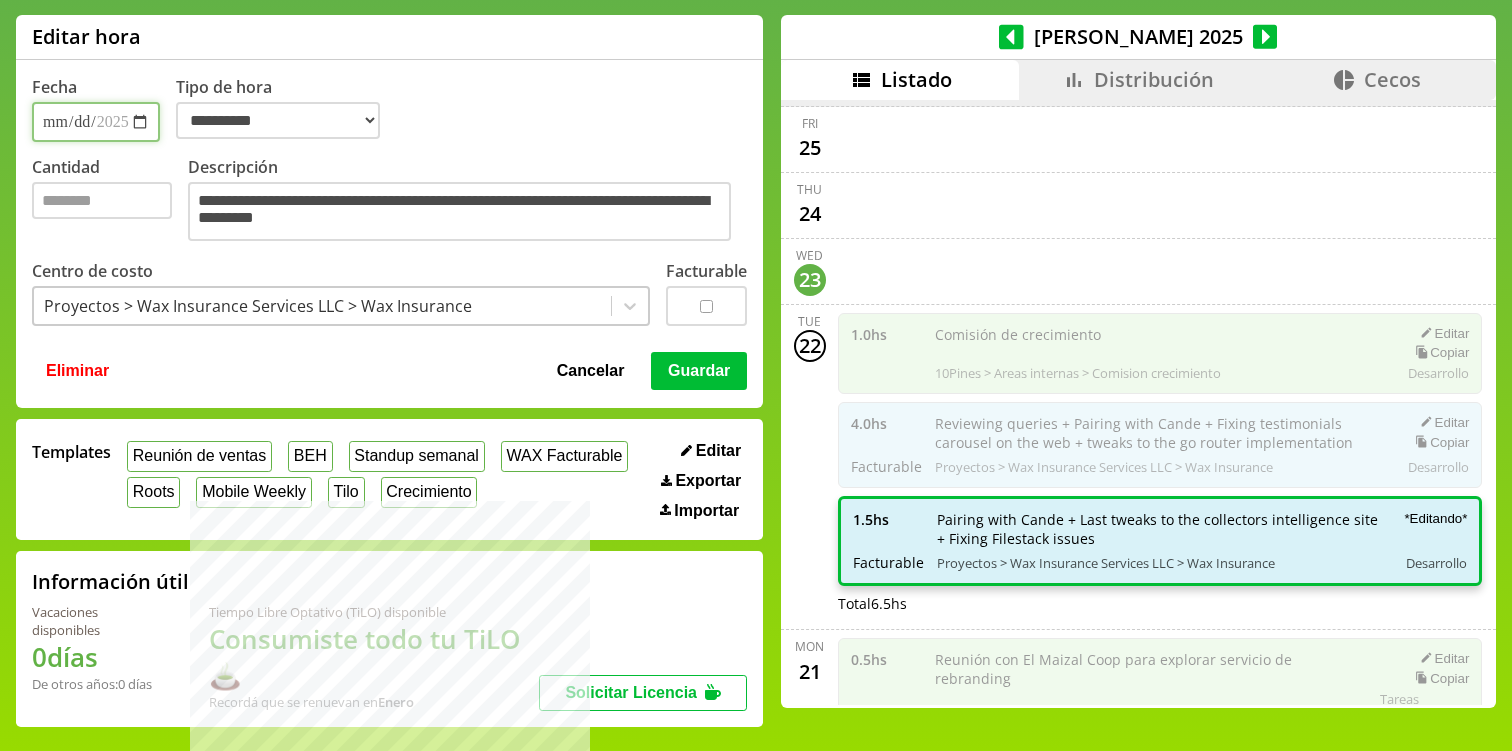 type on "**********" 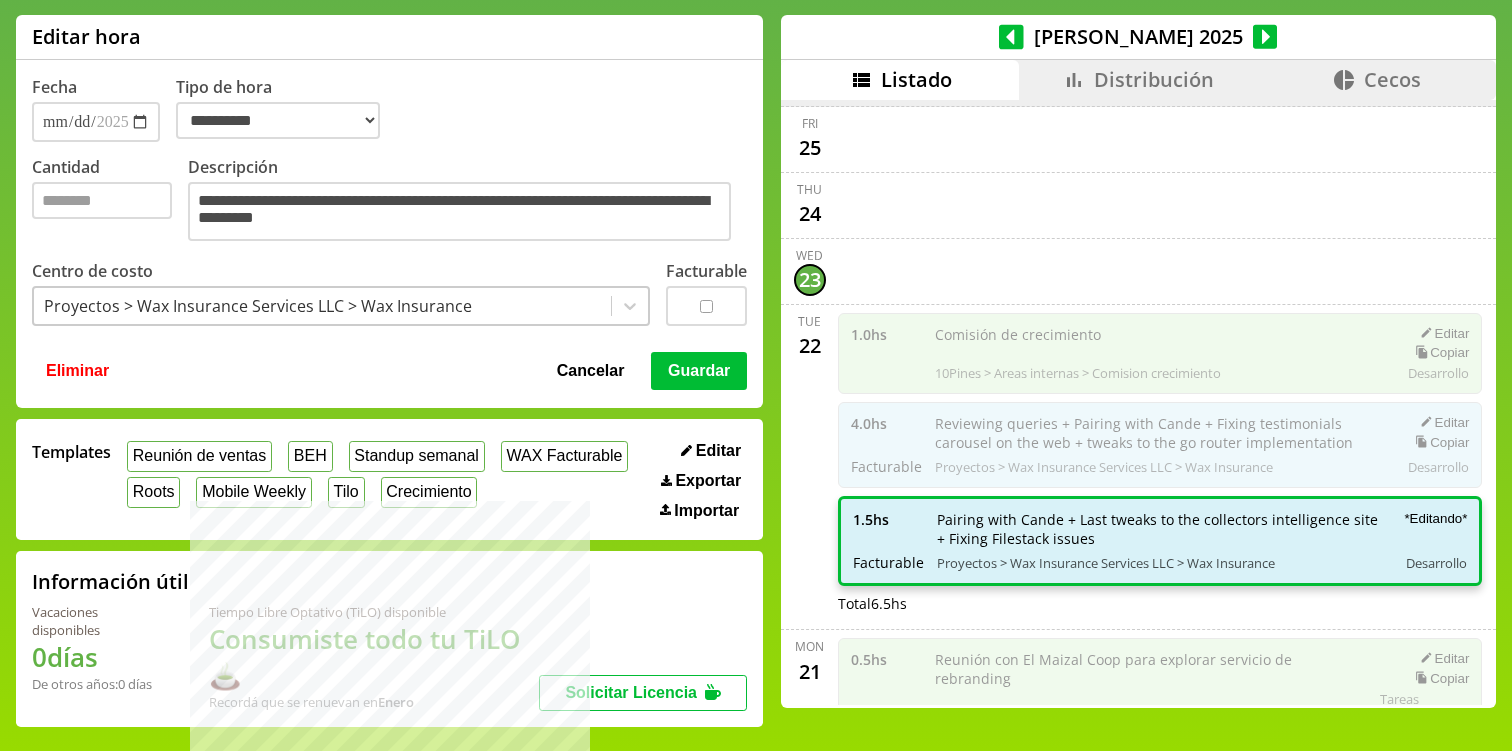 click on "Guardar" at bounding box center (699, 371) 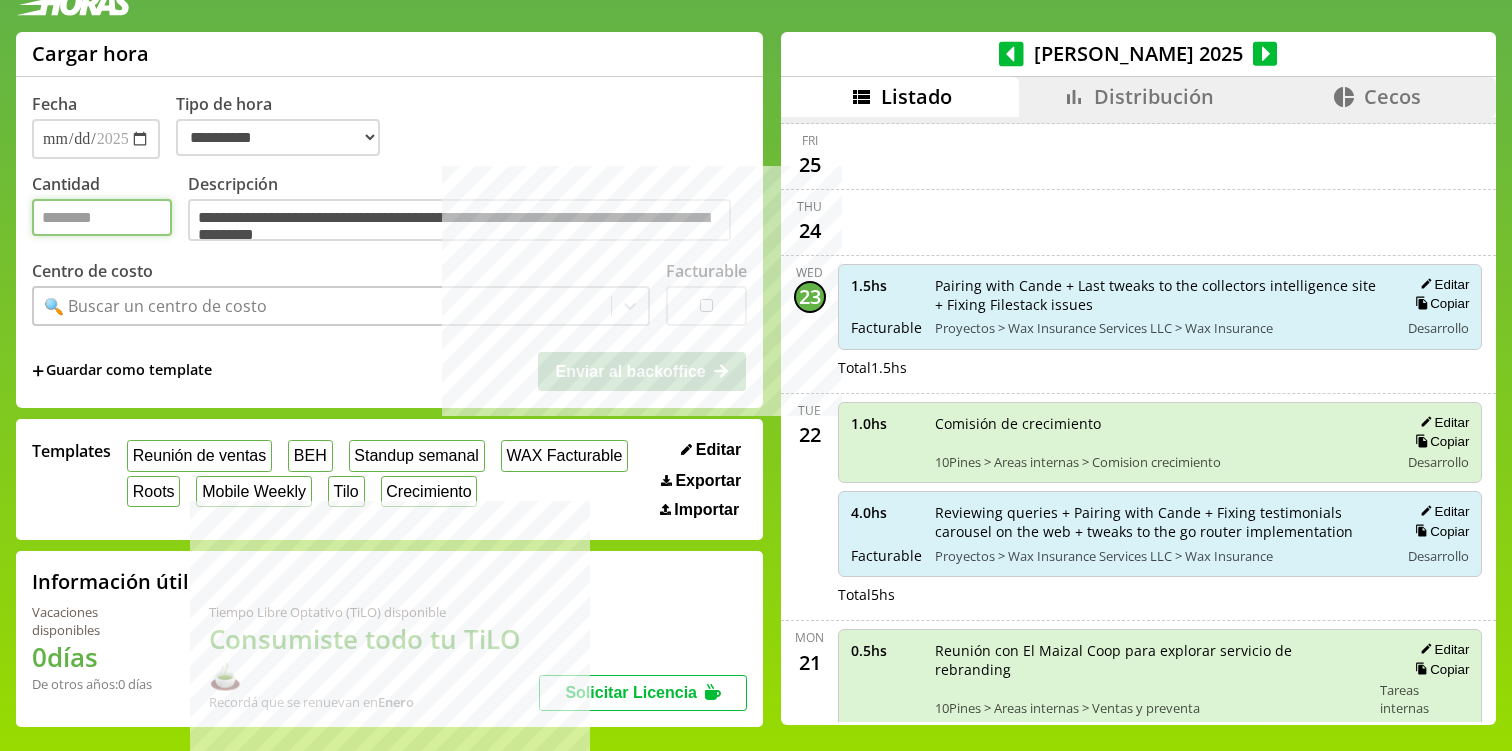 click on "Cantidad" at bounding box center (102, 217) 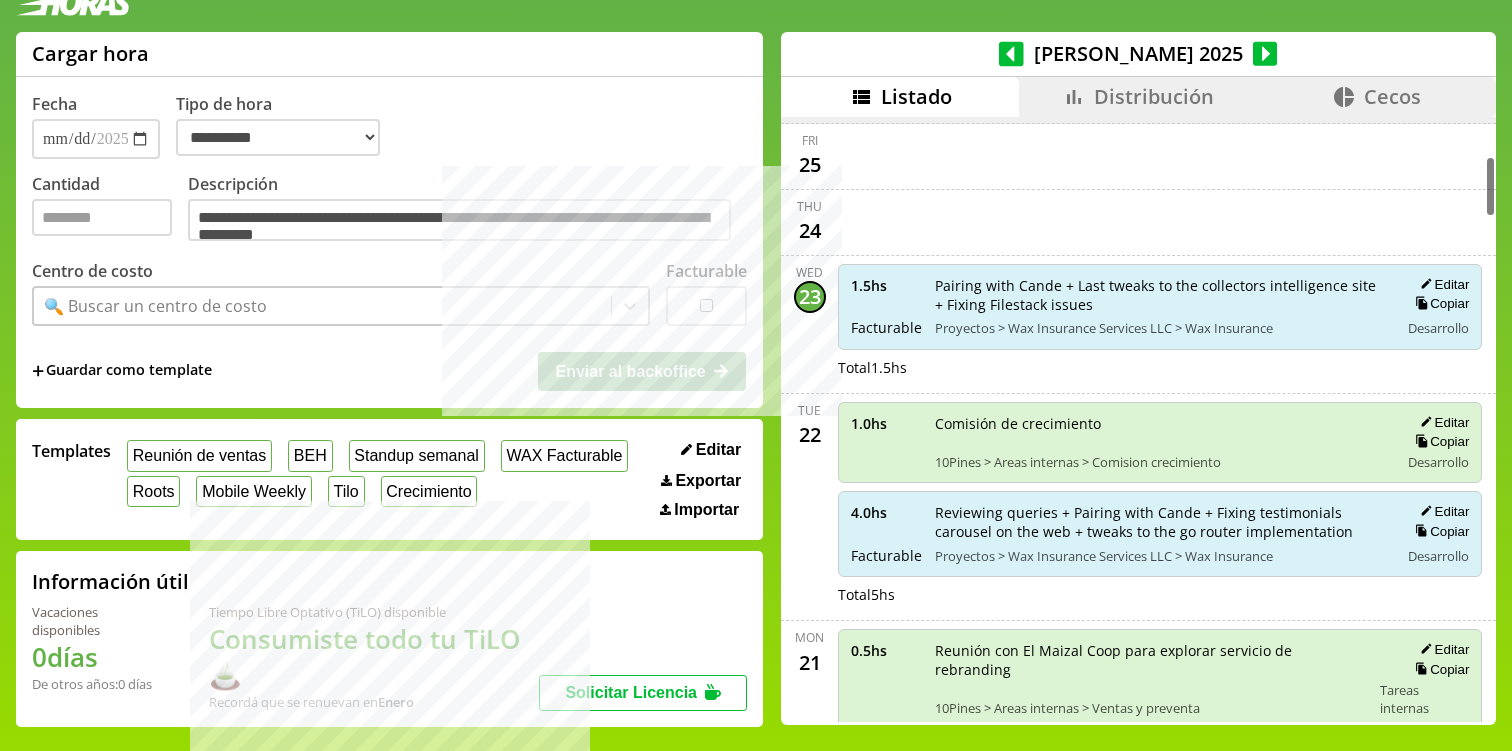 click on "Distribución" at bounding box center (1154, 96) 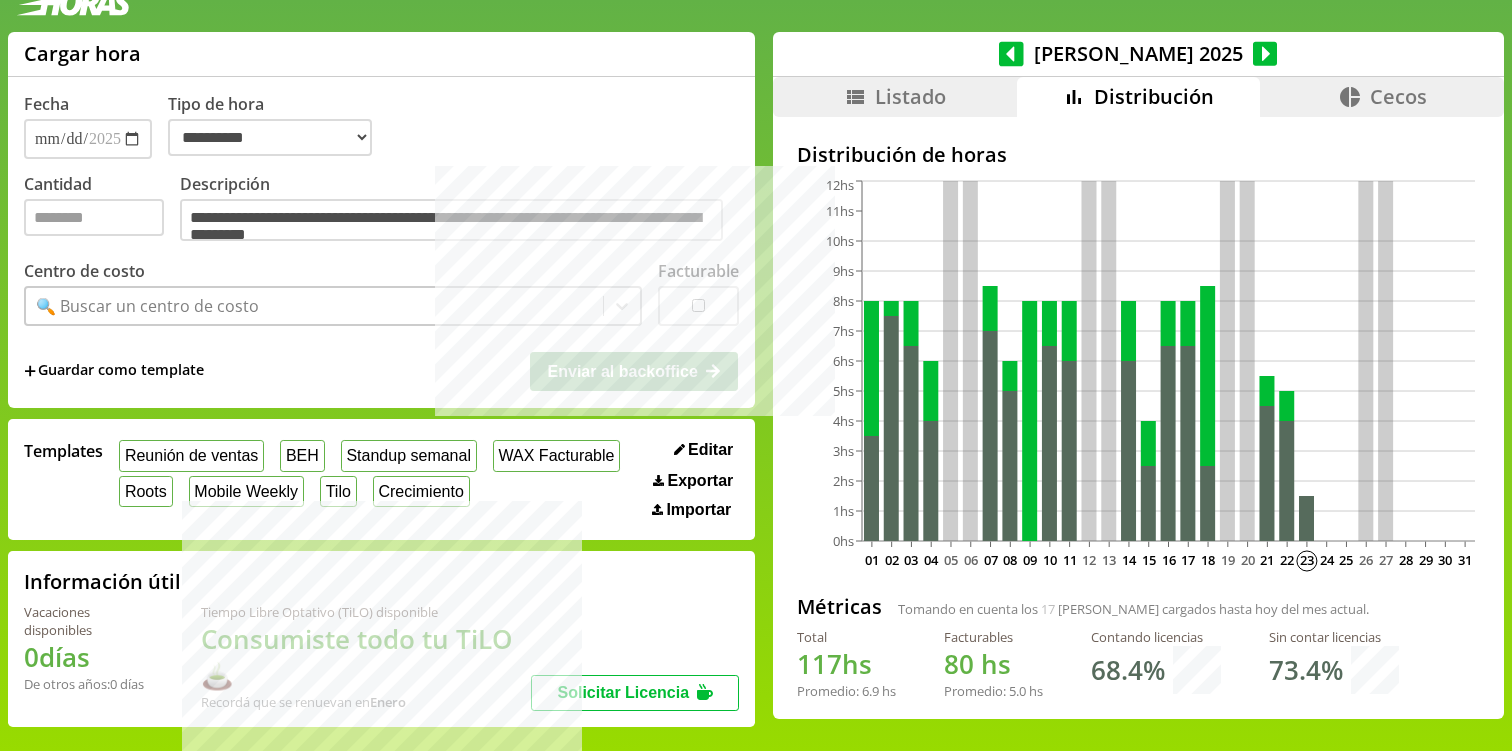 click on "Listado" at bounding box center (910, 96) 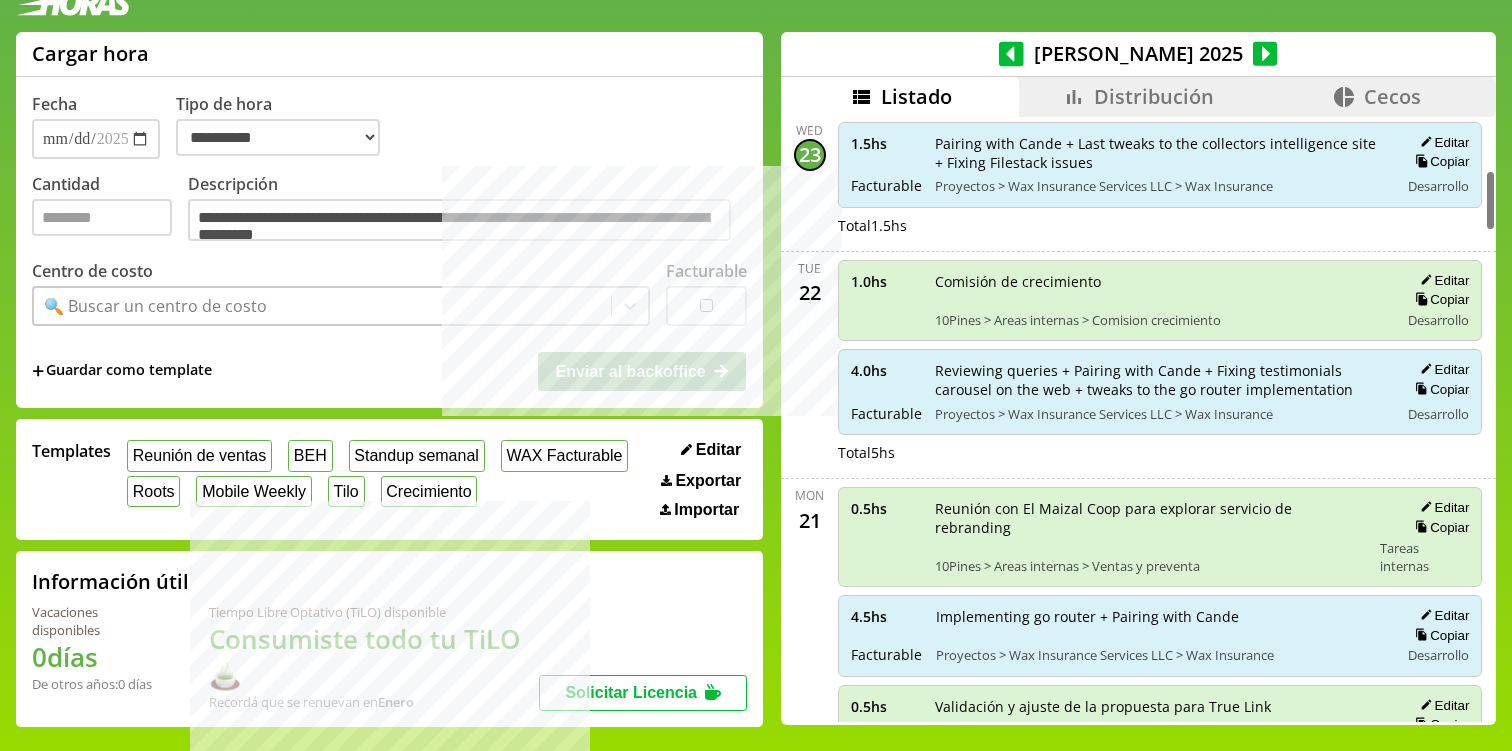 scroll, scrollTop: 532, scrollLeft: 0, axis: vertical 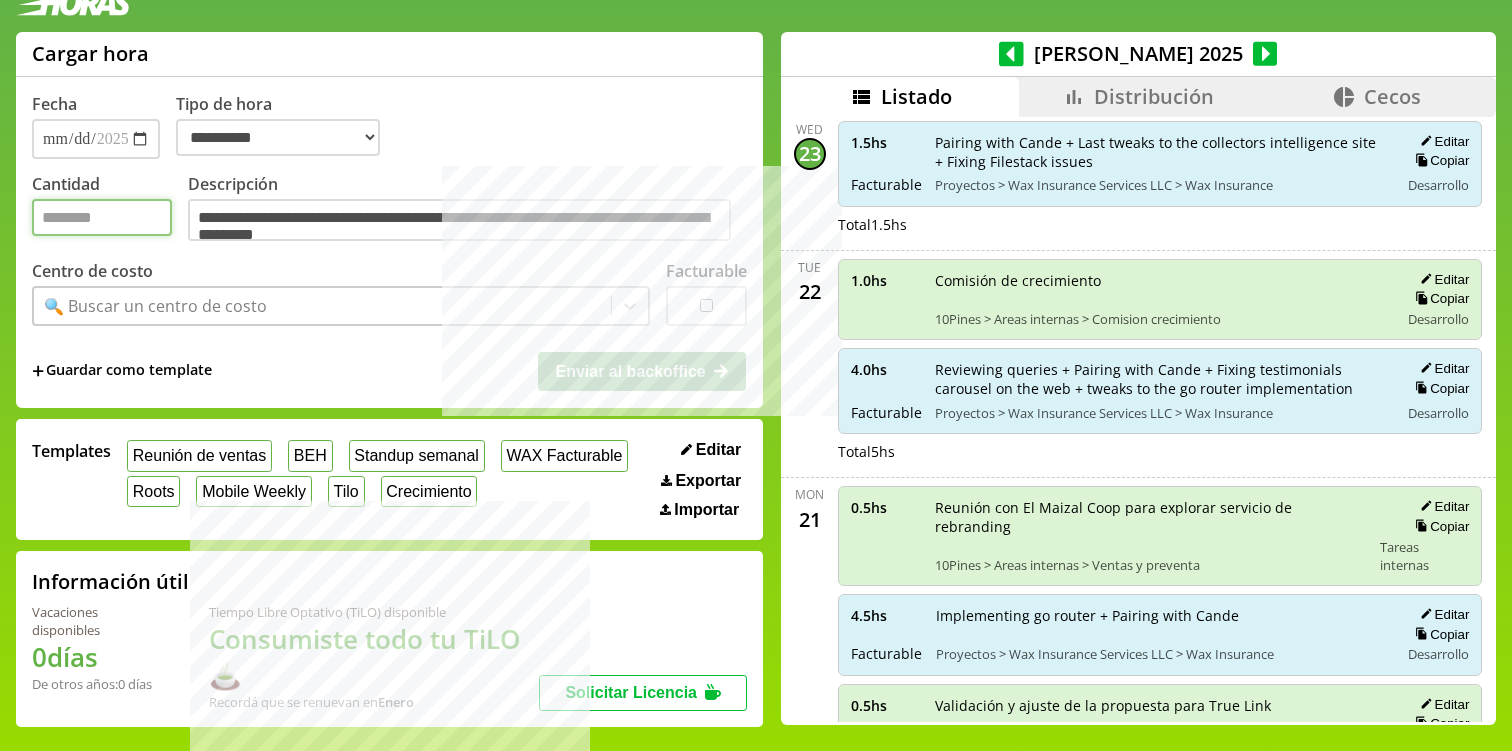 click on "Cantidad" at bounding box center [102, 217] 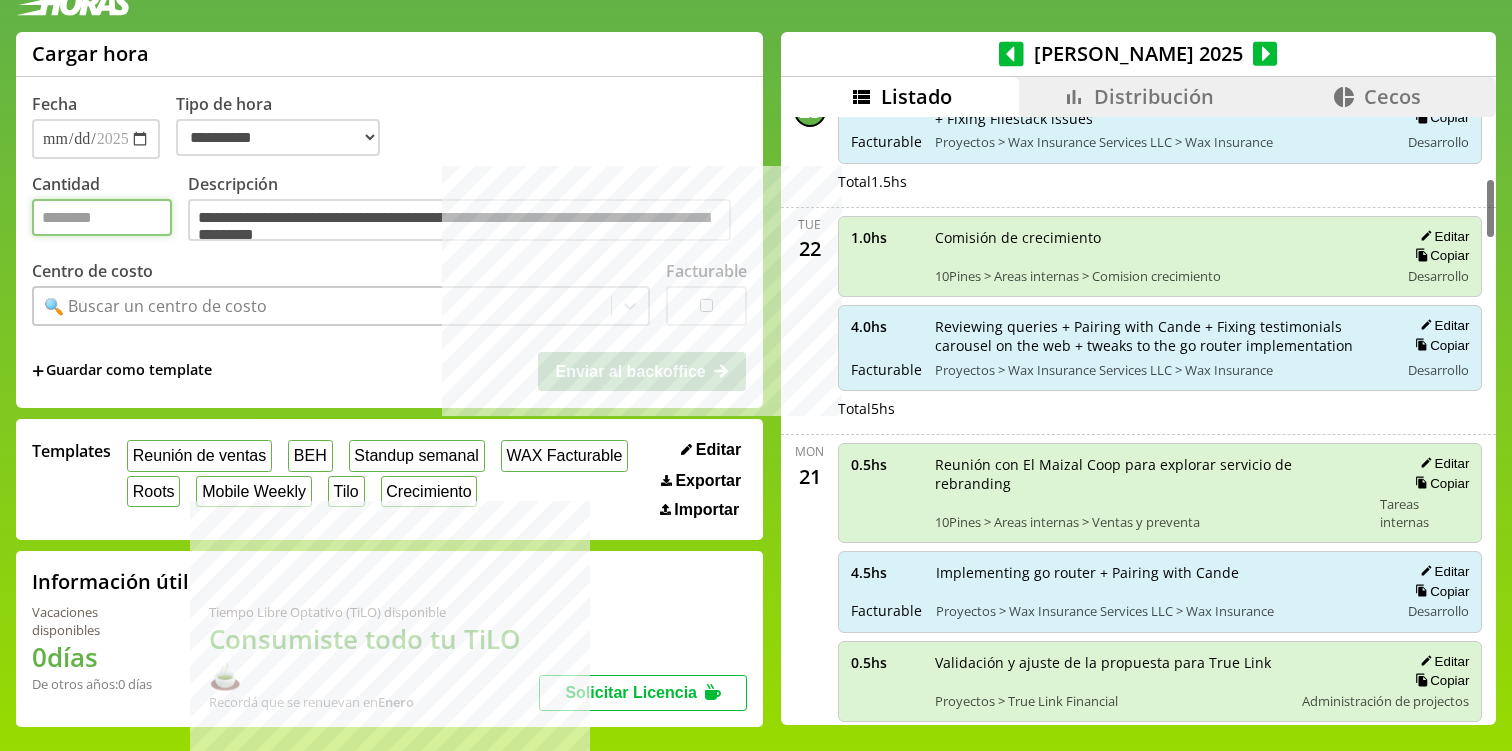 scroll, scrollTop: 460, scrollLeft: 0, axis: vertical 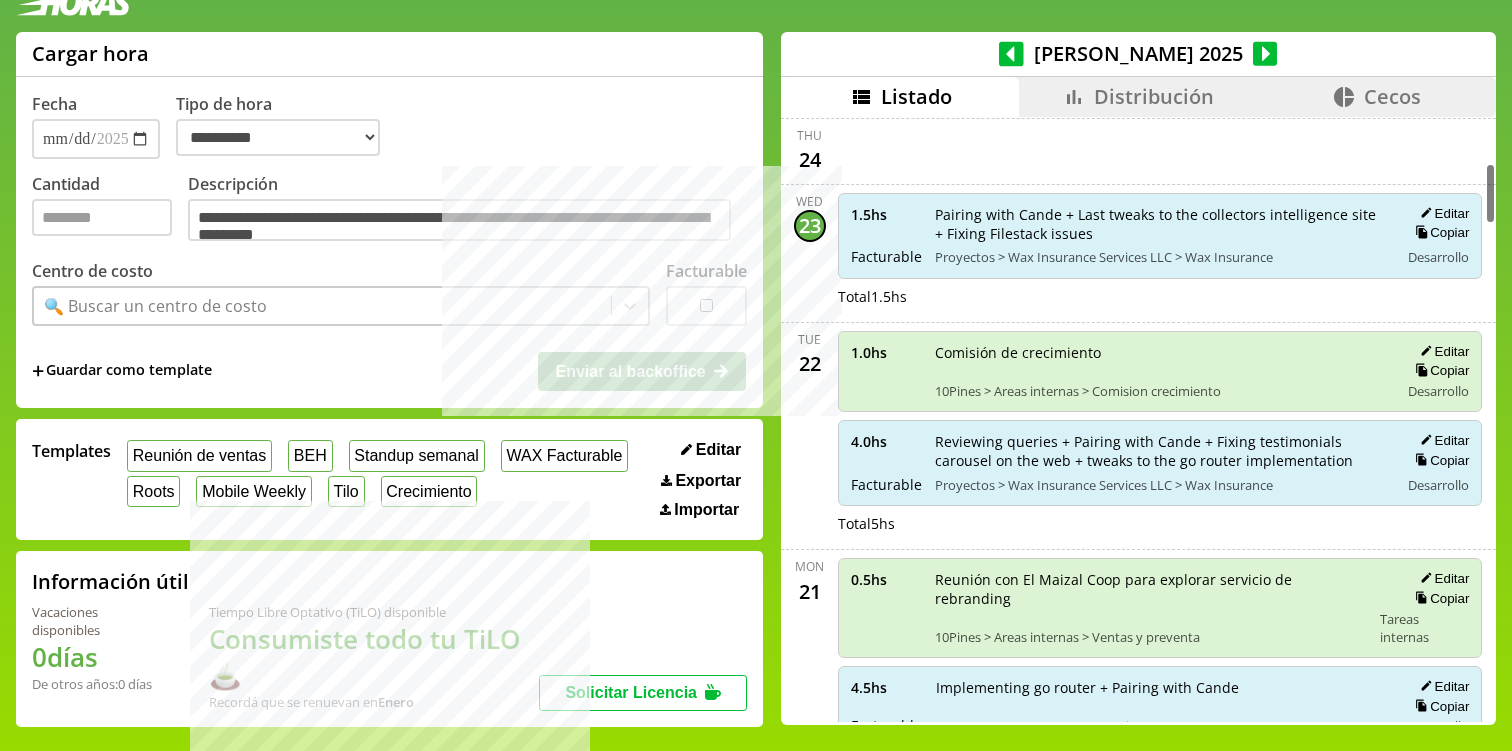 click on "Distribución" at bounding box center [1154, 96] 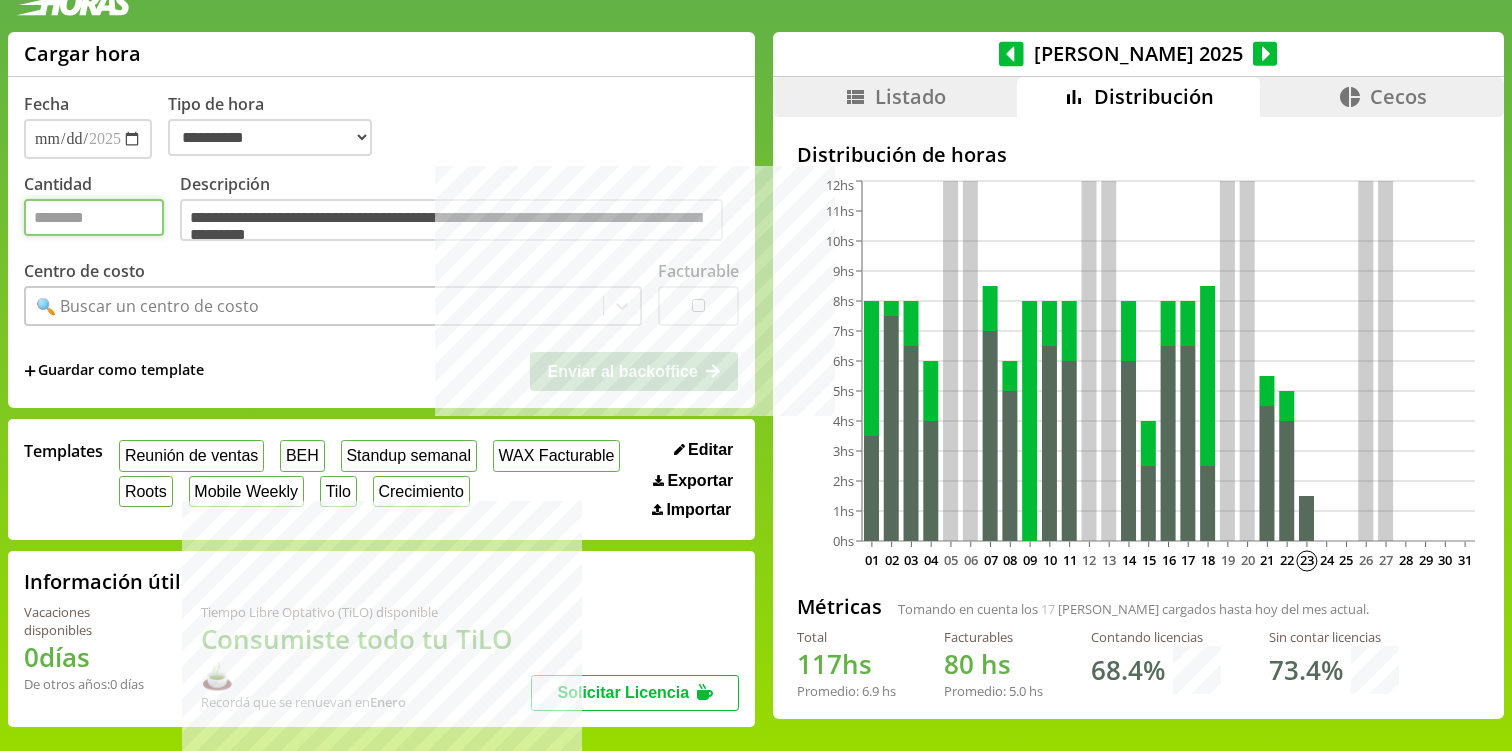 click on "Cantidad" at bounding box center [94, 217] 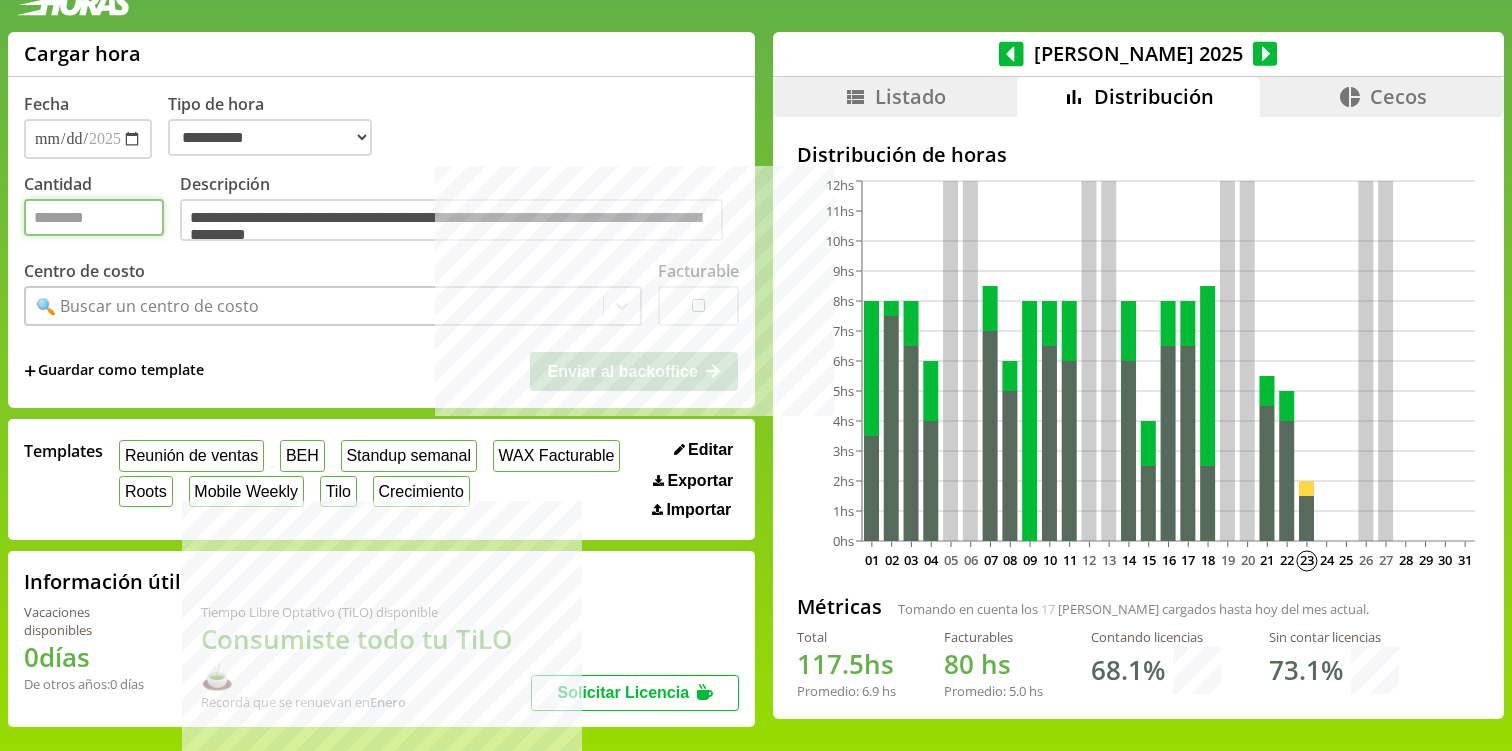 type on "***" 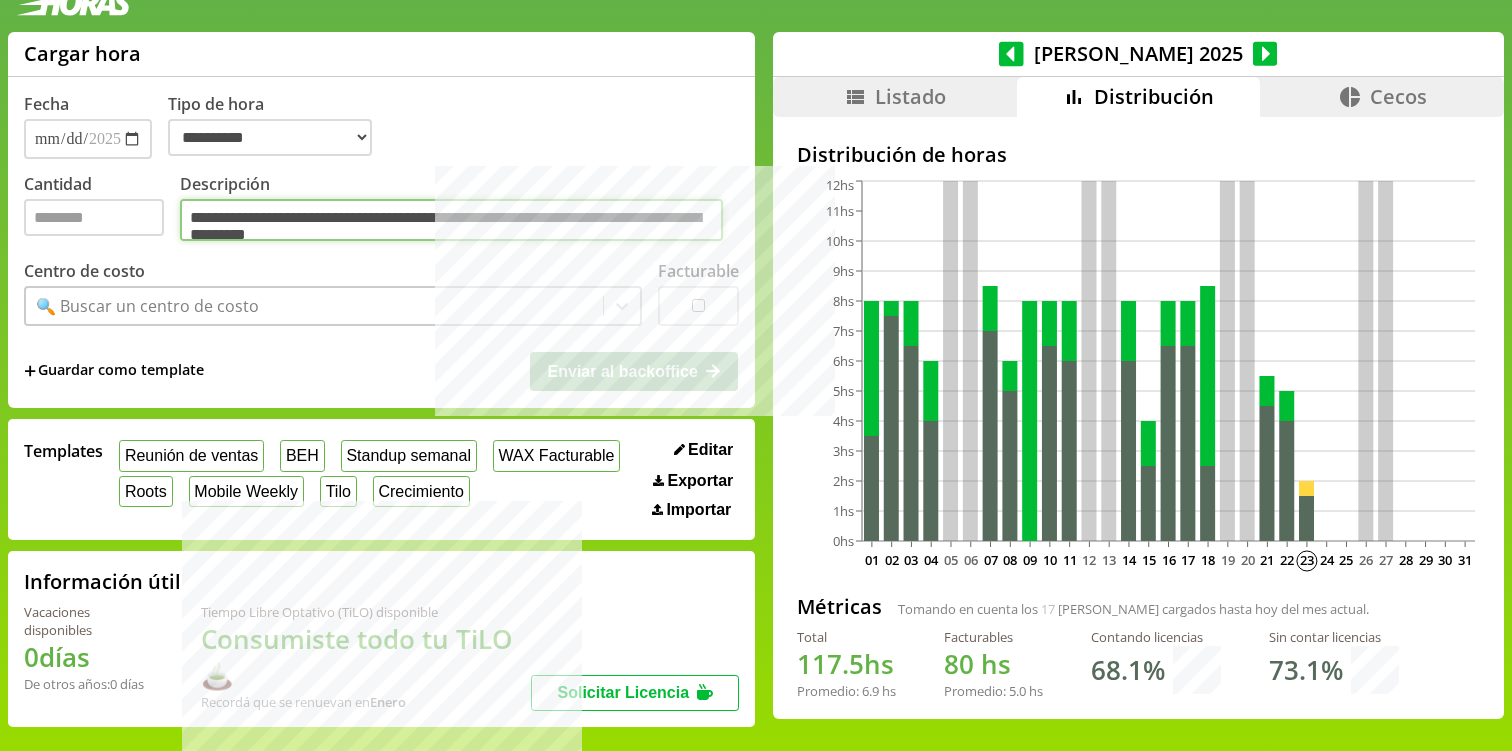 click on "**********" at bounding box center (451, 220) 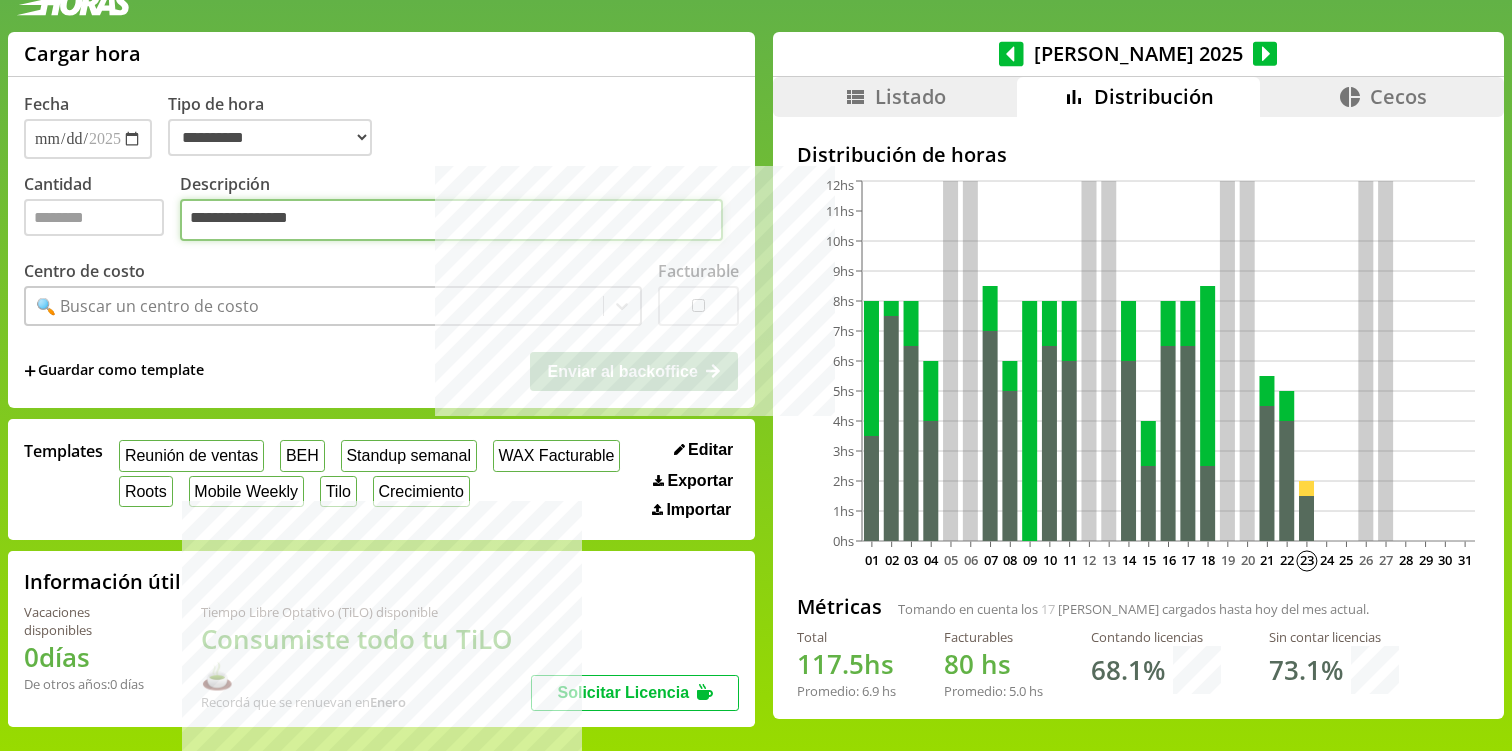 type on "**********" 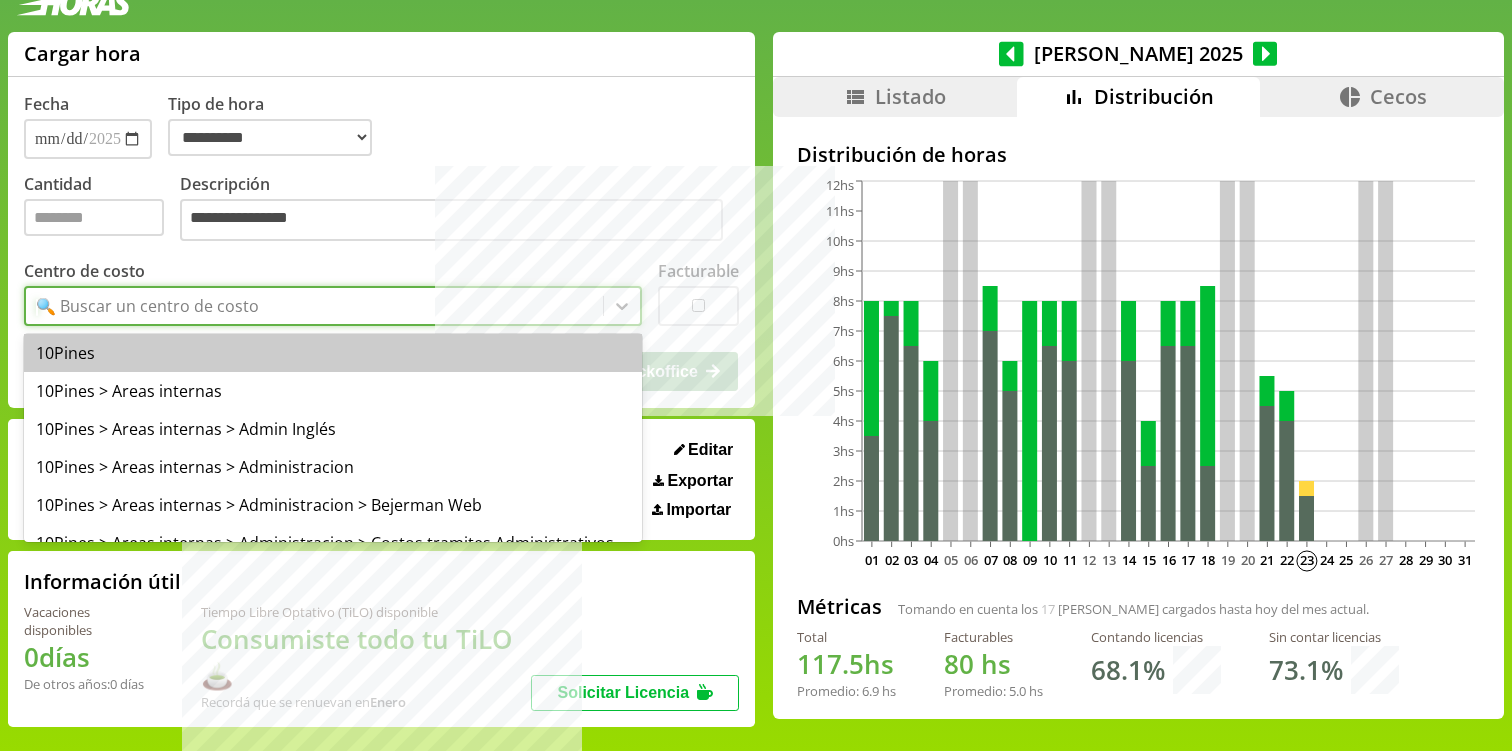 click on "🔍 Buscar un centro de costo" at bounding box center [147, 306] 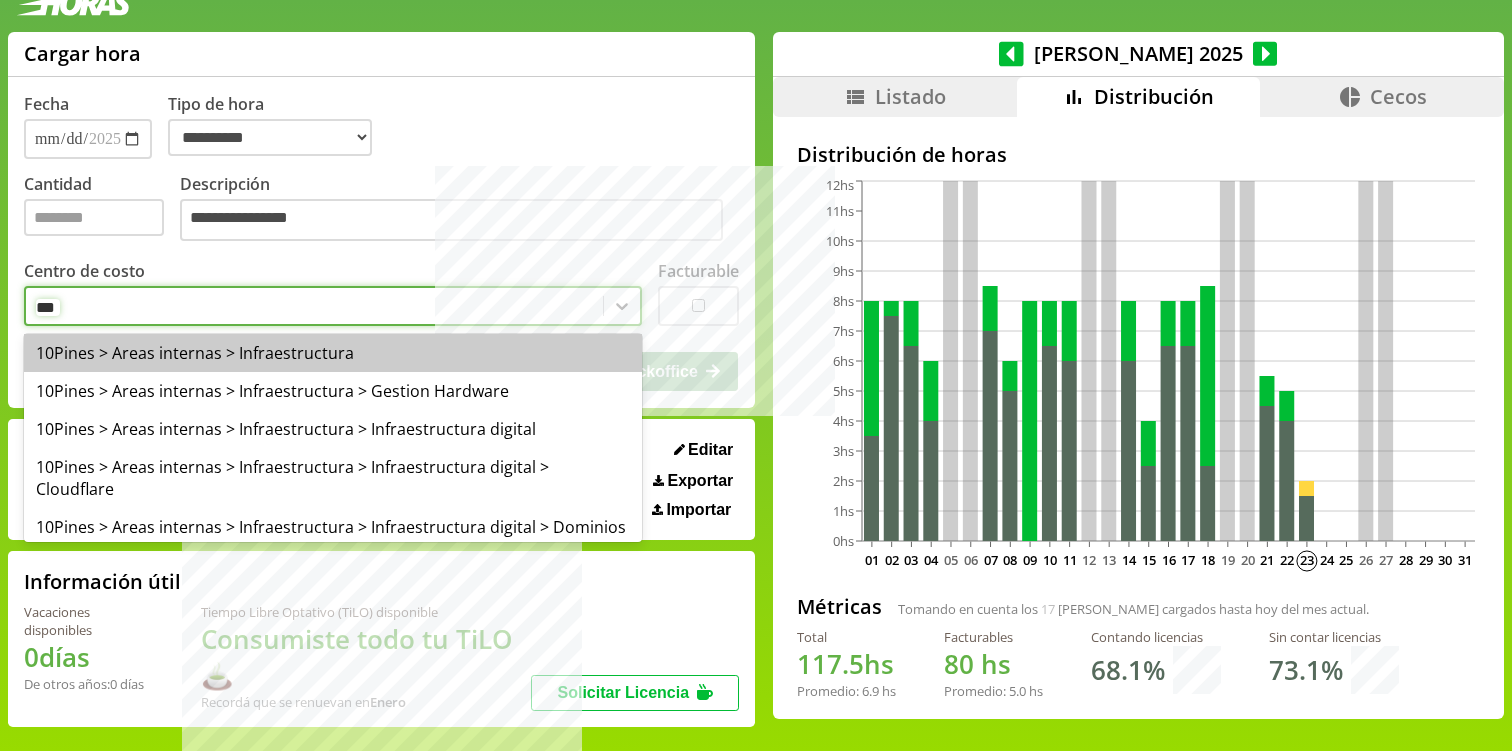 type on "****" 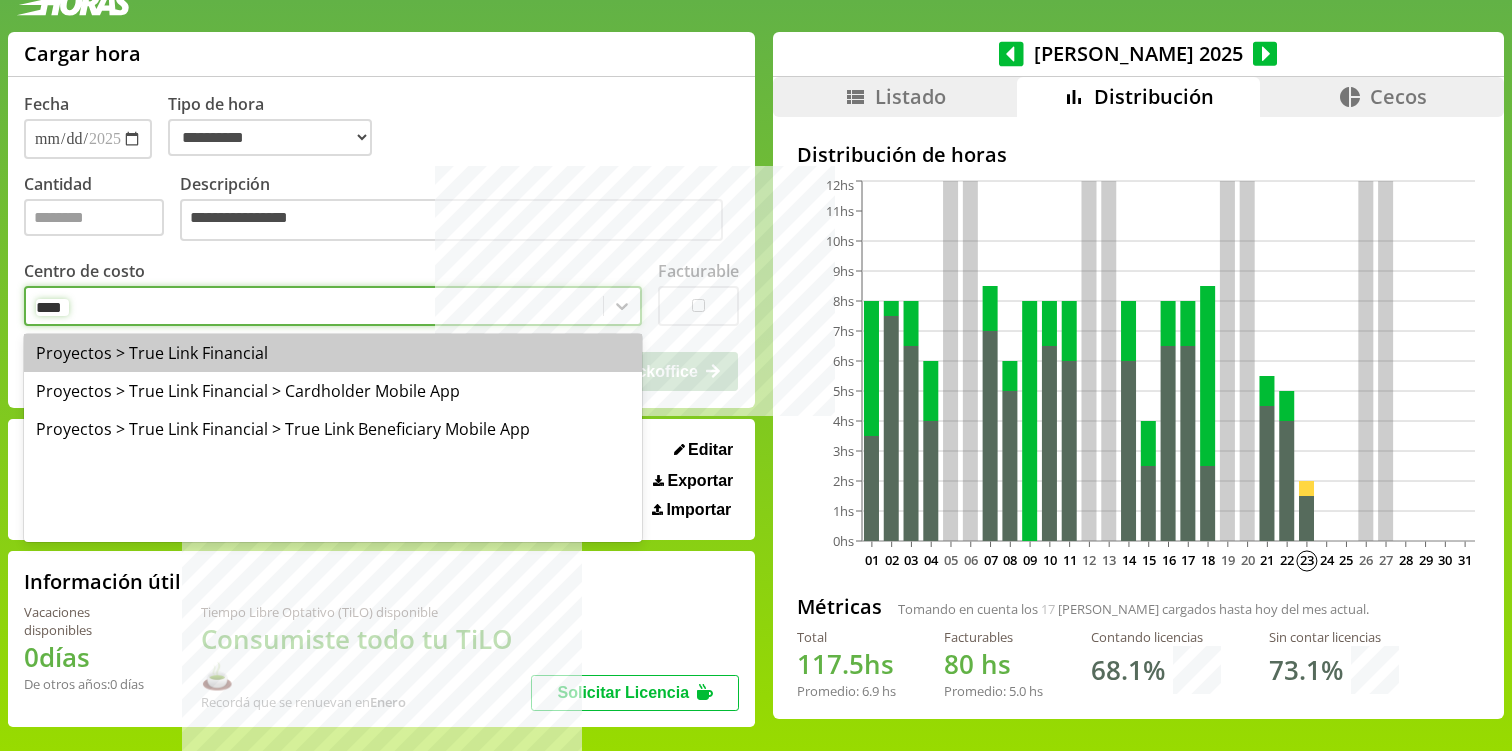click on "Proyectos > True Link Financial" at bounding box center [333, 353] 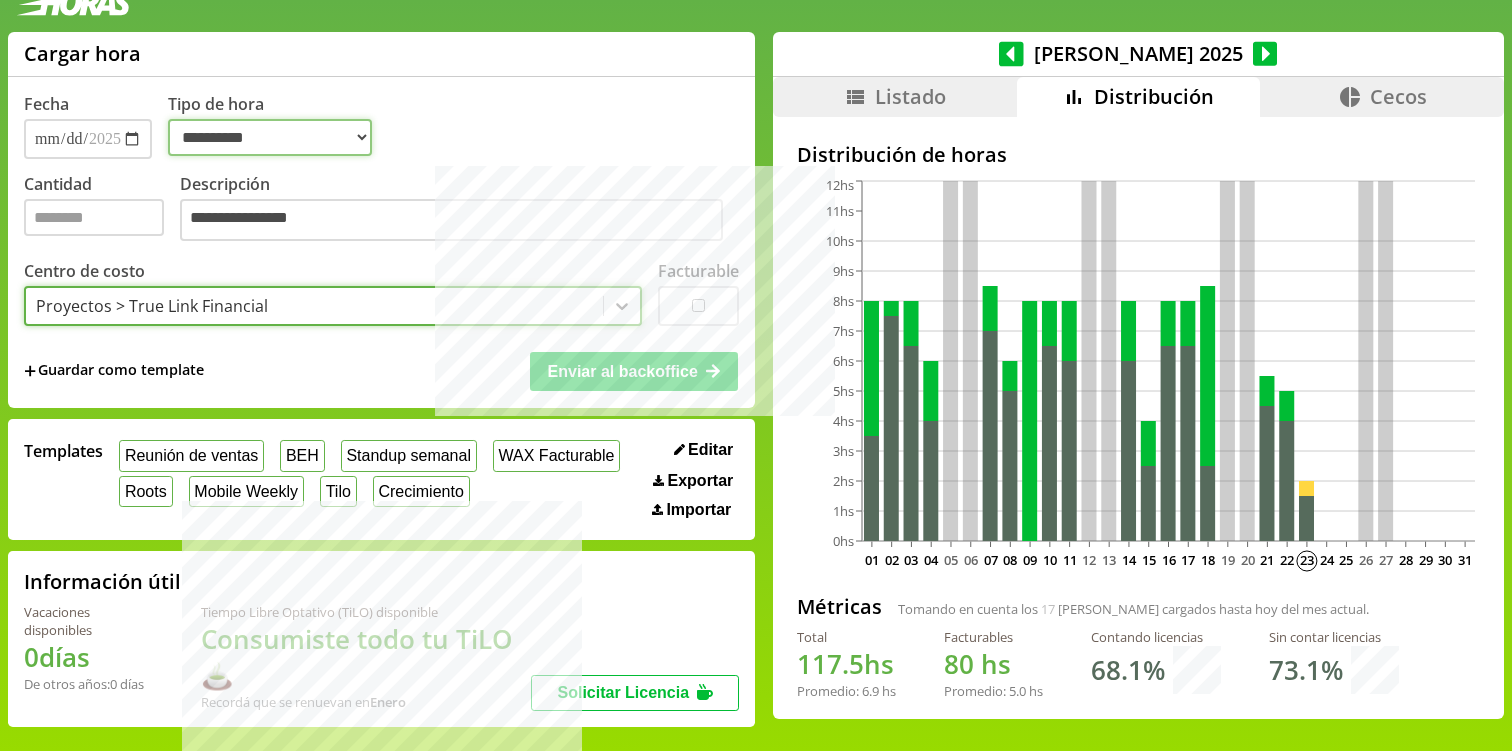 click on "**********" at bounding box center [270, 137] 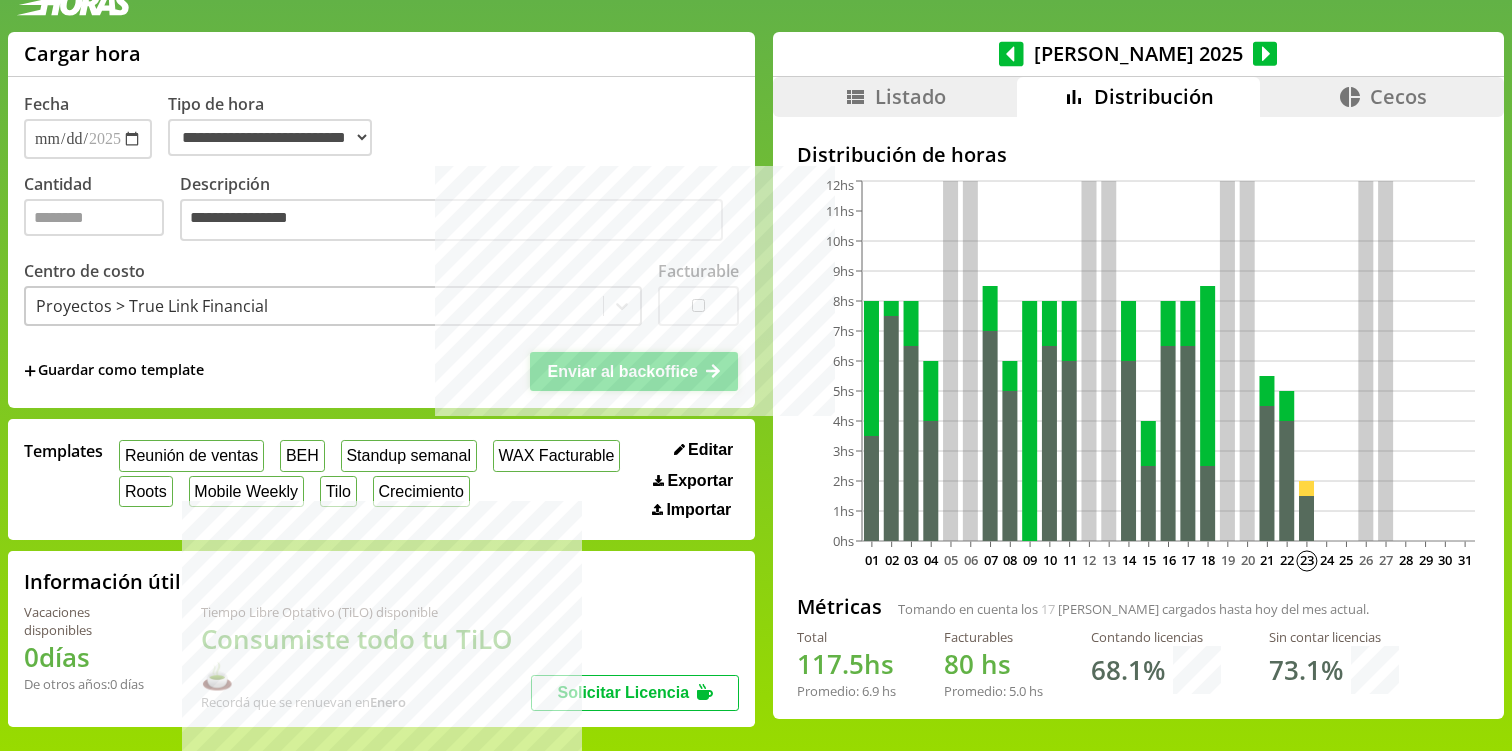 click on "Enviar al backoffice" at bounding box center [623, 371] 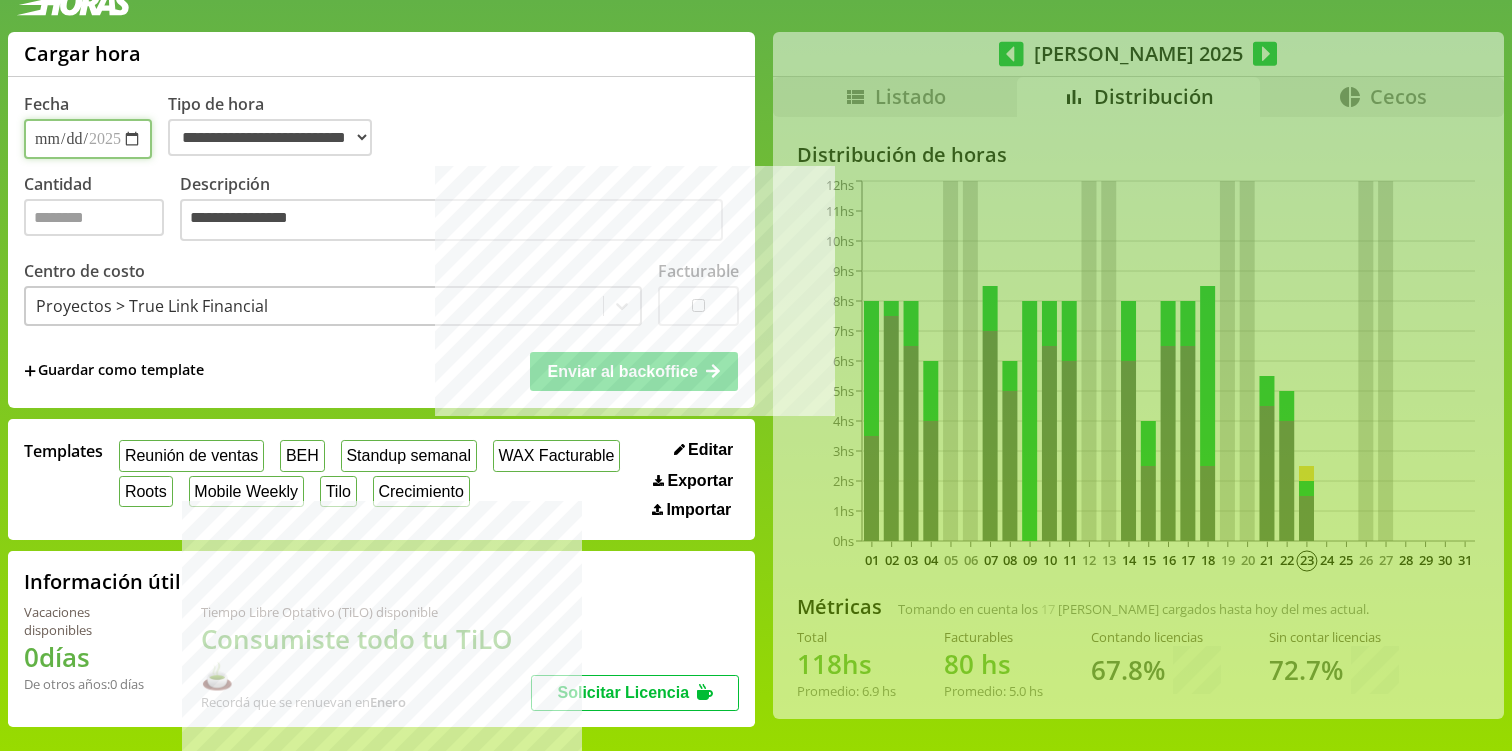 select on "**********" 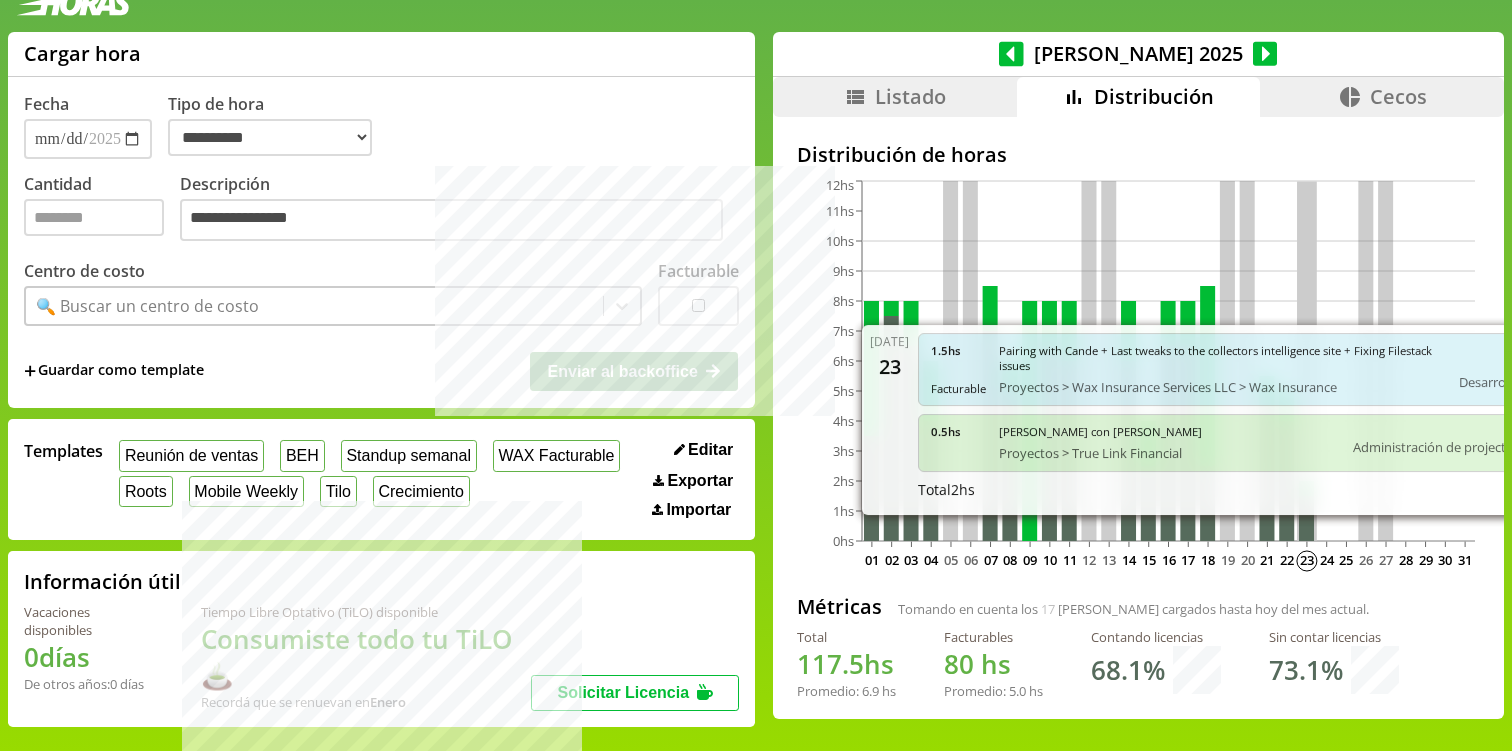 click 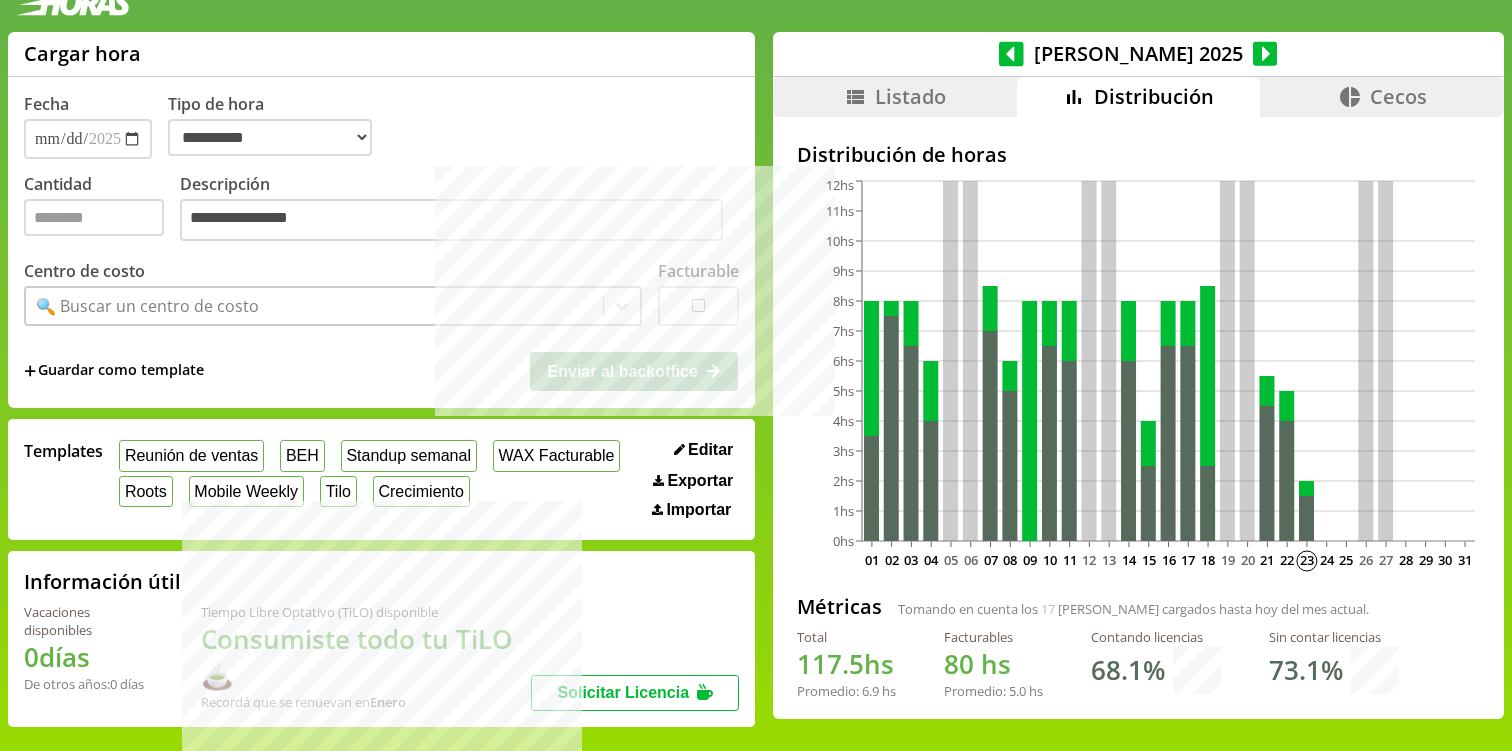 click on "Listado" at bounding box center [910, 96] 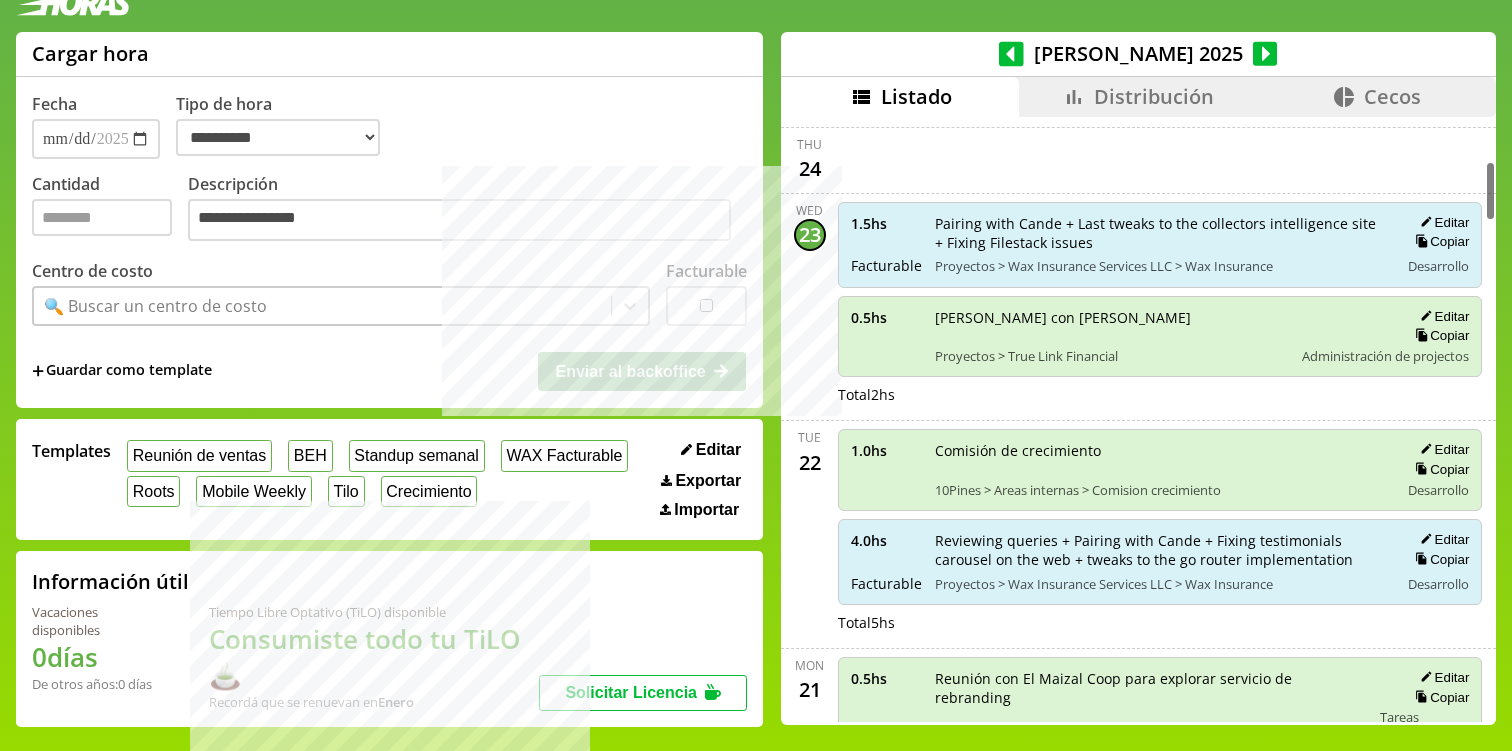 scroll, scrollTop: 449, scrollLeft: 0, axis: vertical 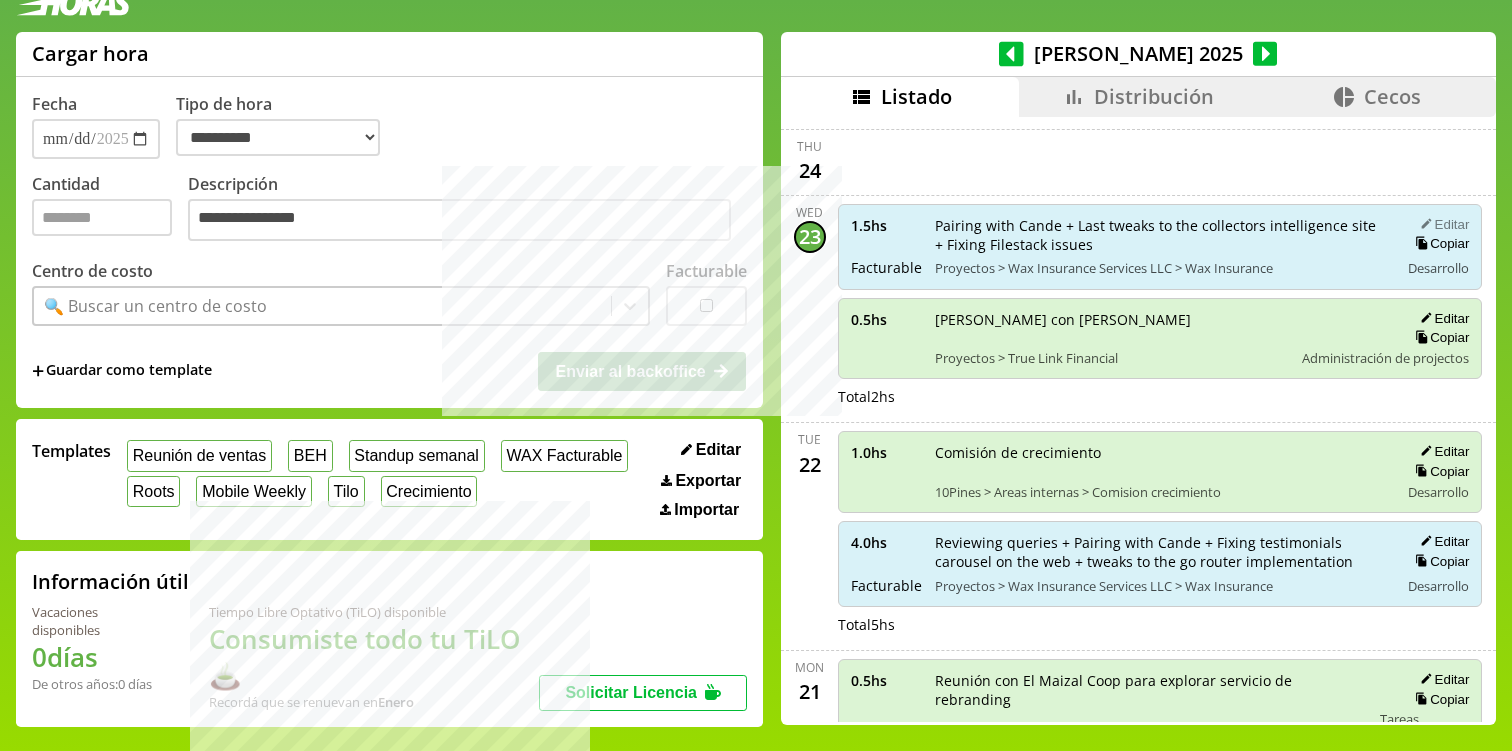 click on "Editar" at bounding box center (1441, 224) 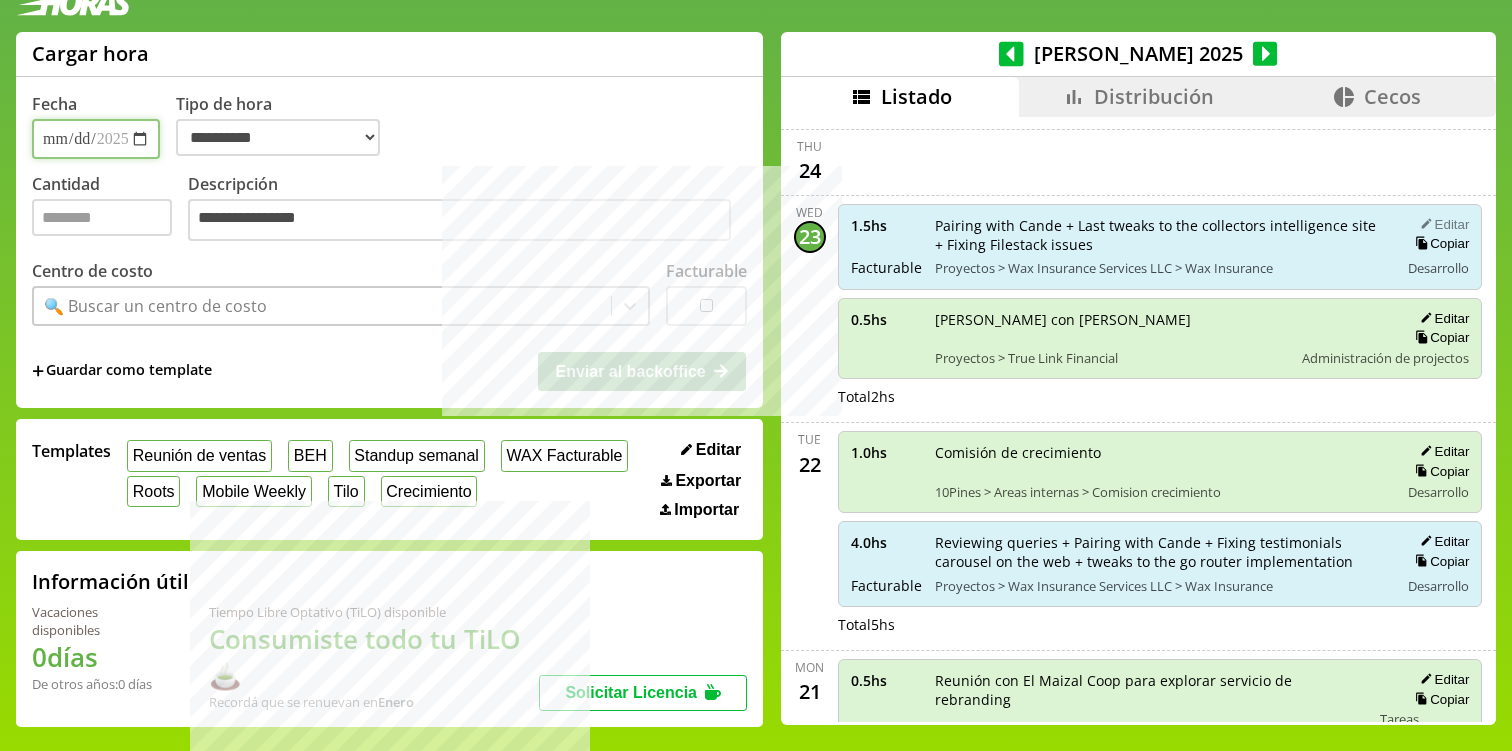 type on "***" 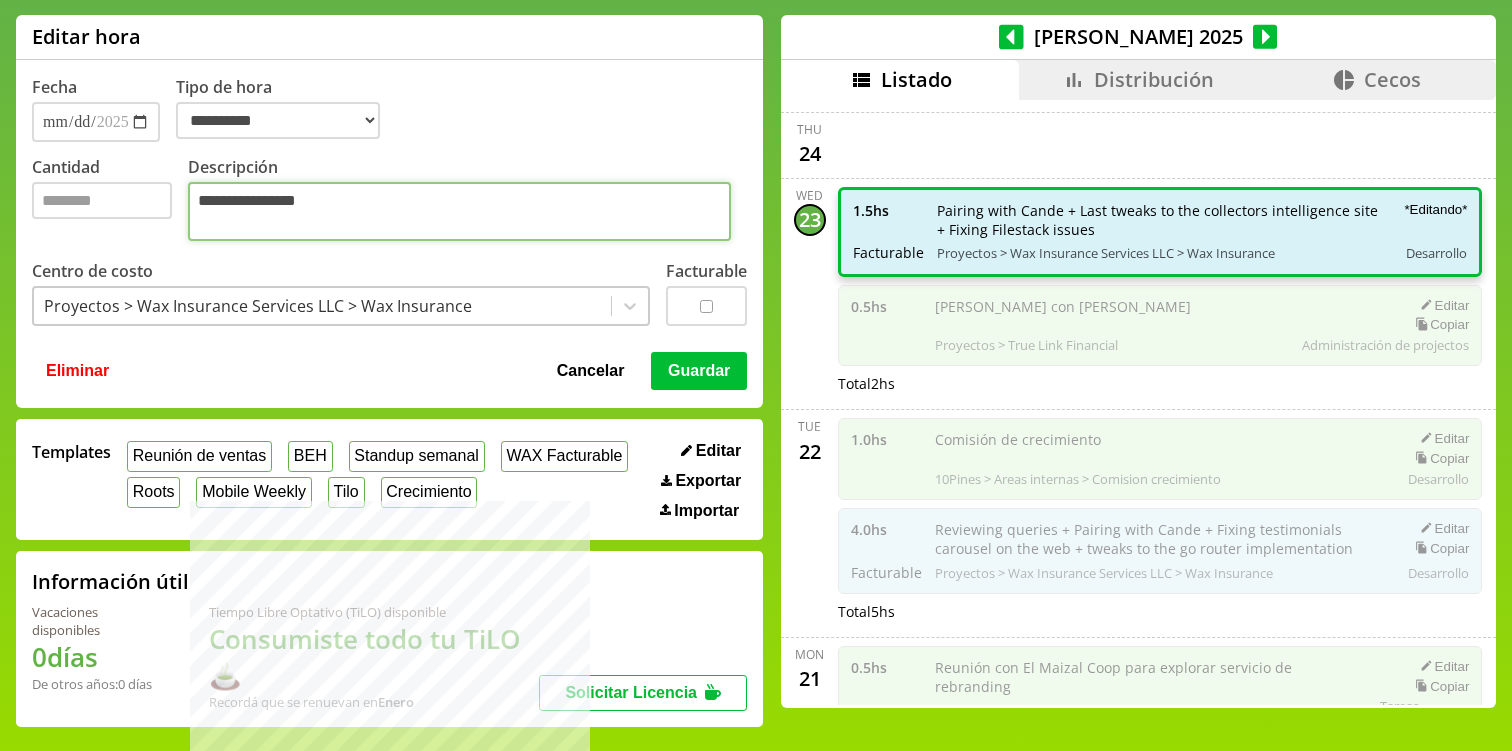 click on "**********" at bounding box center (459, 211) 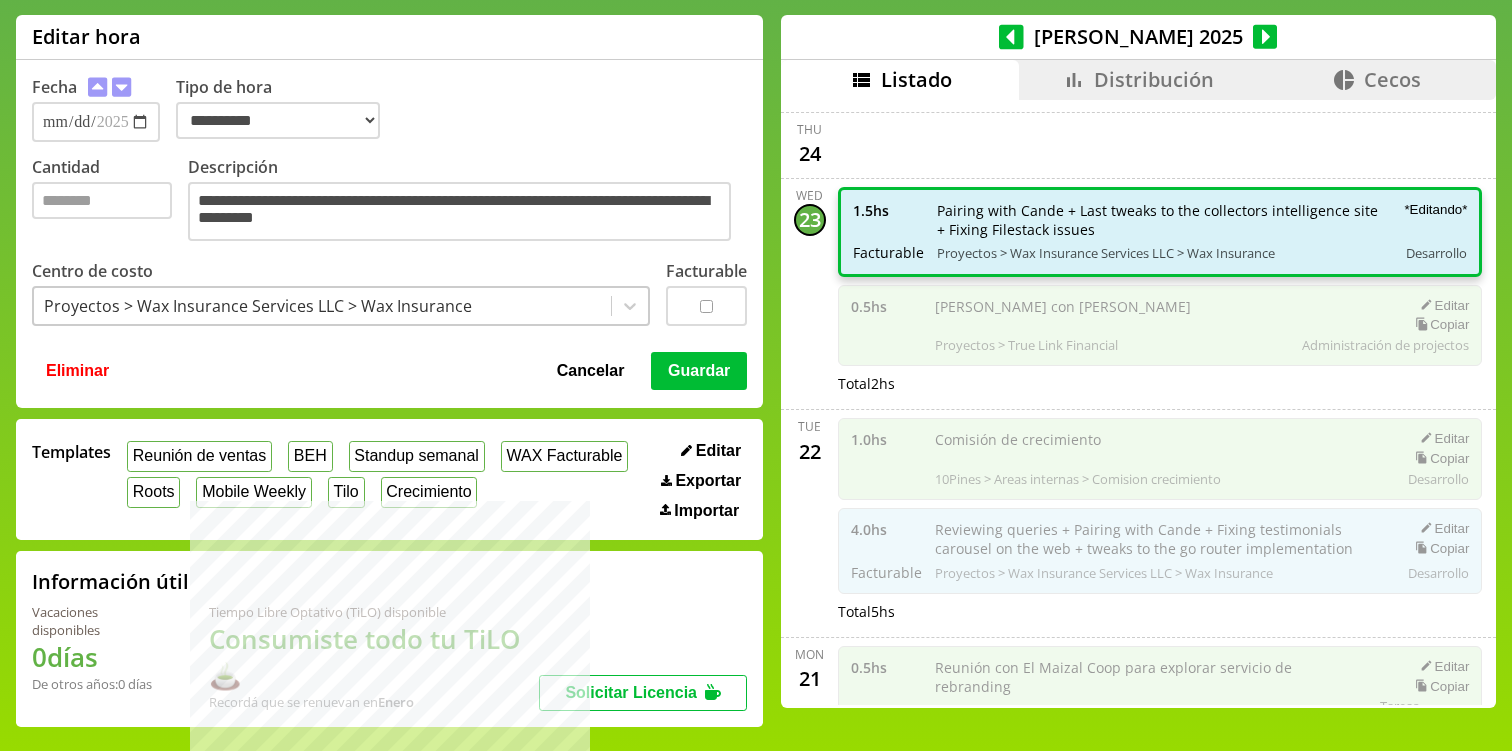 click on "Cancelar" at bounding box center (591, 371) 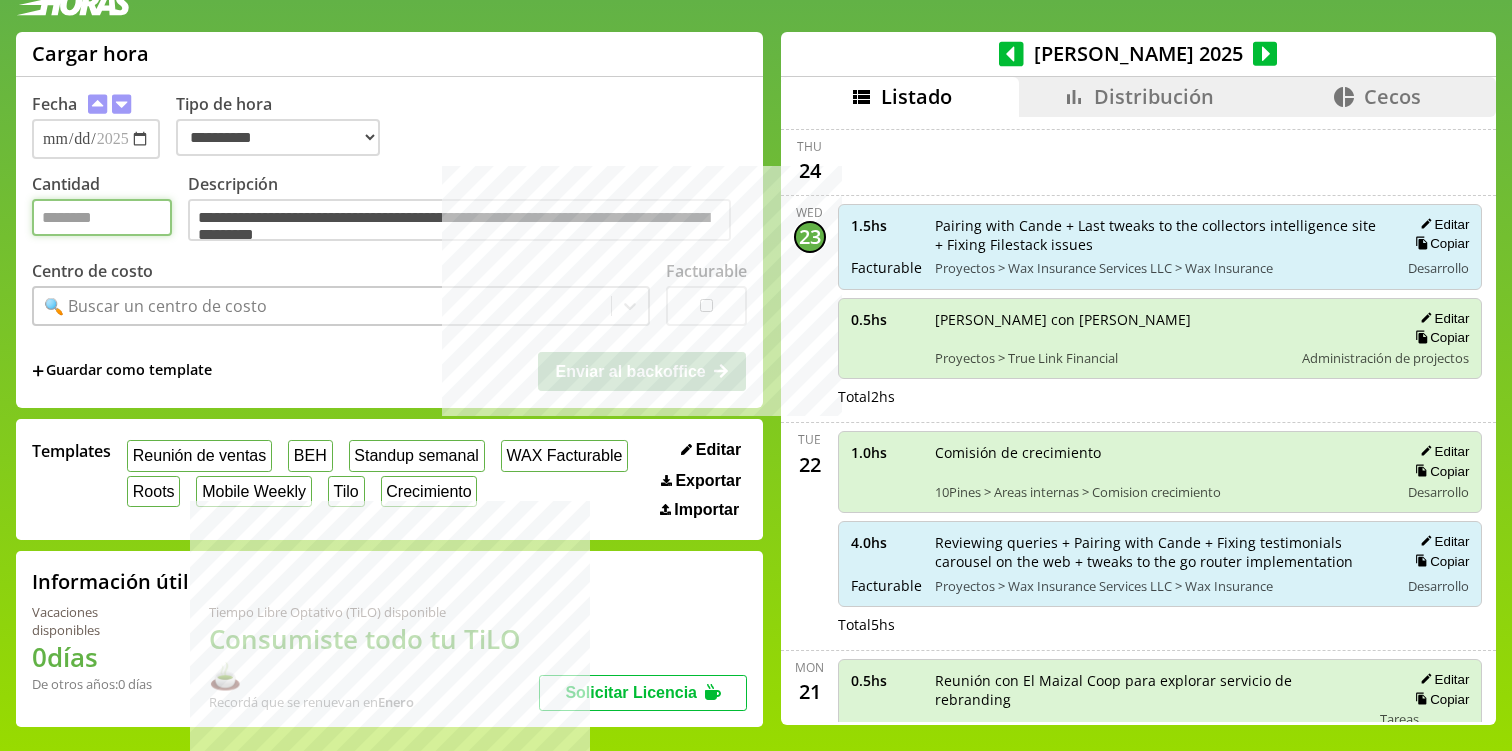 click on "Cantidad" at bounding box center [102, 217] 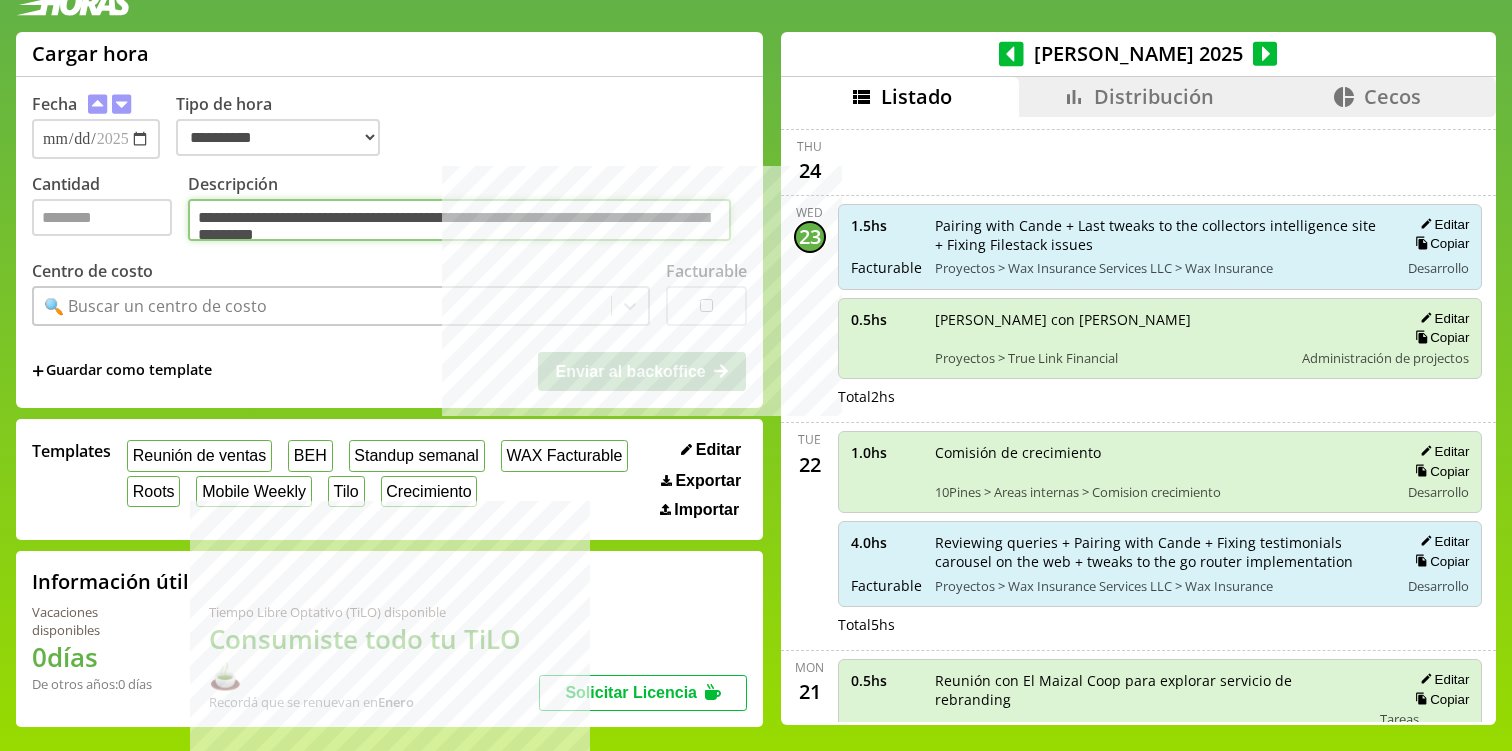 click on "**********" at bounding box center [459, 220] 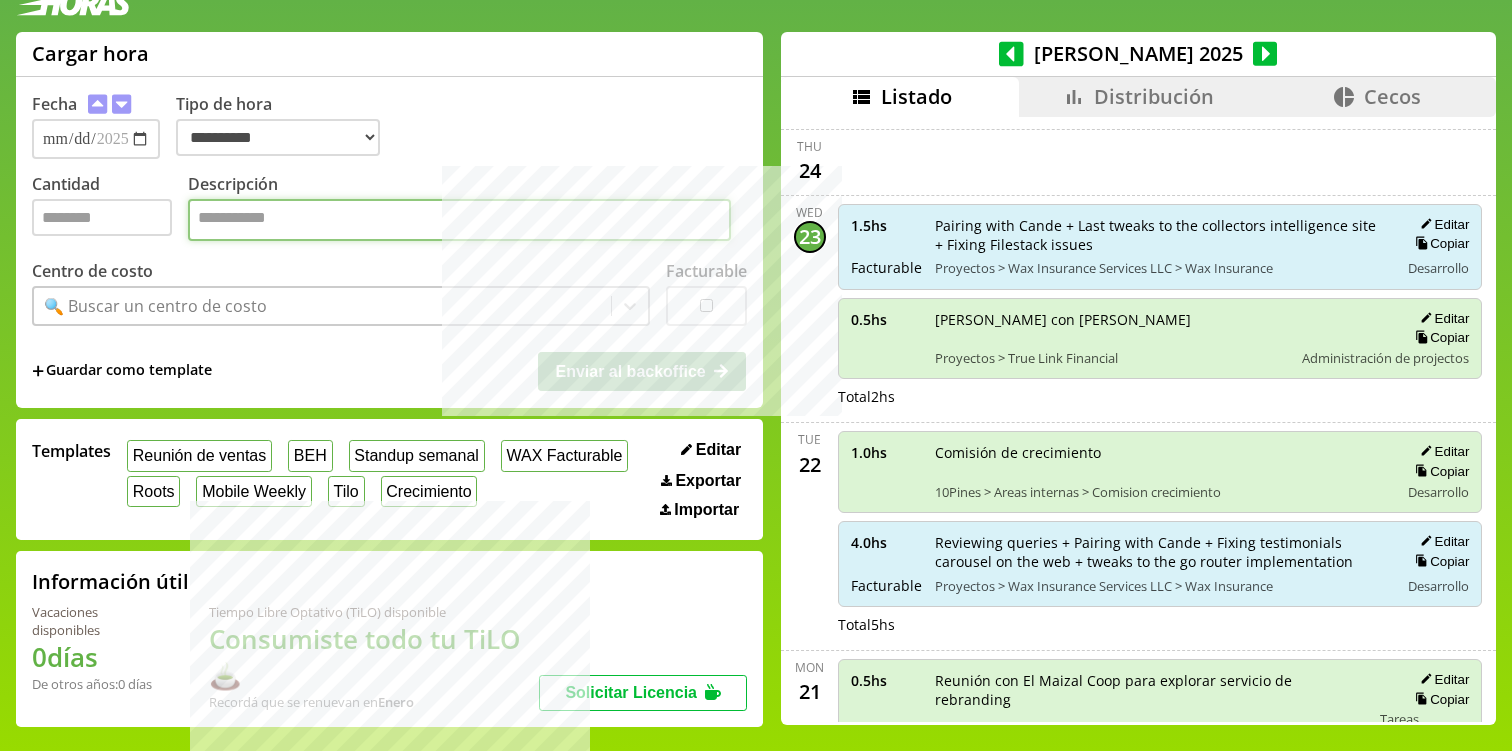 paste on "**********" 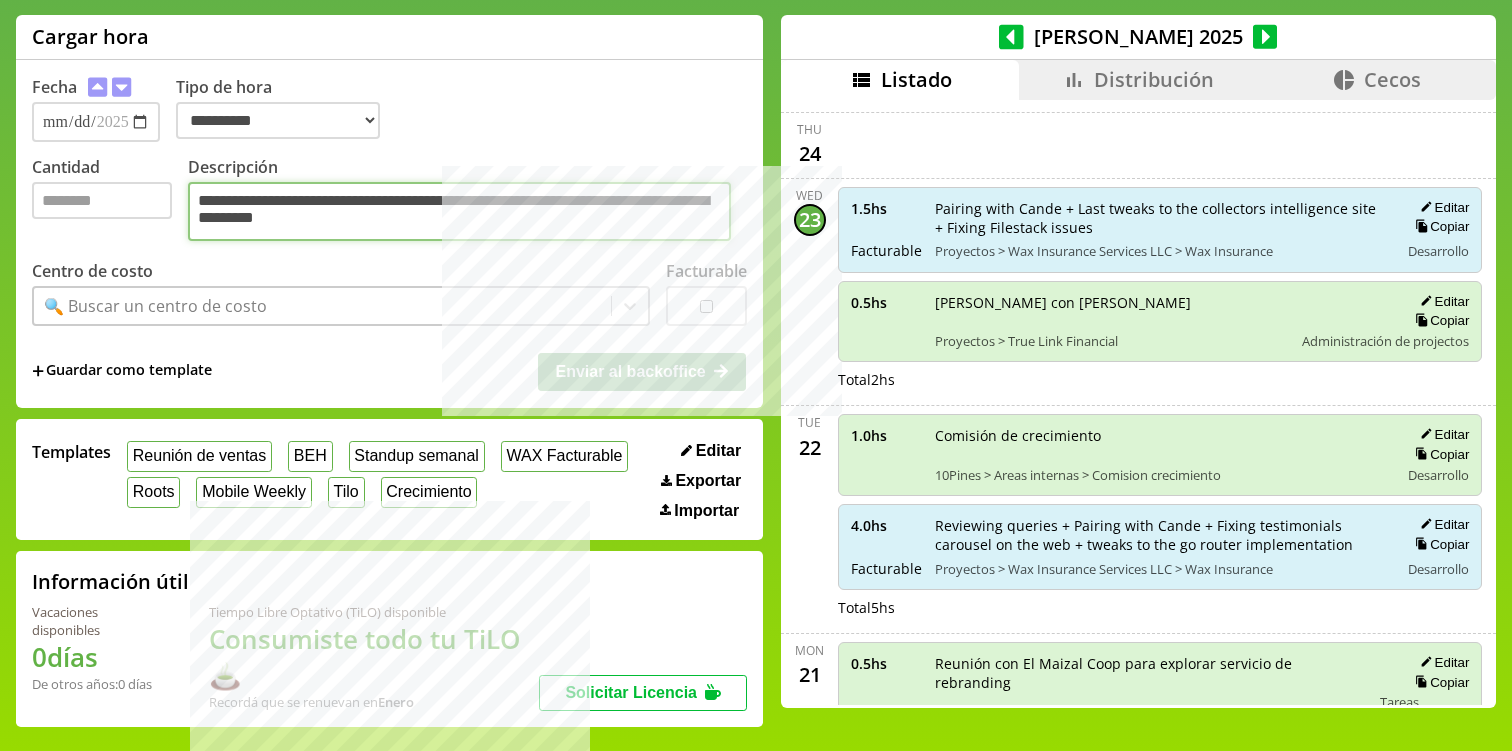 type on "**********" 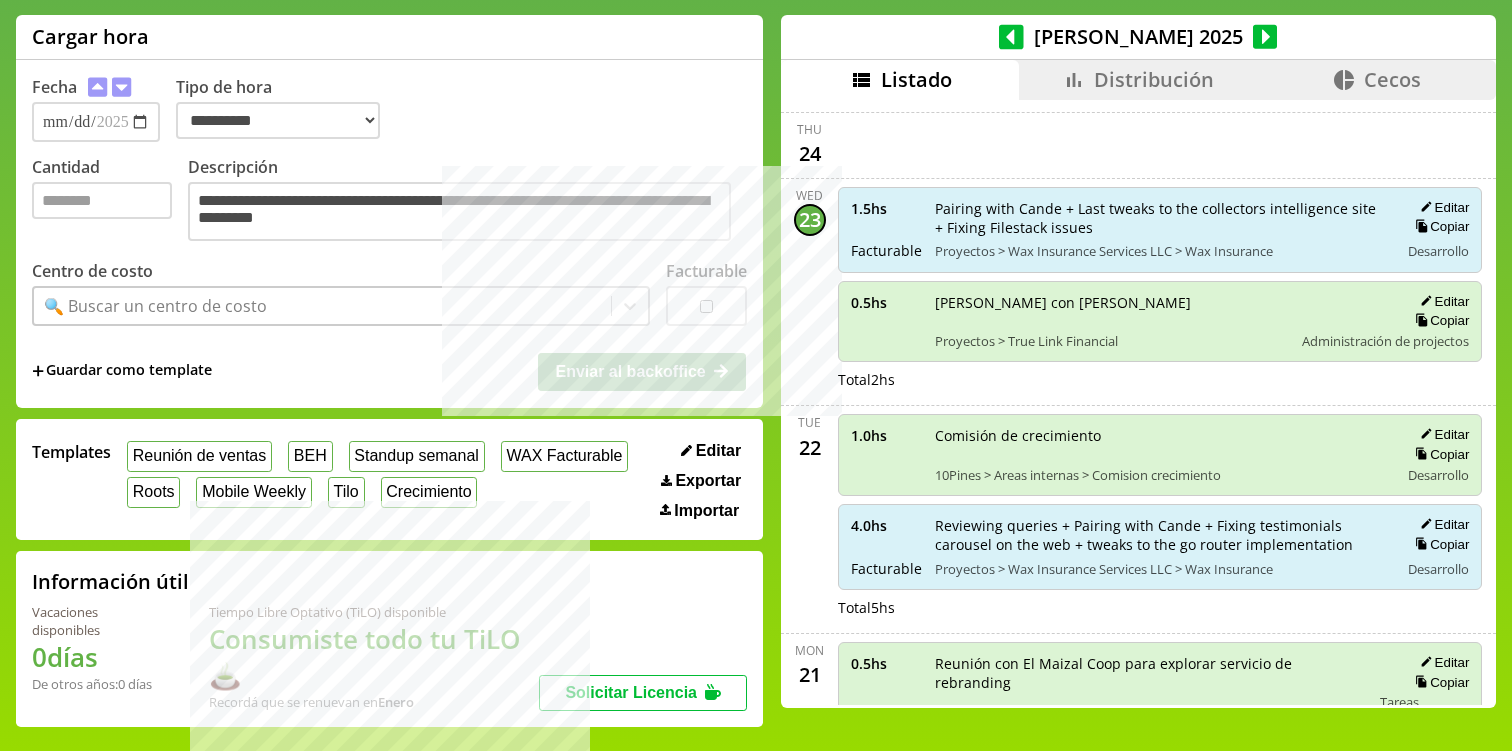 click on "🔍 Buscar un centro de costo" at bounding box center [155, 306] 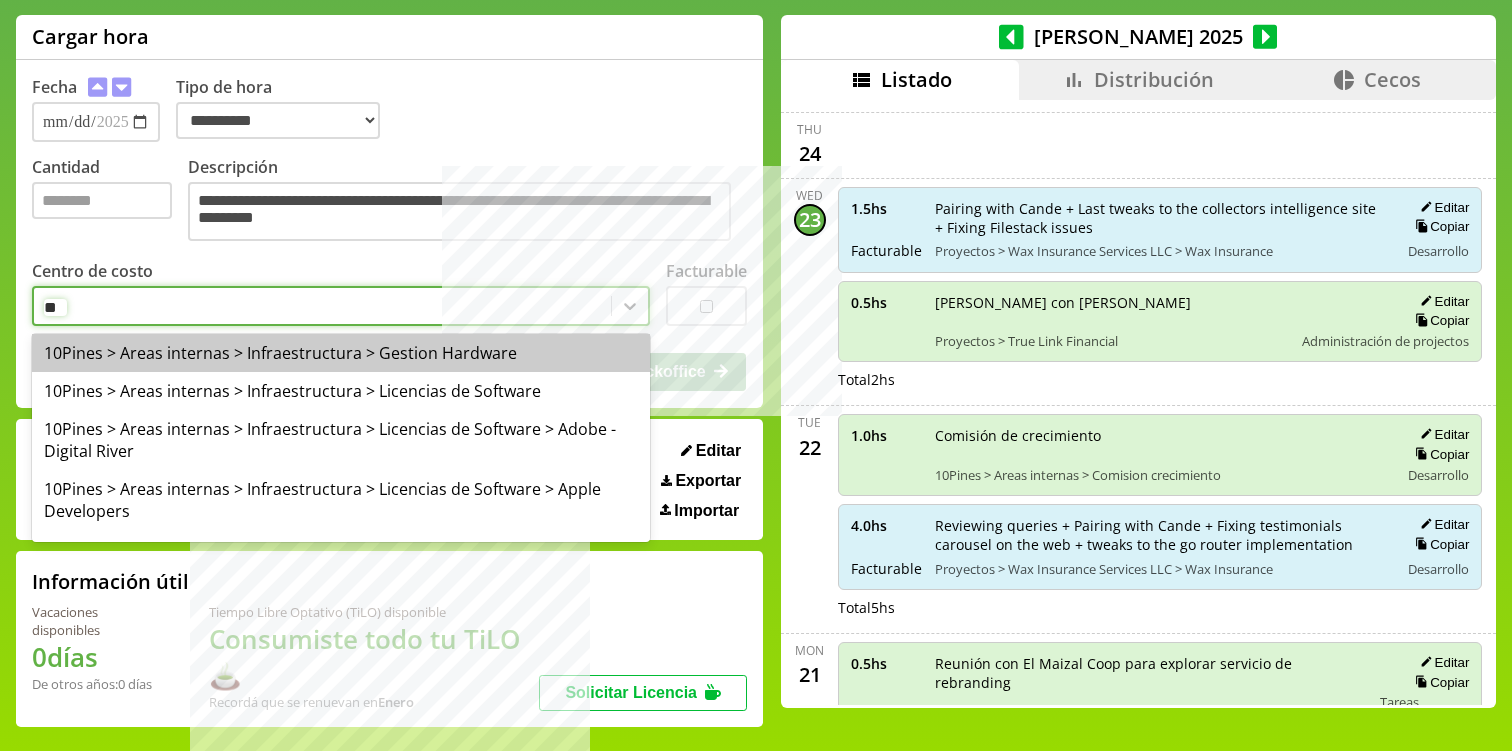 type on "***" 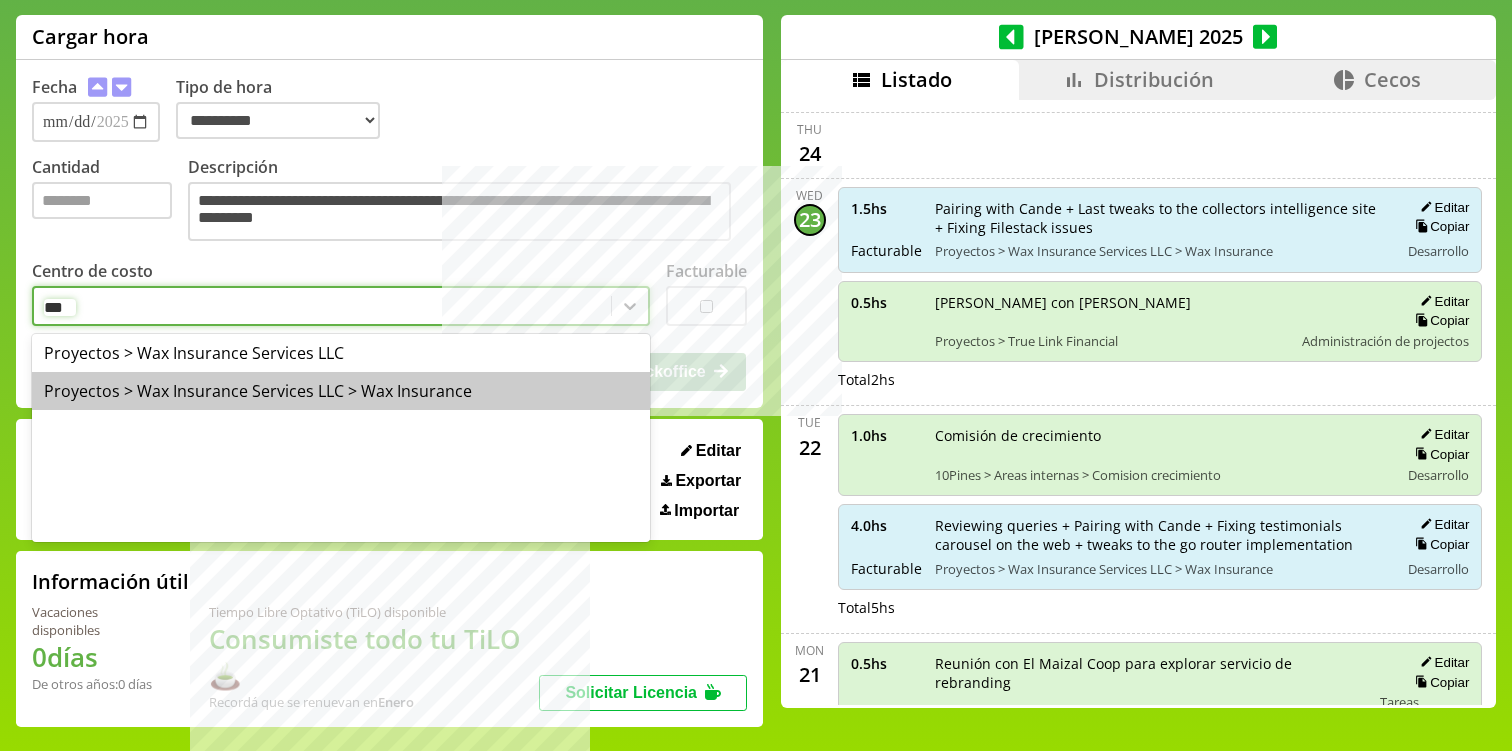 click on "Proyectos > Wax Insurance Services LLC > Wax Insurance" at bounding box center (341, 391) 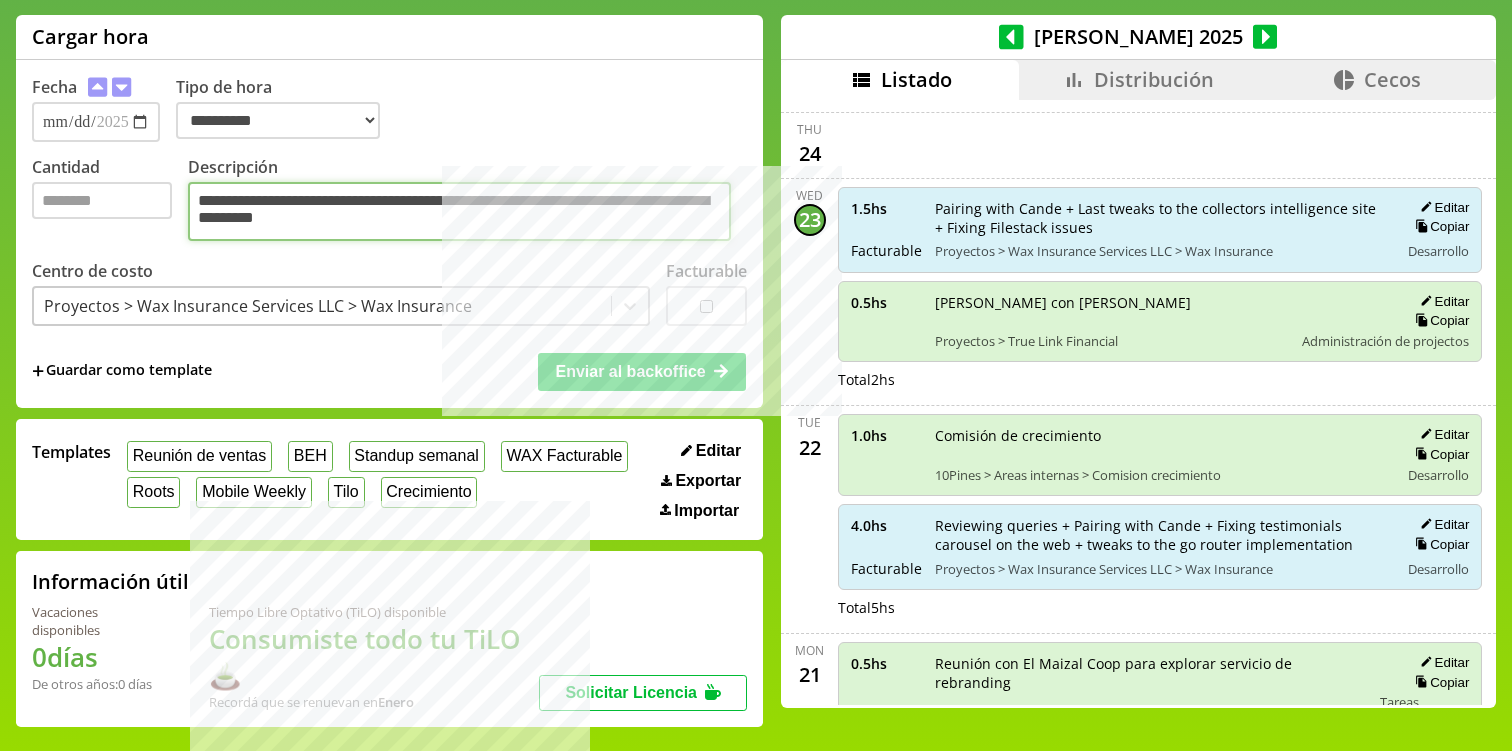 click on "**********" at bounding box center [459, 211] 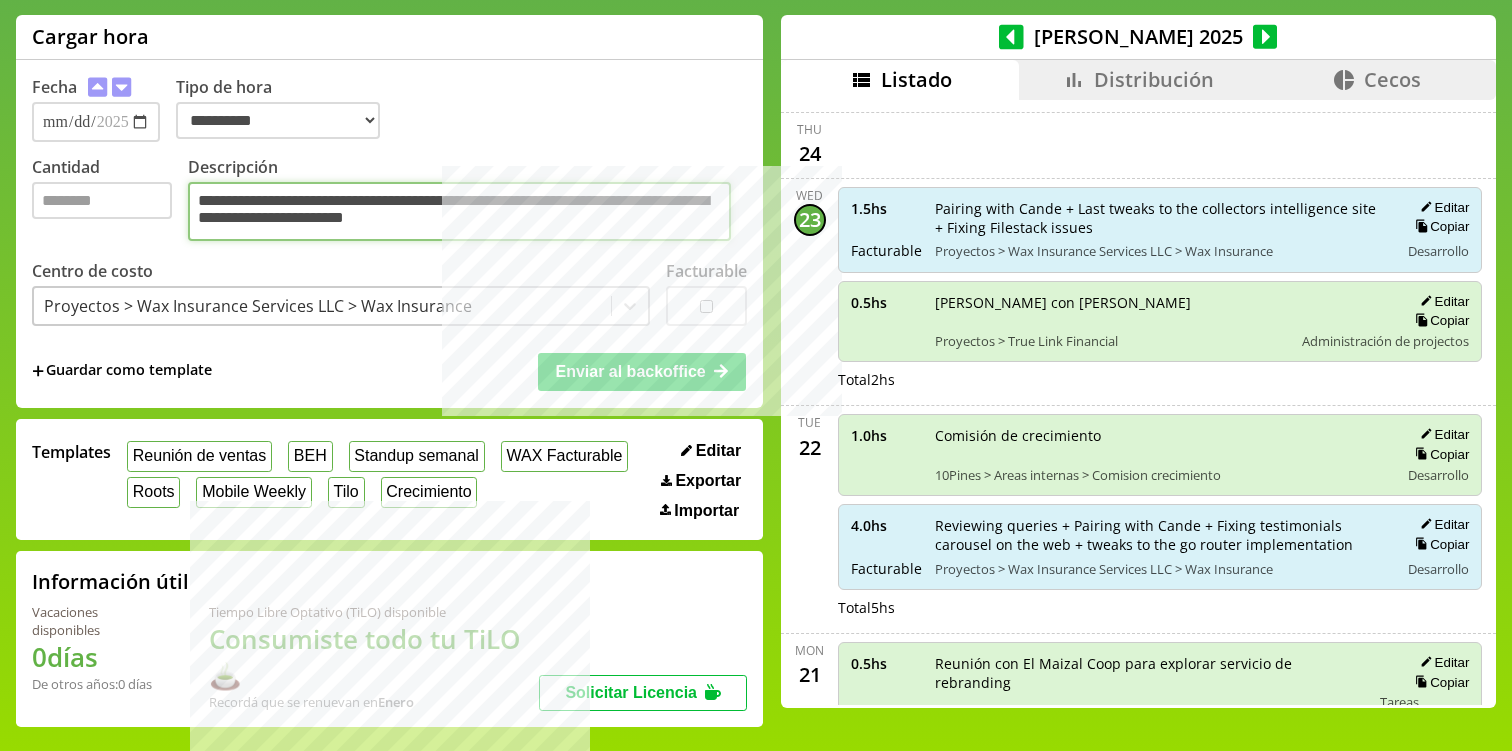 click on "**********" at bounding box center [459, 211] 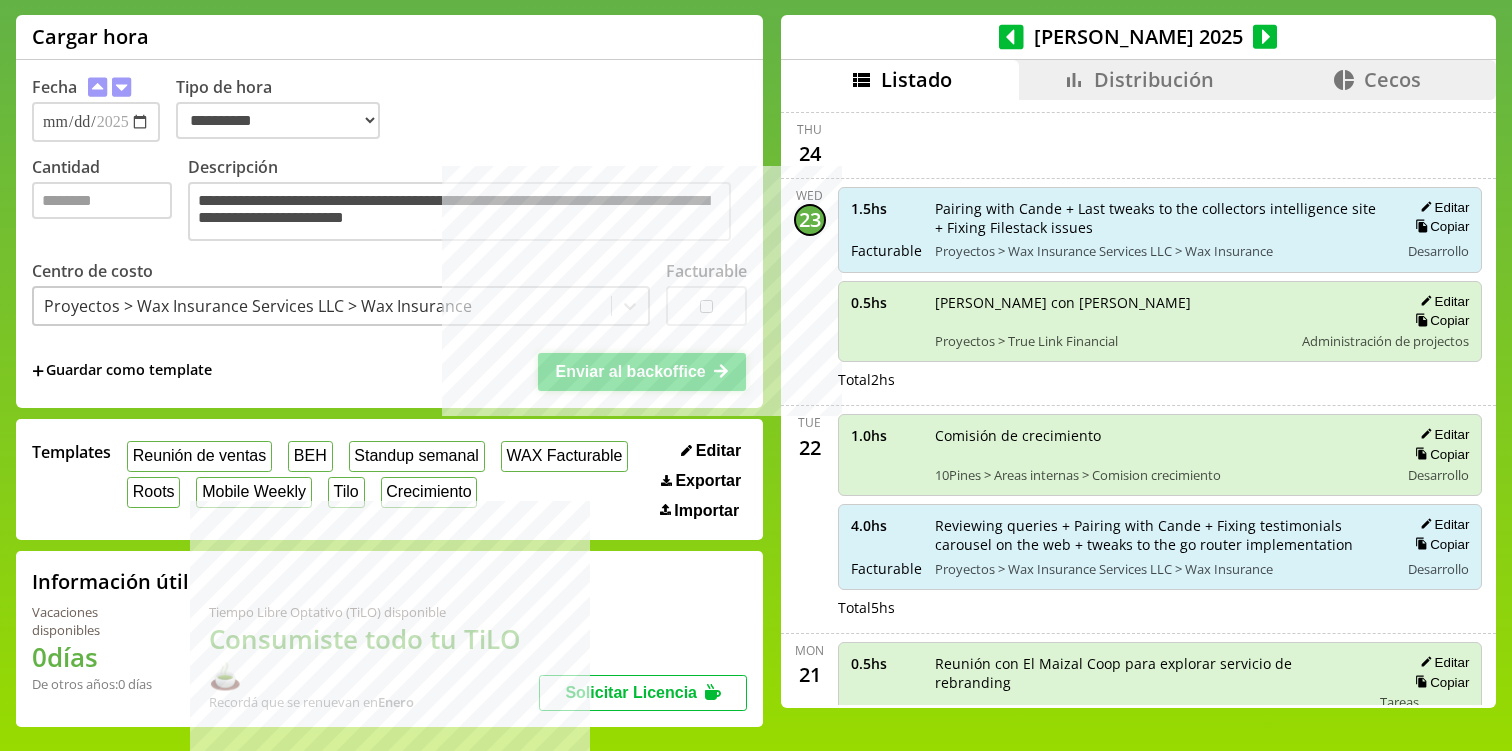 click on "Enviar al backoffice" at bounding box center [630, 371] 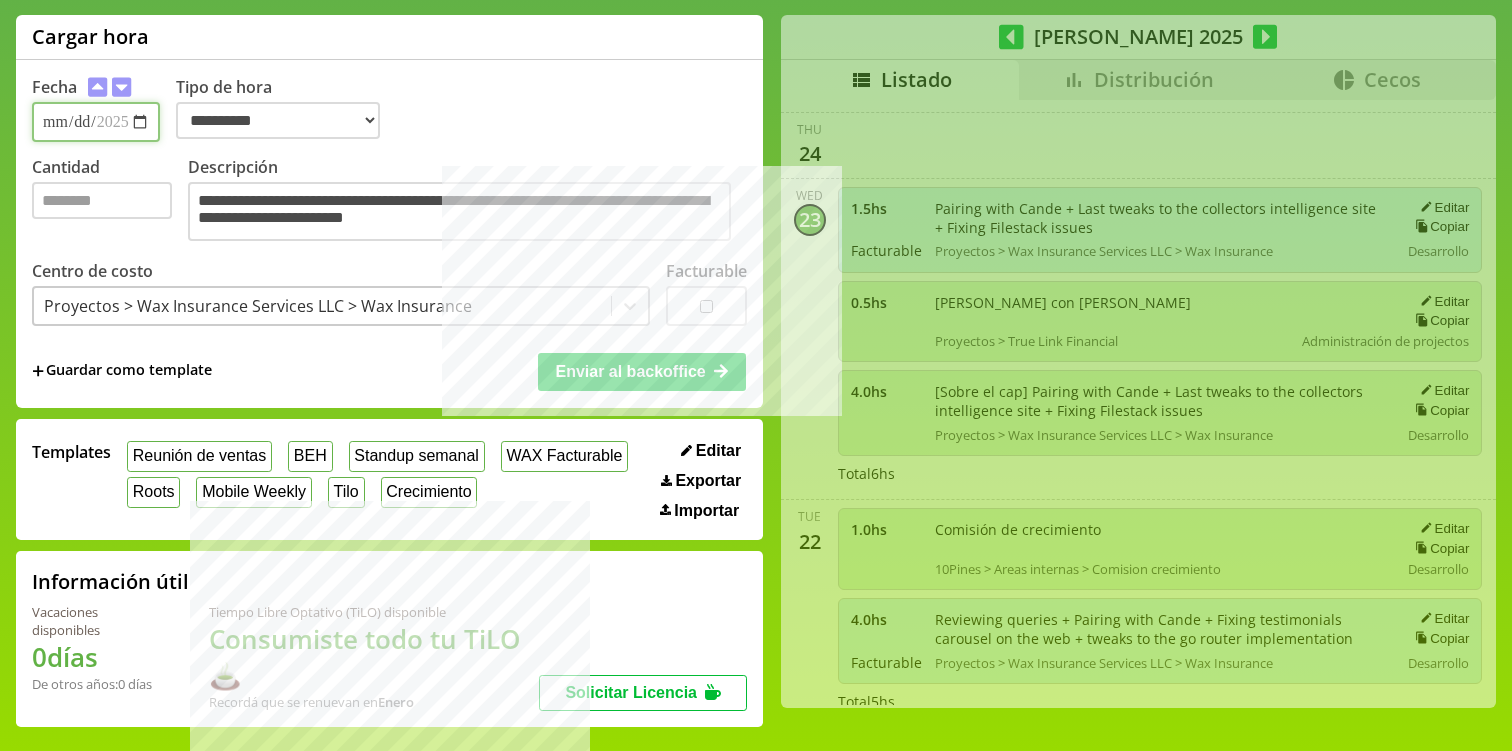 type 